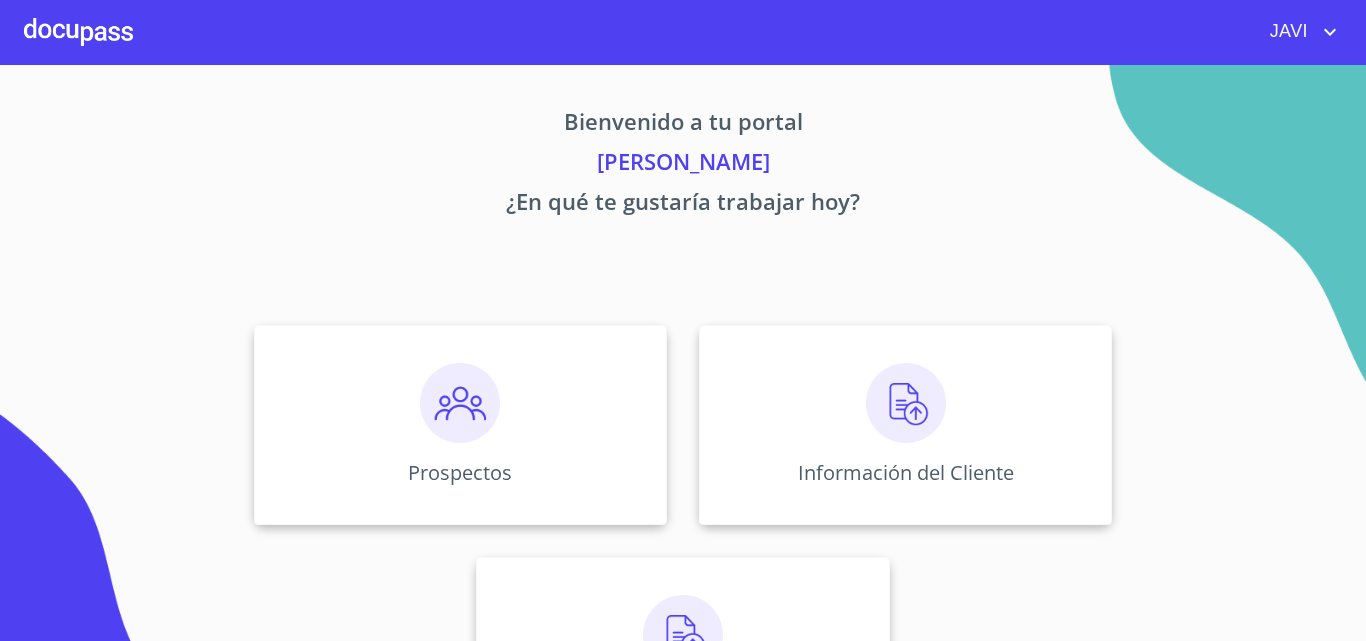 scroll, scrollTop: 0, scrollLeft: 0, axis: both 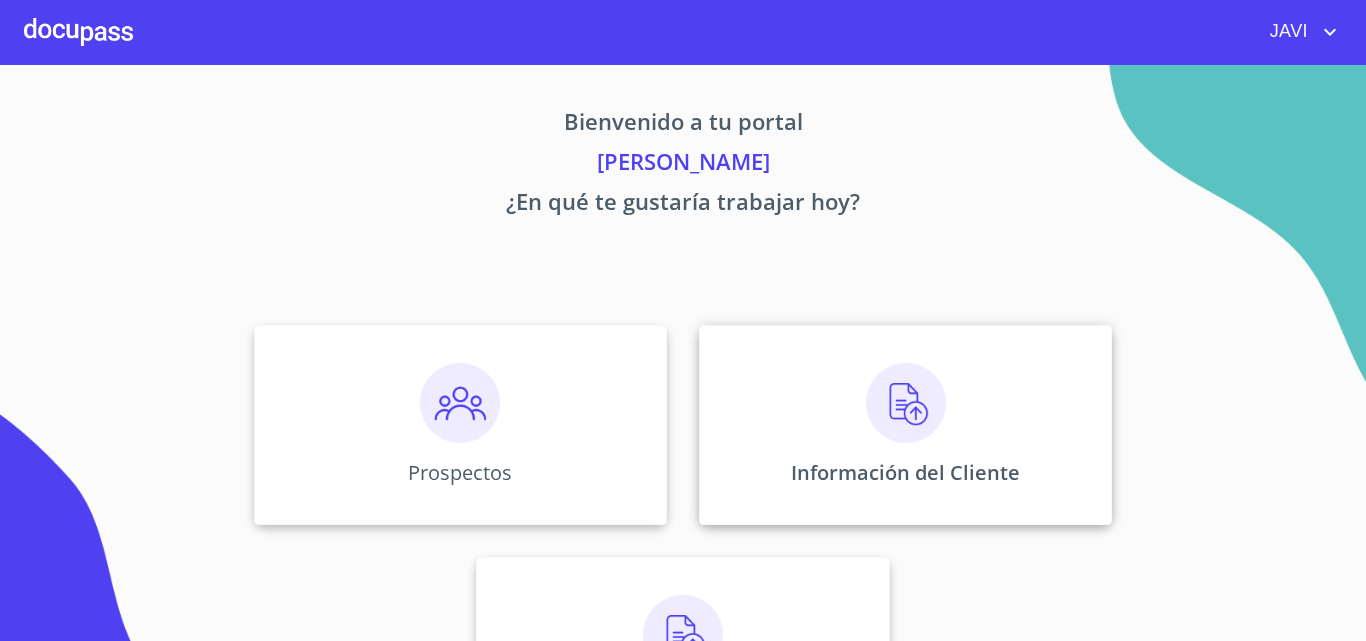 click at bounding box center (906, 403) 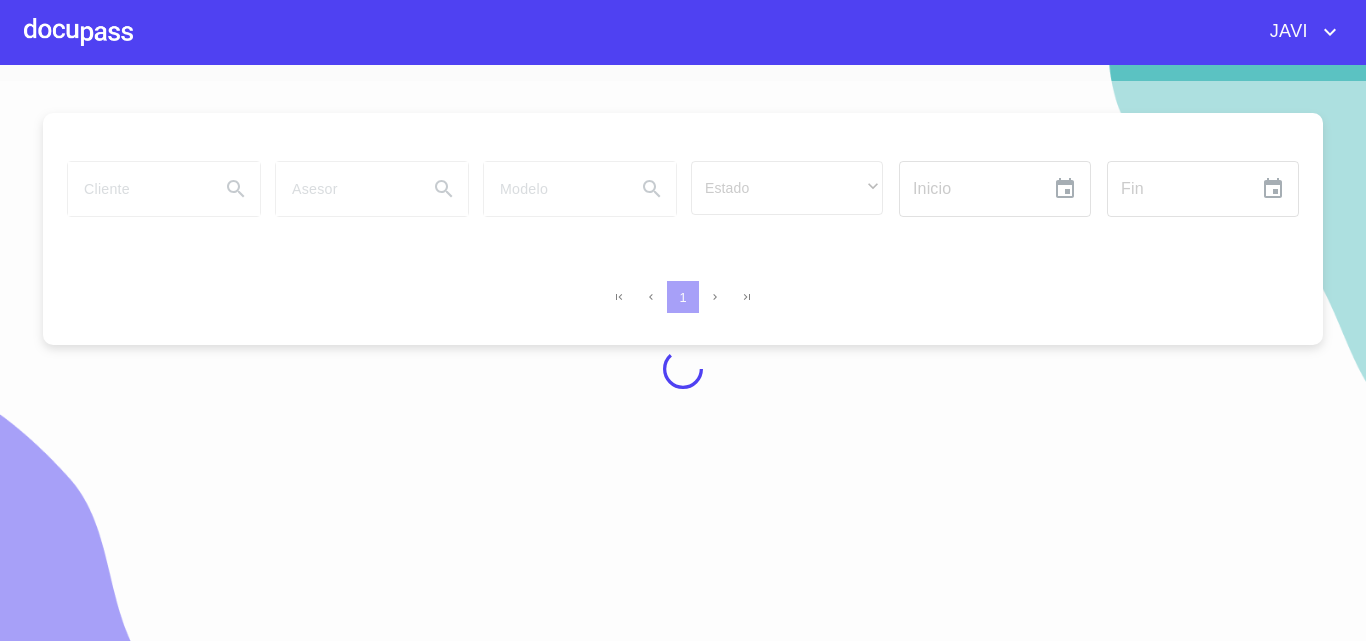 click at bounding box center (78, 32) 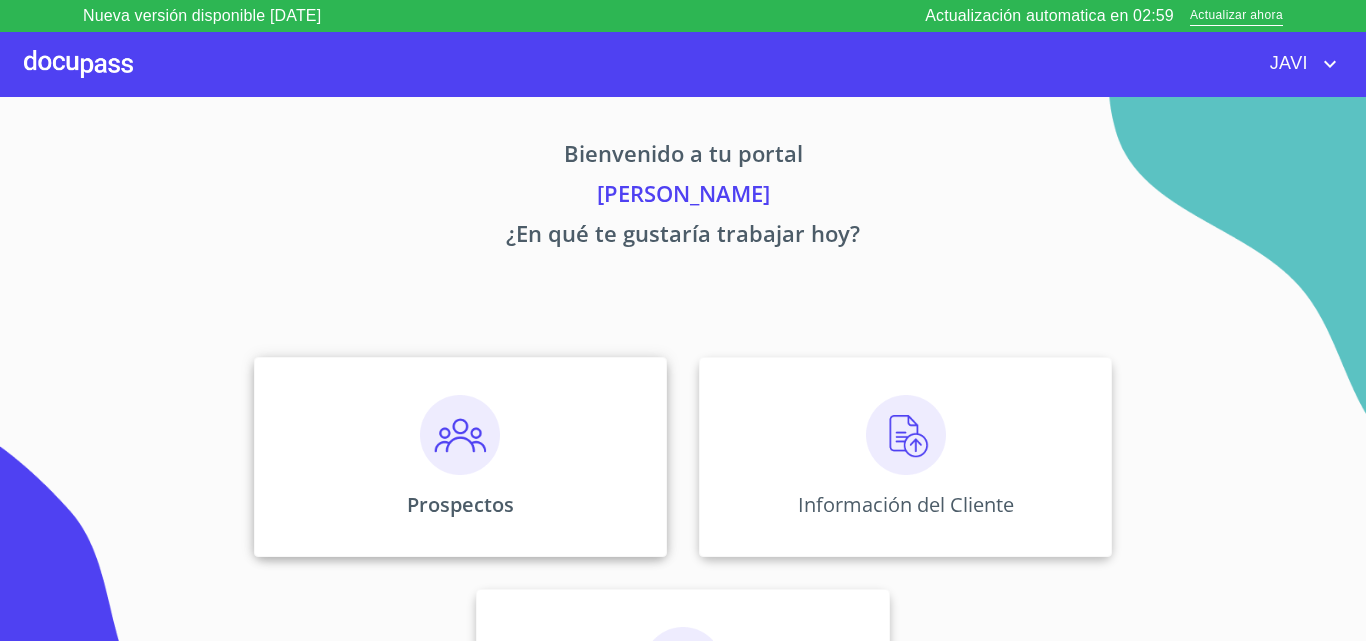 click at bounding box center [460, 435] 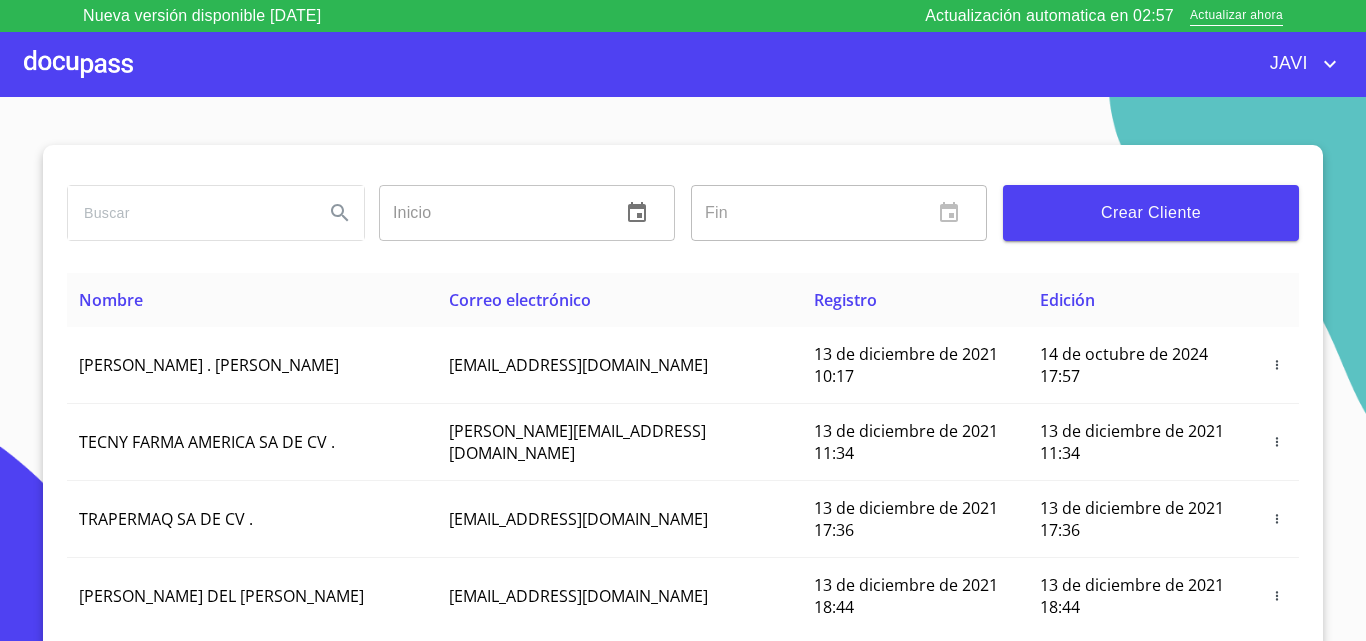 click on "Crear Cliente" at bounding box center [1151, 213] 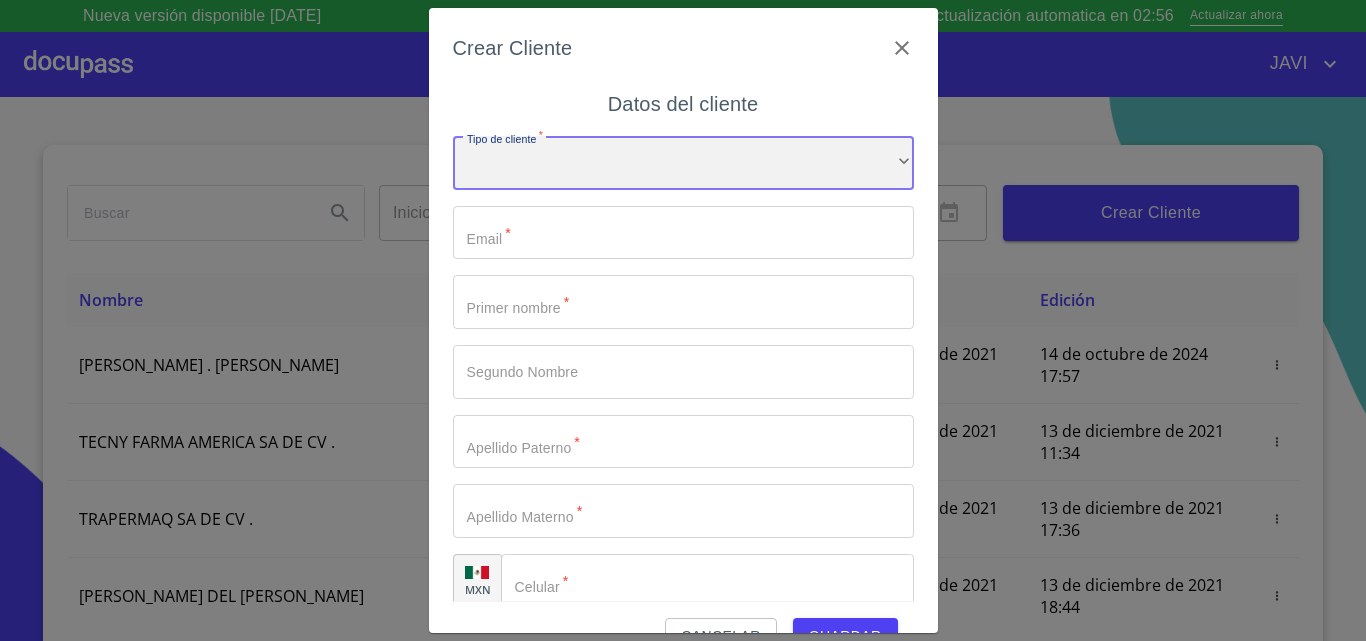click on "​" at bounding box center [683, 163] 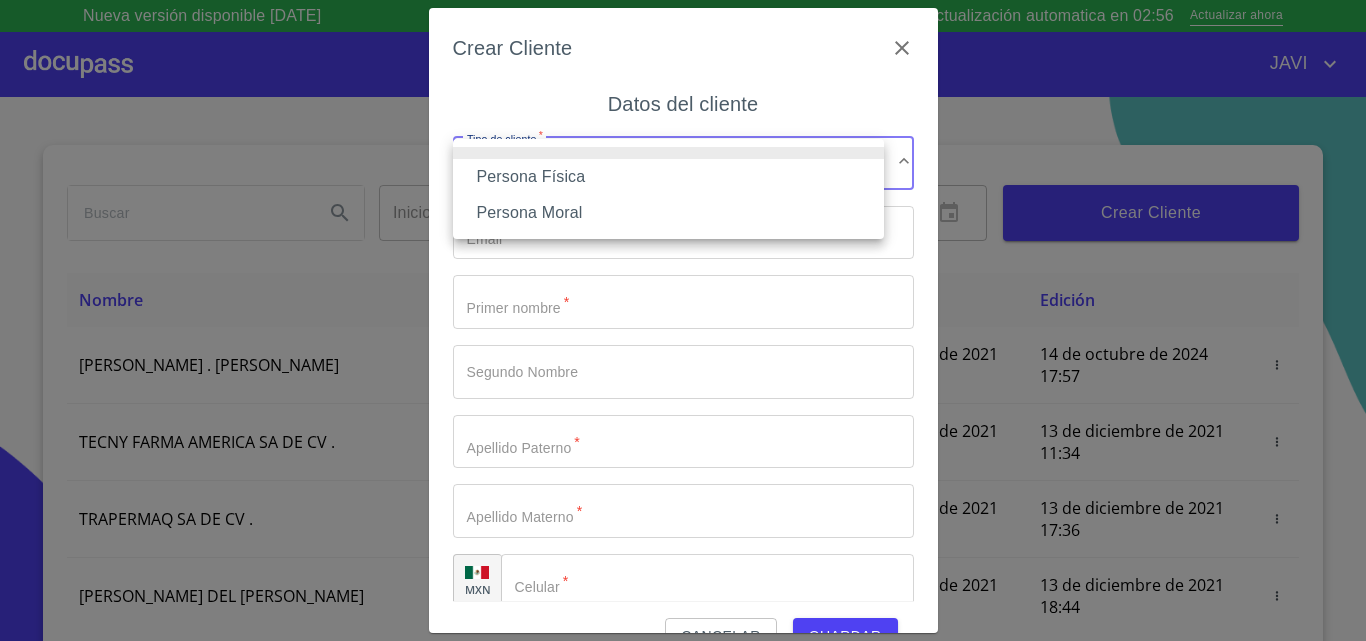 click on "Persona Física" at bounding box center [668, 177] 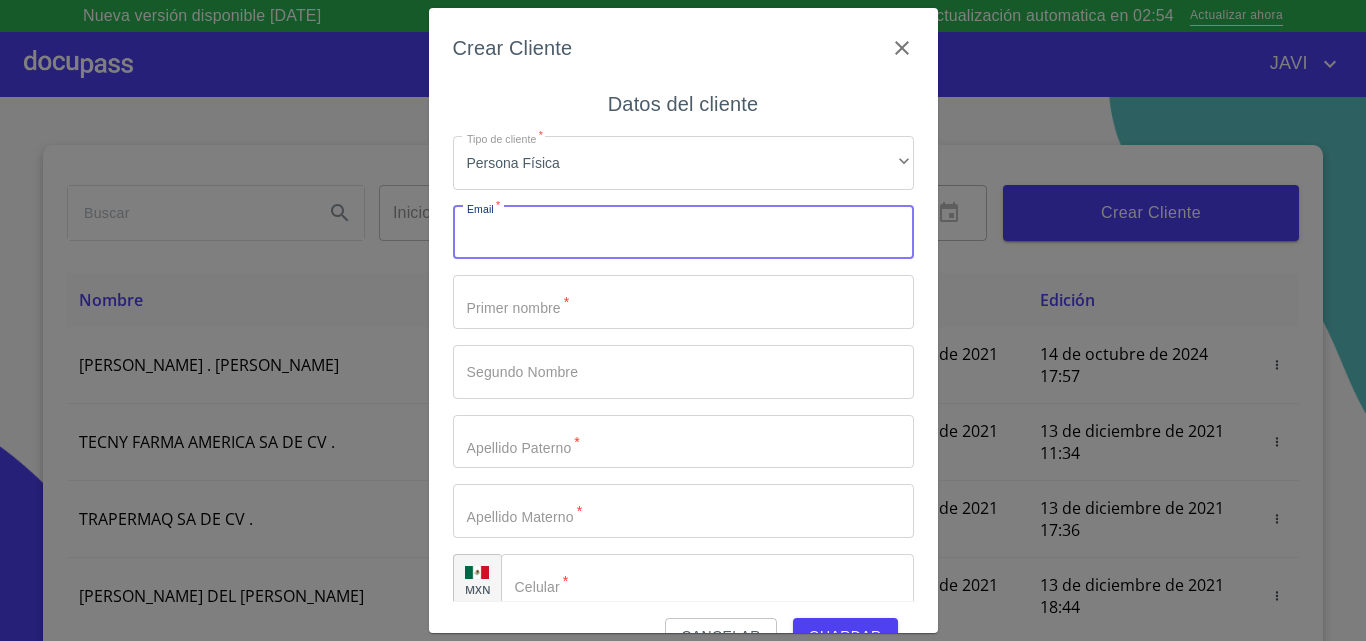 click on "Tipo de cliente   *" at bounding box center [683, 233] 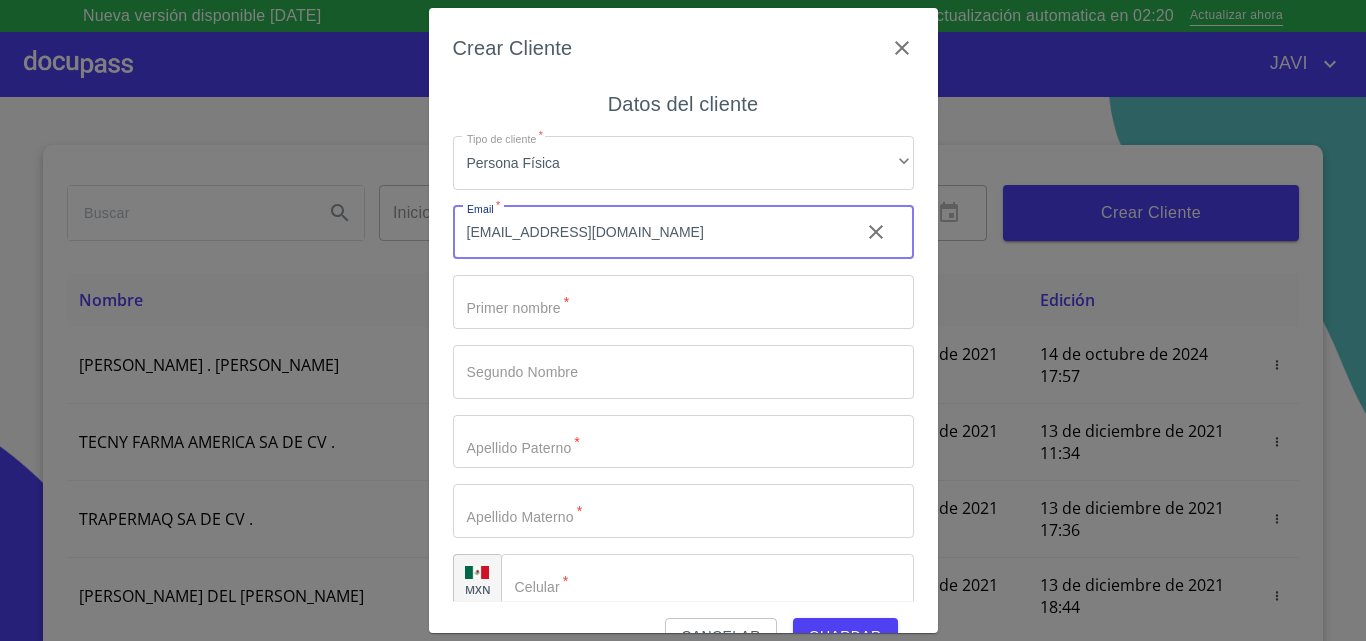 type on "[EMAIL_ADDRESS][DOMAIN_NAME]" 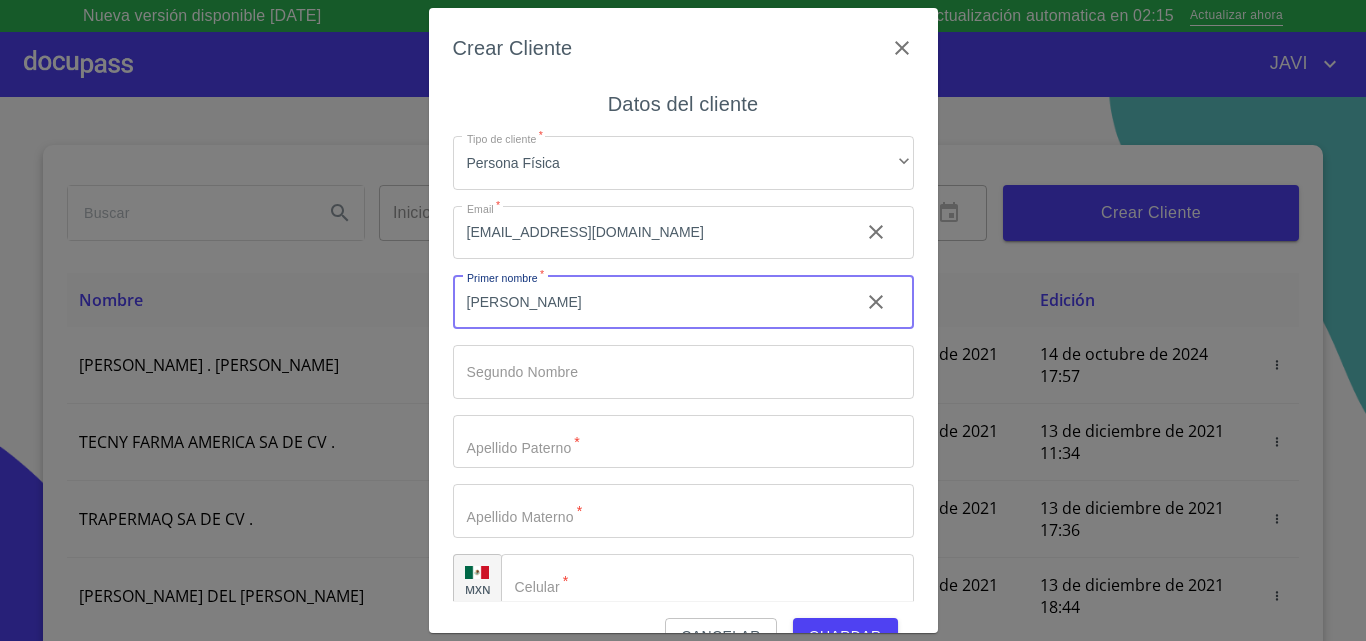 type on "[PERSON_NAME]" 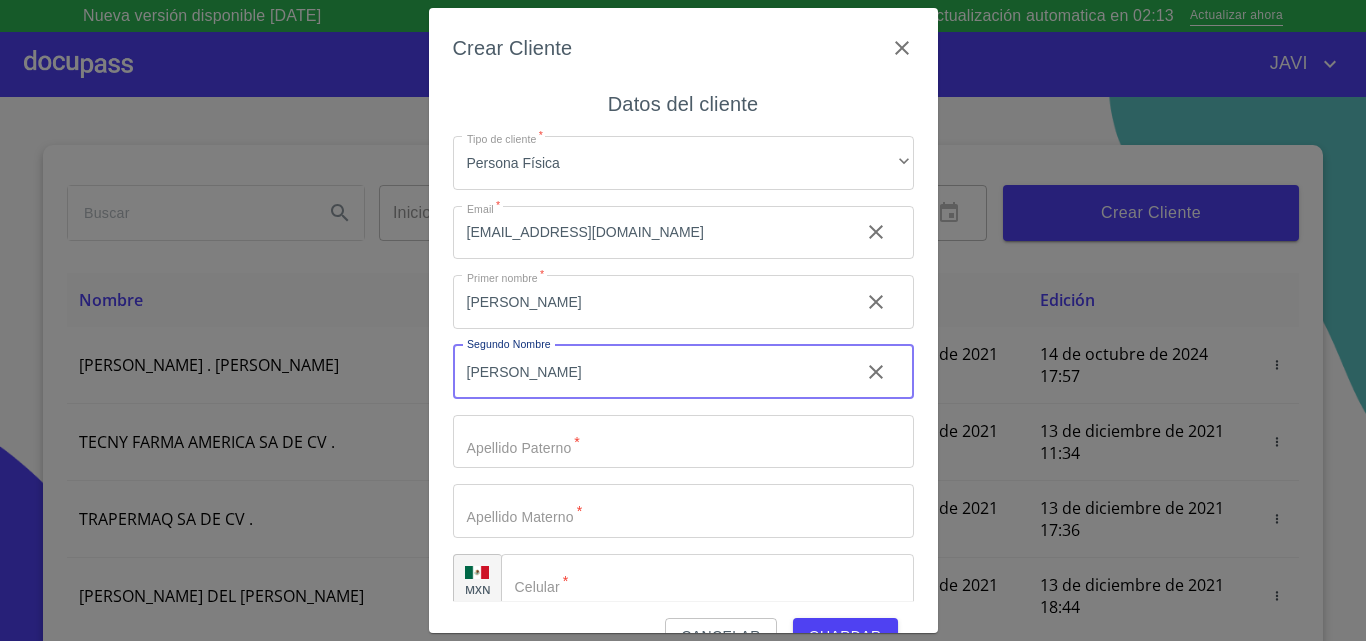 type on "[PERSON_NAME]" 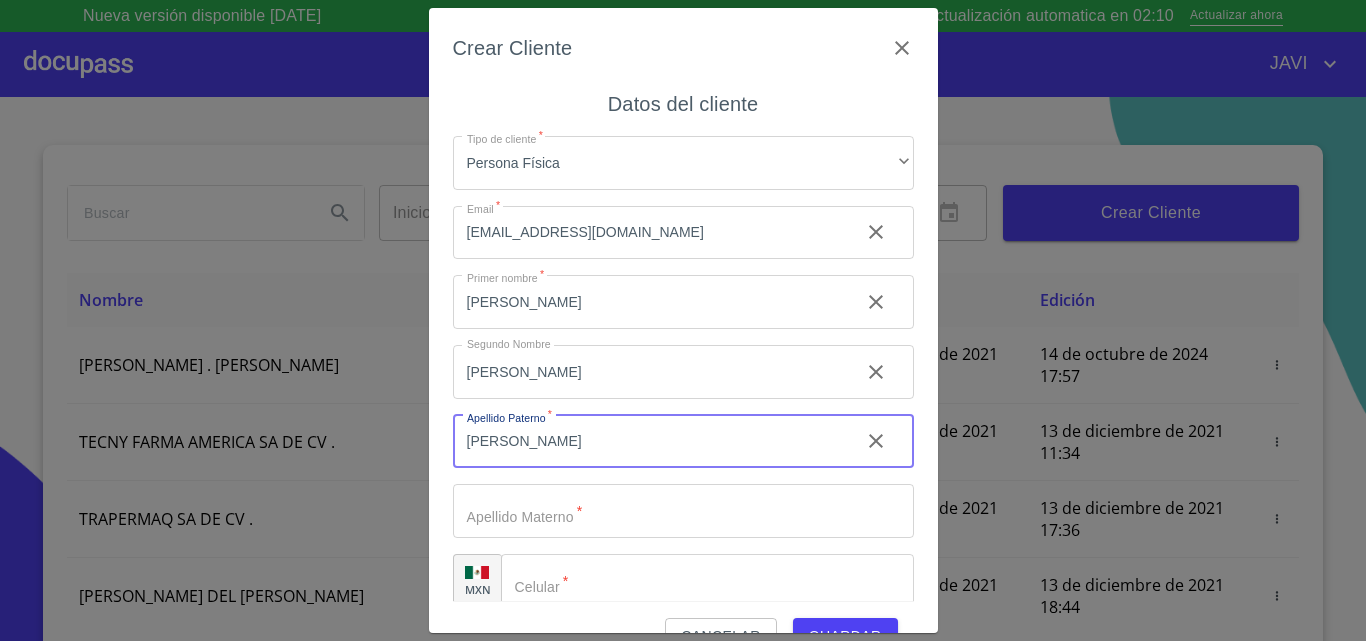 type on "[PERSON_NAME]" 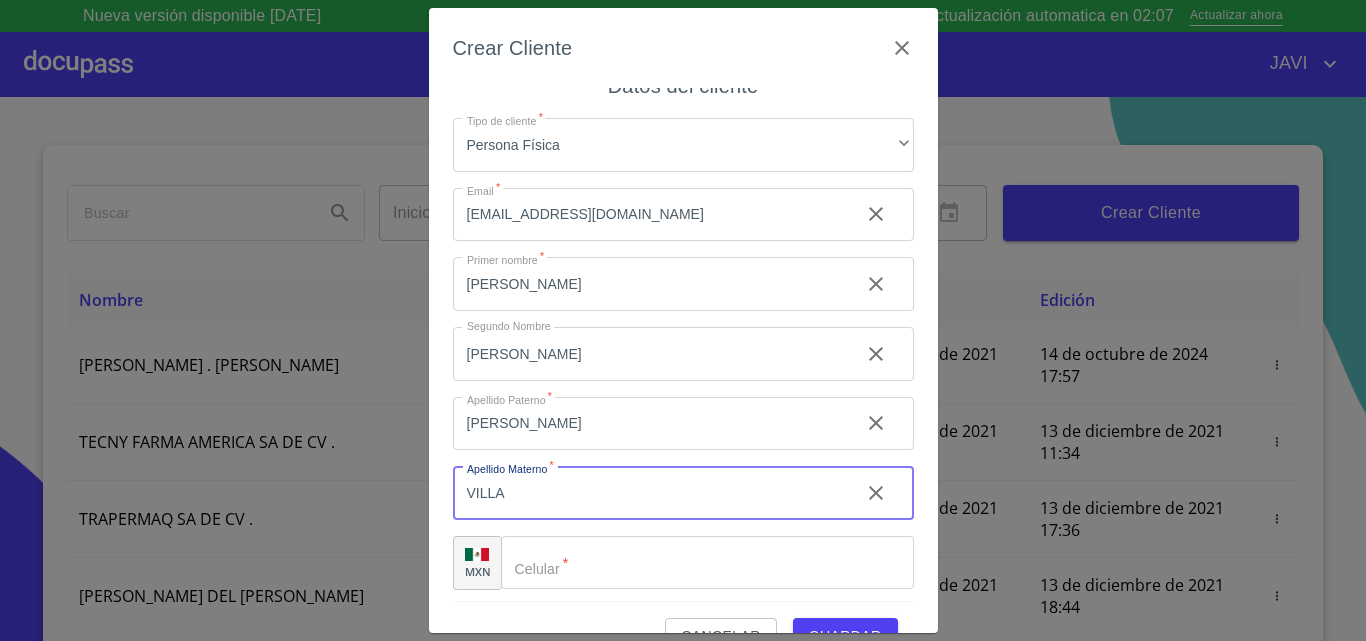scroll, scrollTop: 23, scrollLeft: 0, axis: vertical 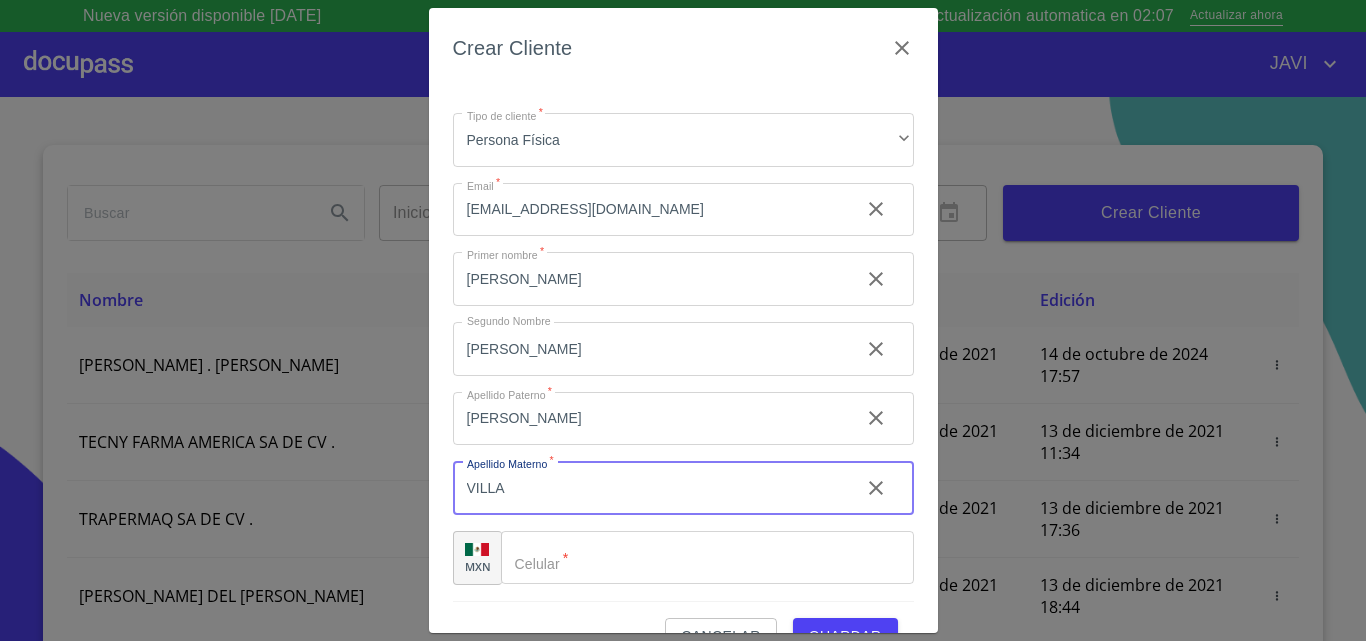 type on "VILLA" 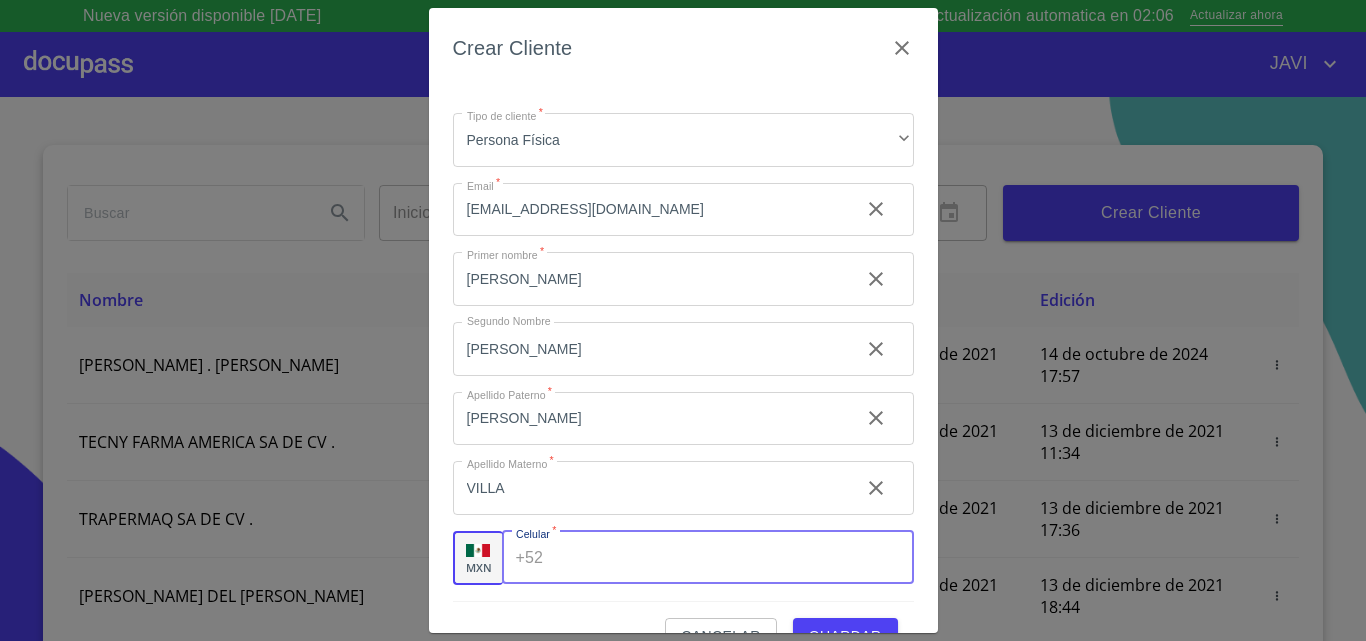 click on "Tipo de cliente   *" at bounding box center [732, 558] 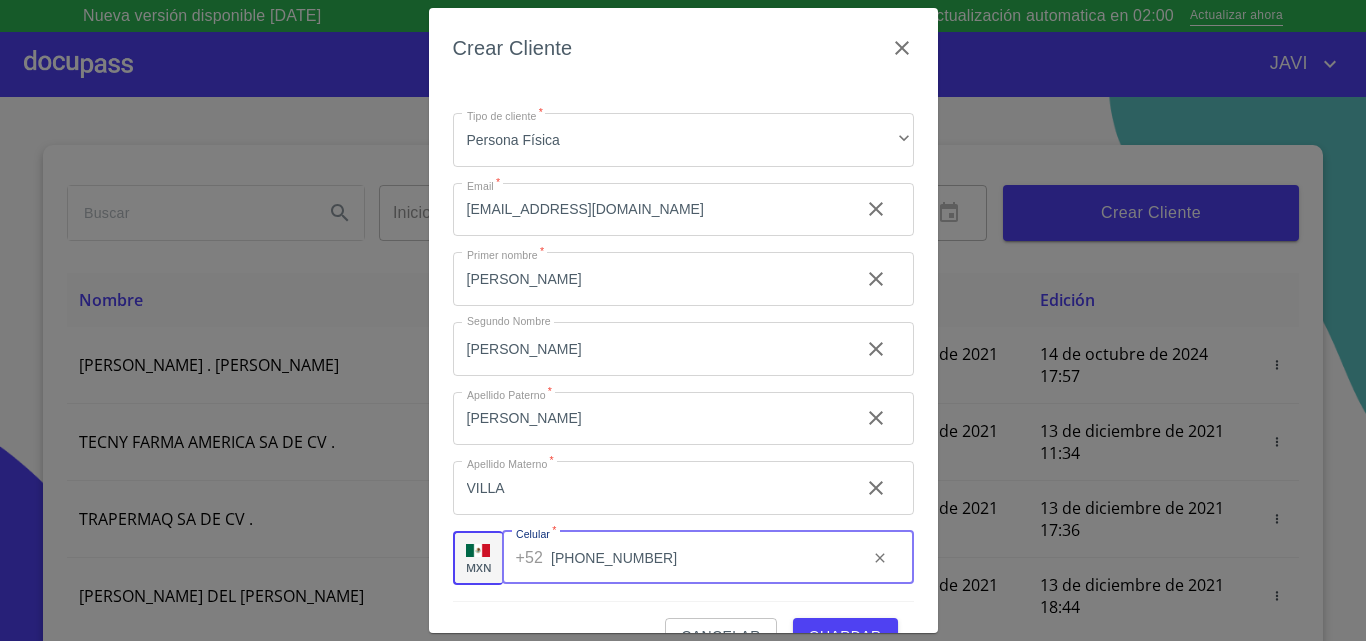 scroll, scrollTop: 45, scrollLeft: 0, axis: vertical 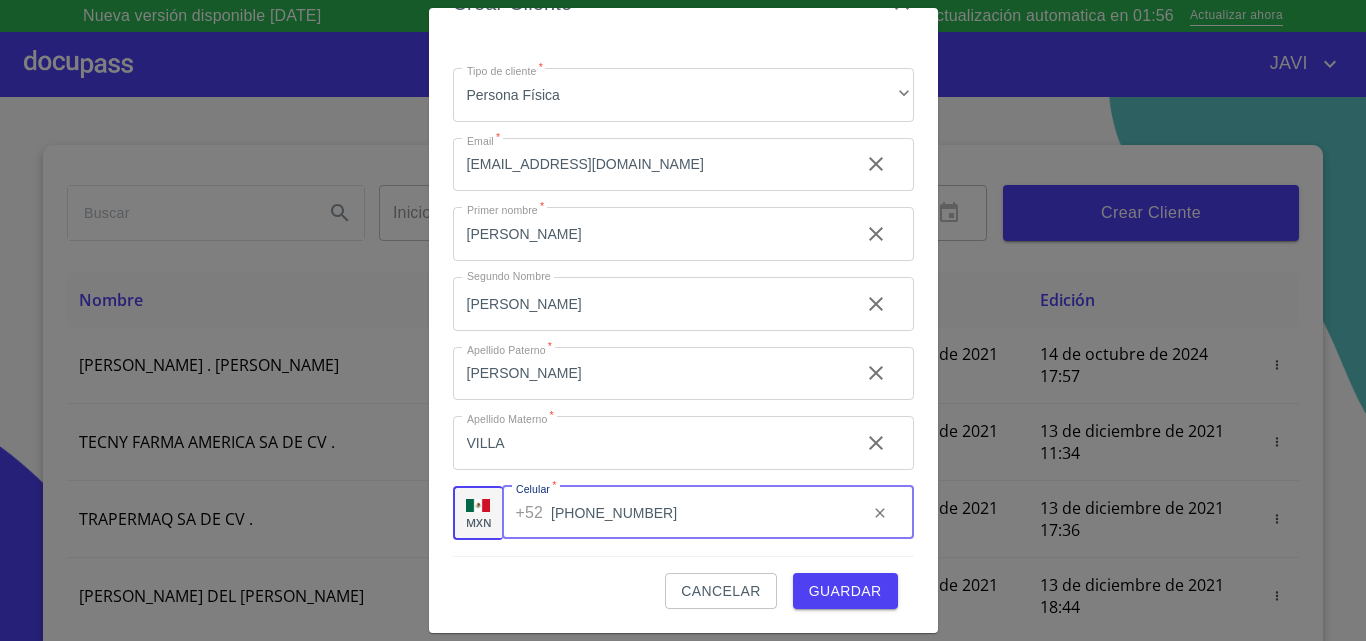 type on "[PHONE_NUMBER]" 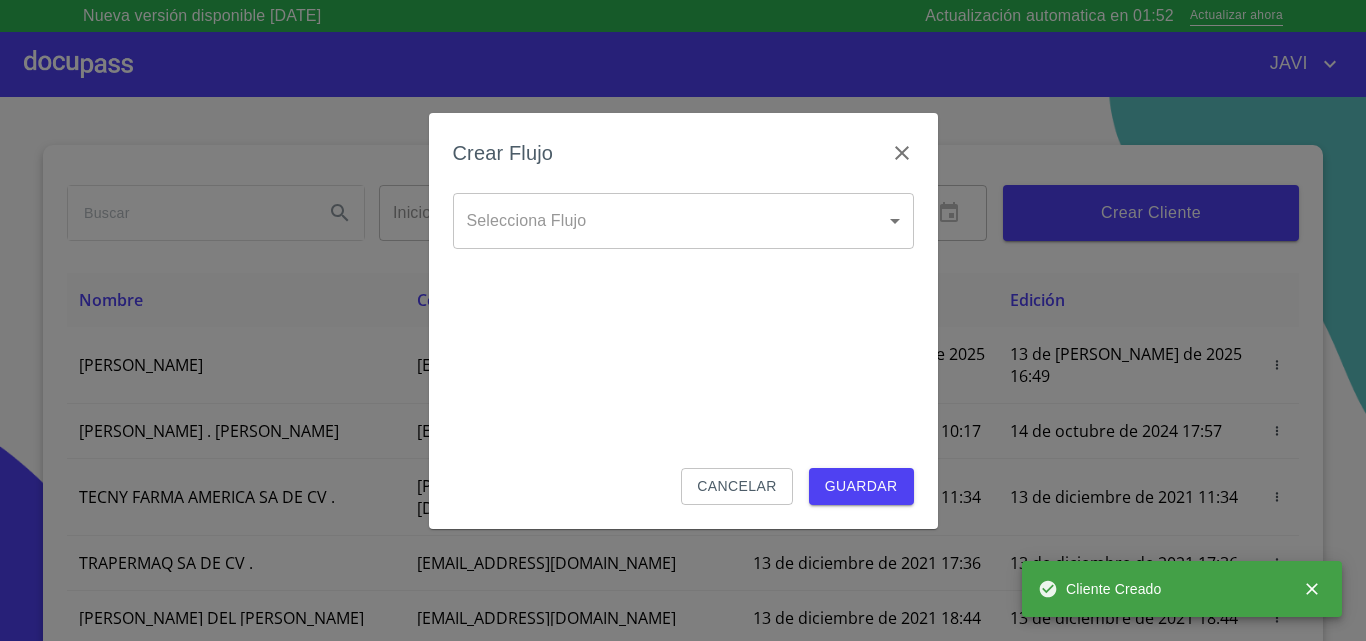 click on "Nueva versión disponible   [DATE] Actualización automatica en   01:52 Actualizar ahora JAVI Inicio ​ Fin ​ Crear Cliente Nombre   Correo electrónico   Registro   Edición     [PERSON_NAME] [GEOGRAPHIC_DATA][EMAIL_ADDRESS][DOMAIN_NAME] 13 de [PERSON_NAME] de 2025 16:49 13 de [PERSON_NAME] de 2025 16:49 ROMEO . [PERSON_NAME] [EMAIL_ADDRESS][DOMAIN_NAME] 13 de diciembre de 2021 10:17 14 de octubre de 2024 17:57 TECNY FARMA AMERICA  SA DE CV  . [PERSON_NAME][EMAIL_ADDRESS][DOMAIN_NAME] 13 de diciembre de 2021 11:34 13 de diciembre de 2021 11:34 TRAPERMAQ SA DE CV  . [EMAIL_ADDRESS][DOMAIN_NAME] 13 de diciembre de 2021 17:36 13 de diciembre de 2021 17:36 [PERSON_NAME] DEL [PERSON_NAME] [EMAIL_ADDRESS][DOMAIN_NAME] 13 de diciembre de 2021 18:44 13 de diciembre de 2021 18:44 [PERSON_NAME]  [PERSON_NAME]  [PERSON_NAME][EMAIL_ADDRESS][DOMAIN_NAME] 14 de diciembre de 2021 11:46 14 de diciembre de 2021 11:46 SOLUCION EN LIMPIEZA DE JOCOTEPEC SDRL DE CV . [EMAIL_ADDRESS][DOMAIN_NAME] 14 de diciembre de 2021 12:14 15 de diciembre de 2021 18:52 [PERSON_NAME] [PERSON_NAME] [EMAIL_ADDRESS][DOMAIN_NAME]" at bounding box center (683, 320) 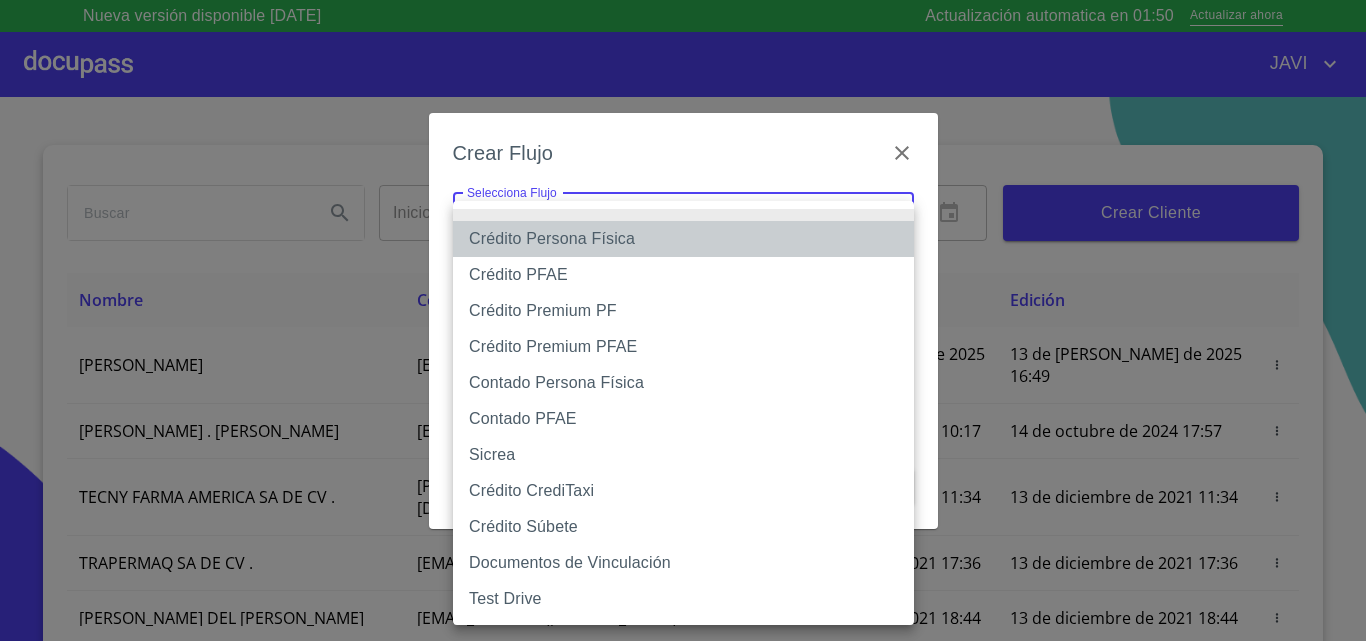click on "Crédito Persona Física" at bounding box center [683, 239] 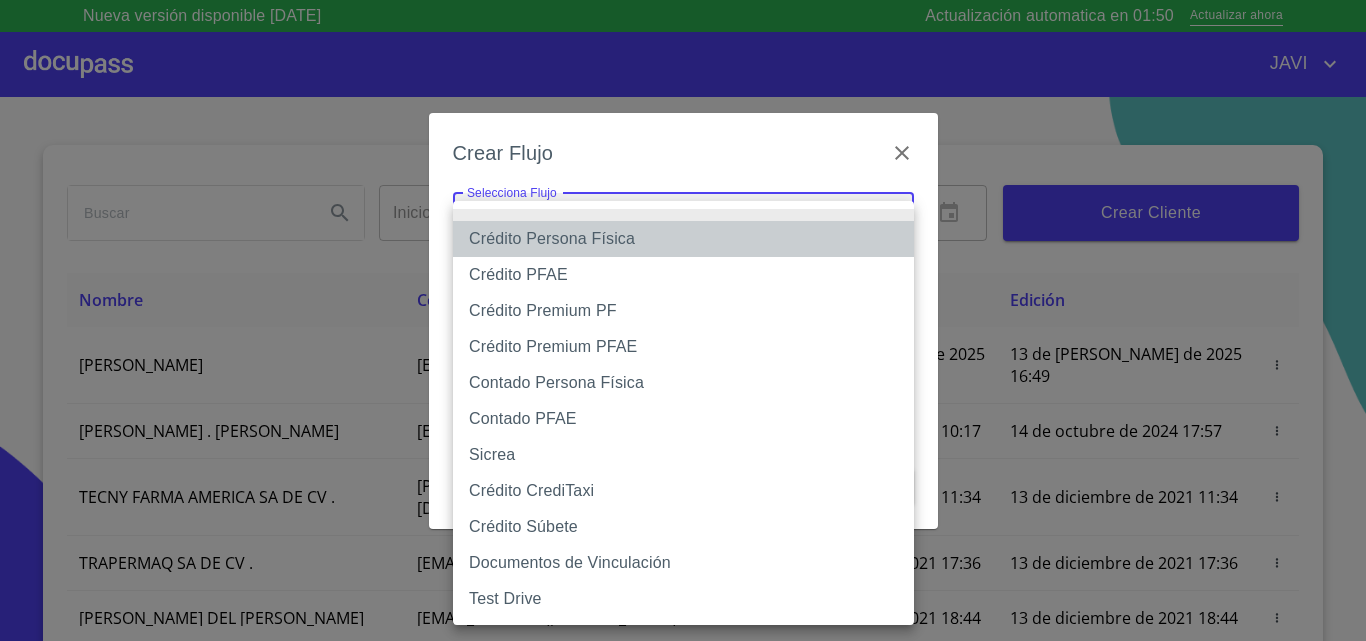 type on "61b033e49b8c202ad5bb7912" 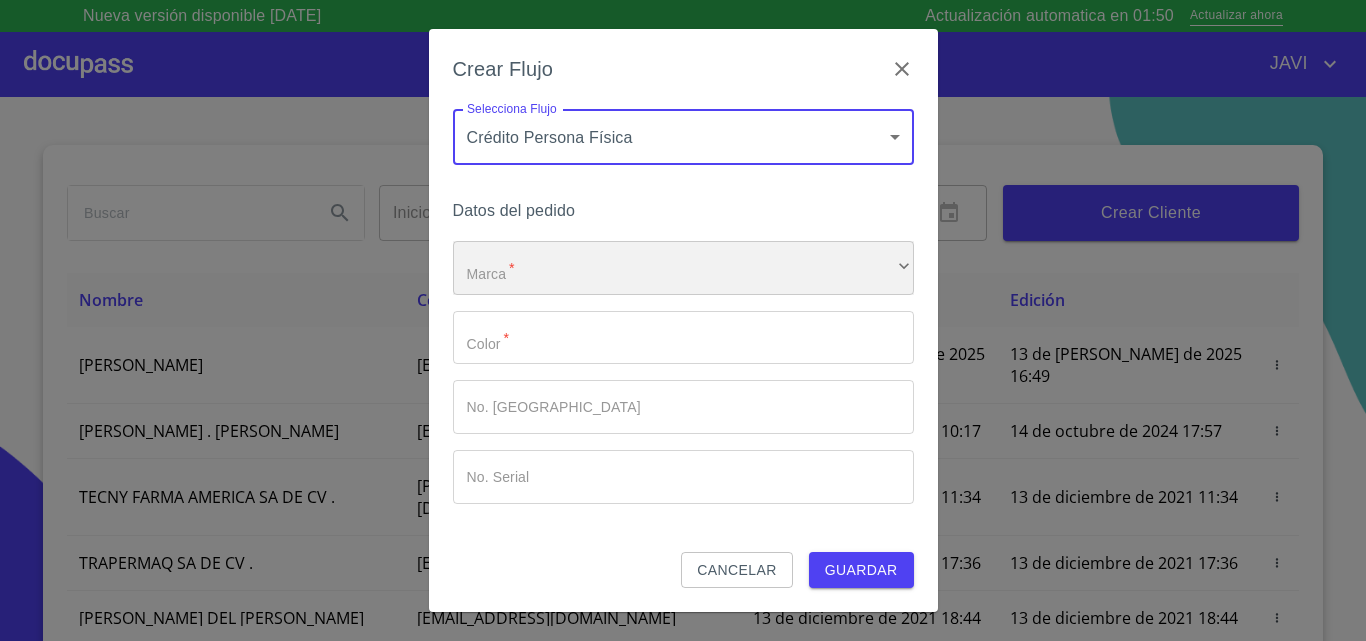 click on "​" at bounding box center [683, 268] 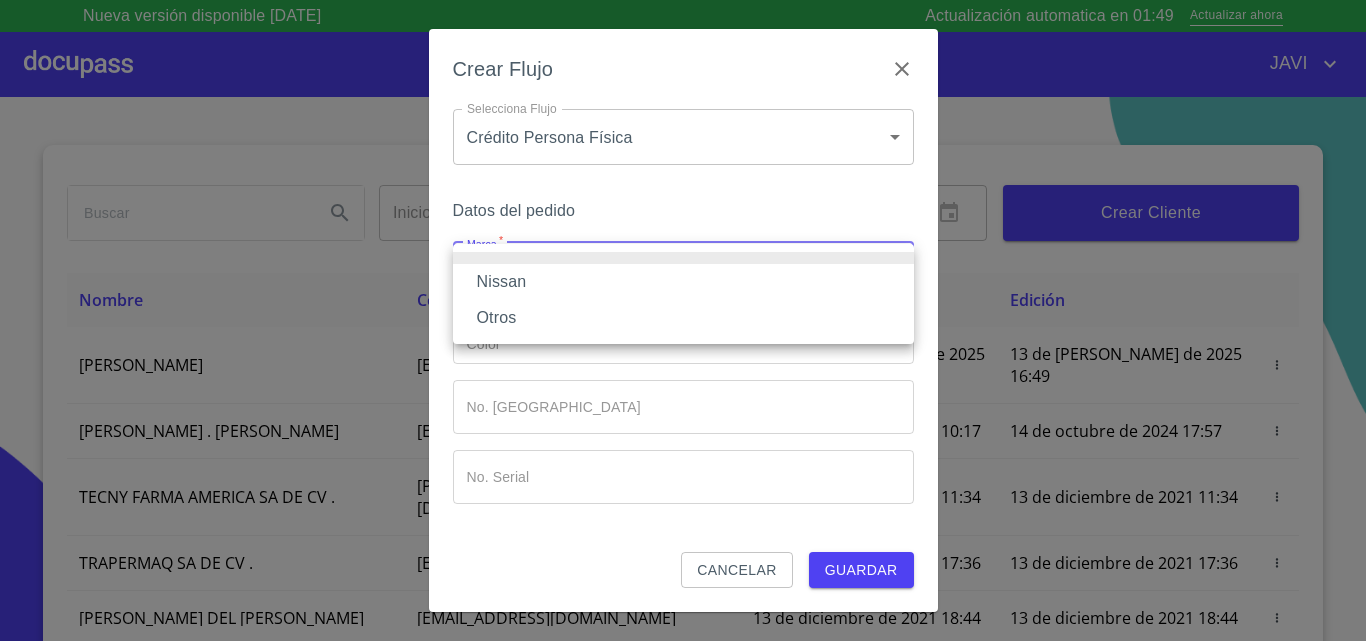 click on "Nissan" at bounding box center (683, 282) 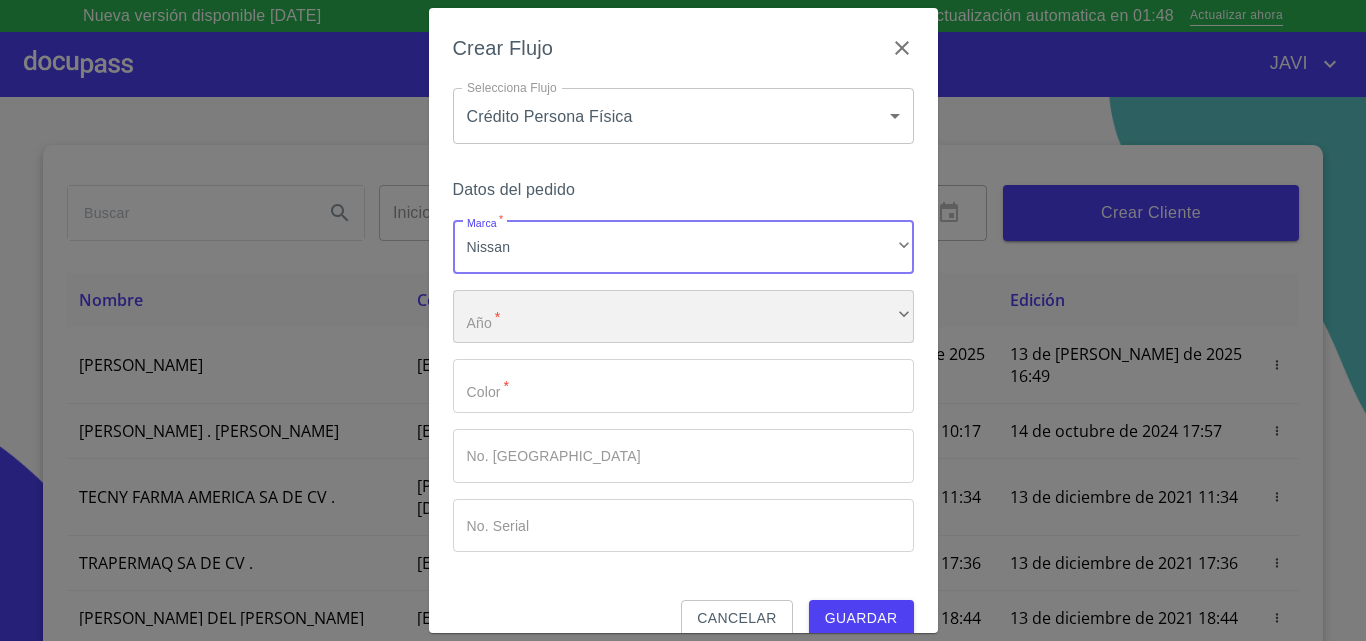 click on "​" at bounding box center (683, 317) 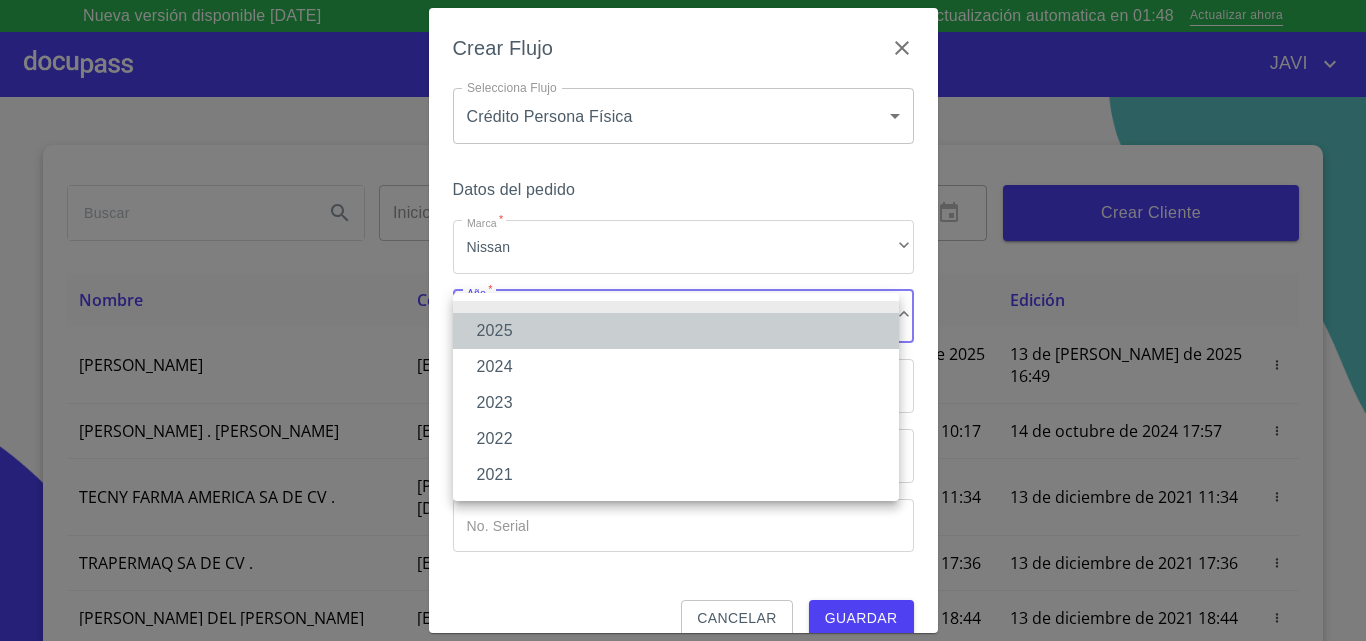 click on "2025" at bounding box center [676, 331] 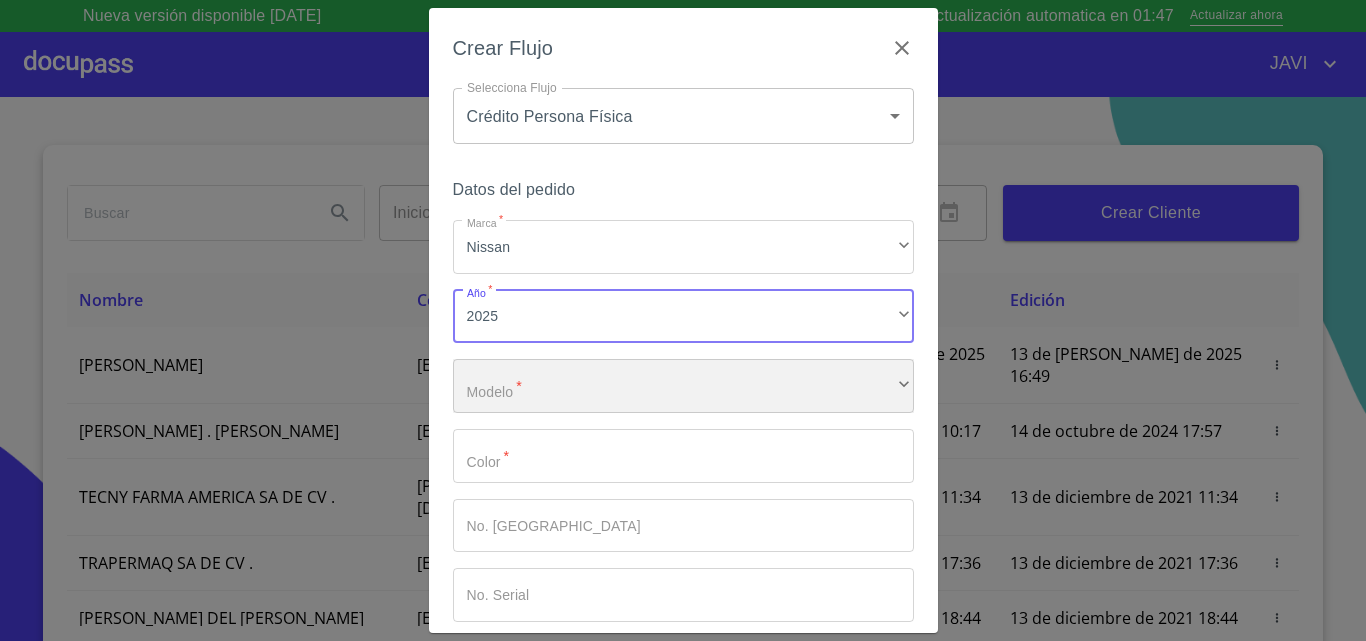 click on "​" at bounding box center (683, 386) 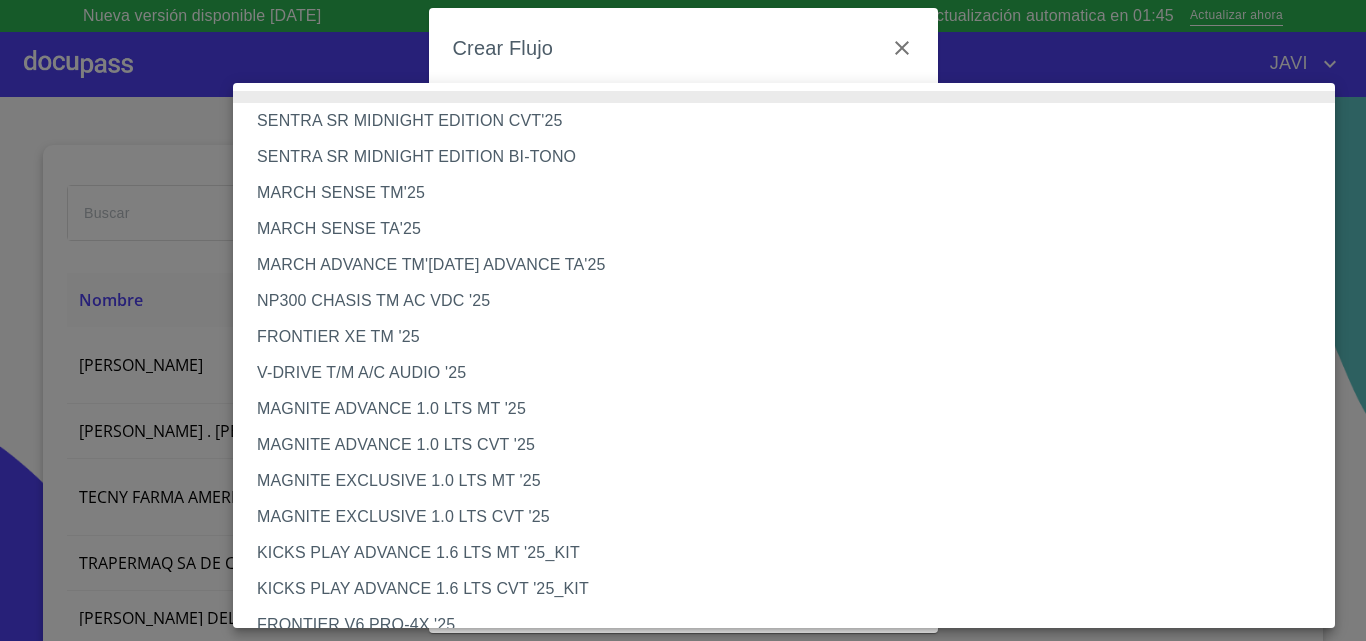type 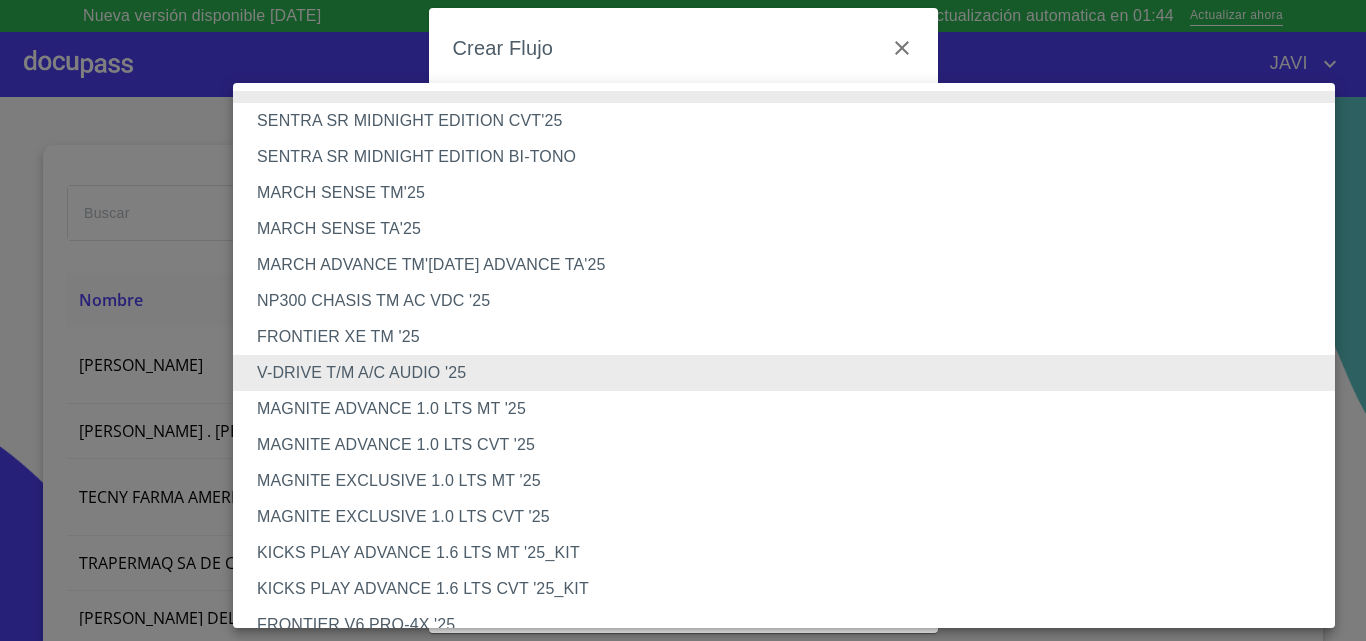 type 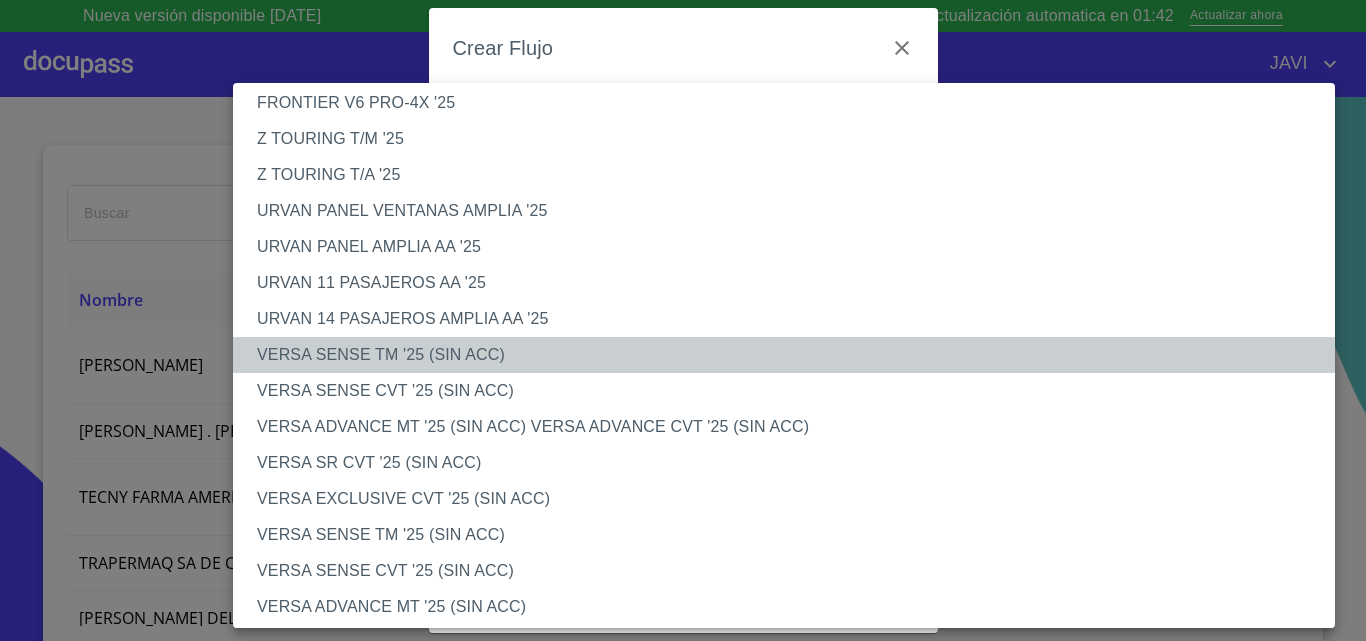 click on "VERSA SENSE TM '25 (SIN ACC)" at bounding box center (791, 355) 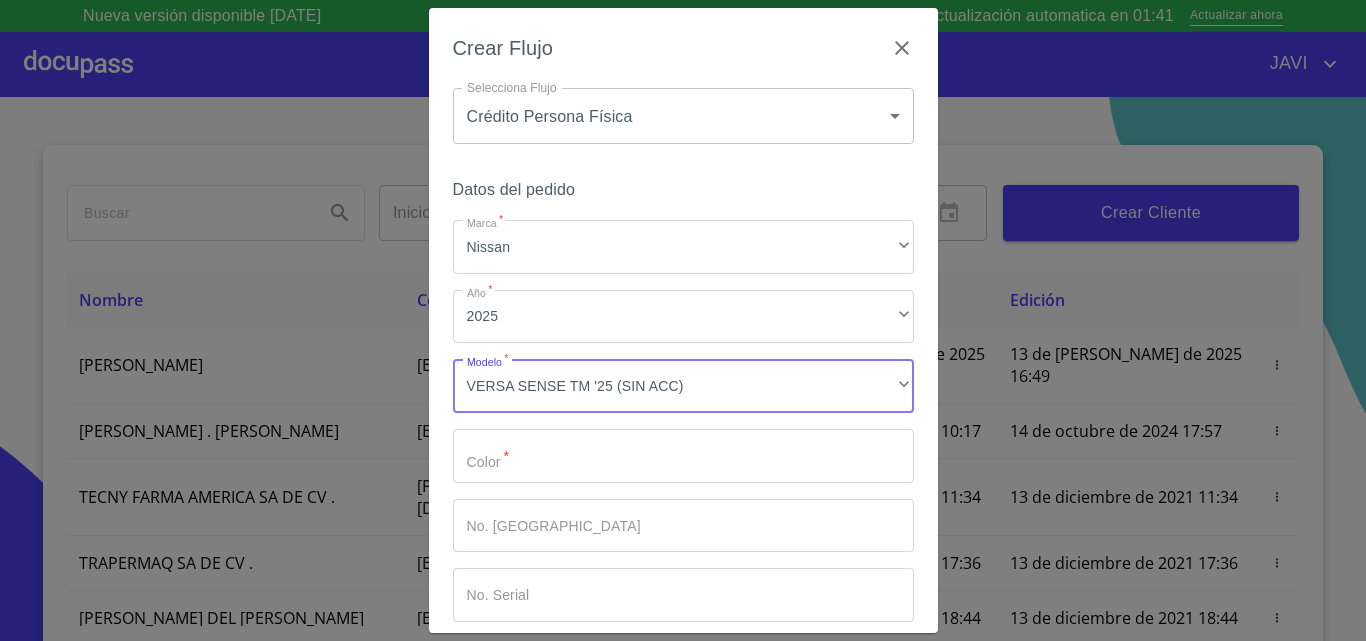 click on "Marca   *" at bounding box center (683, 456) 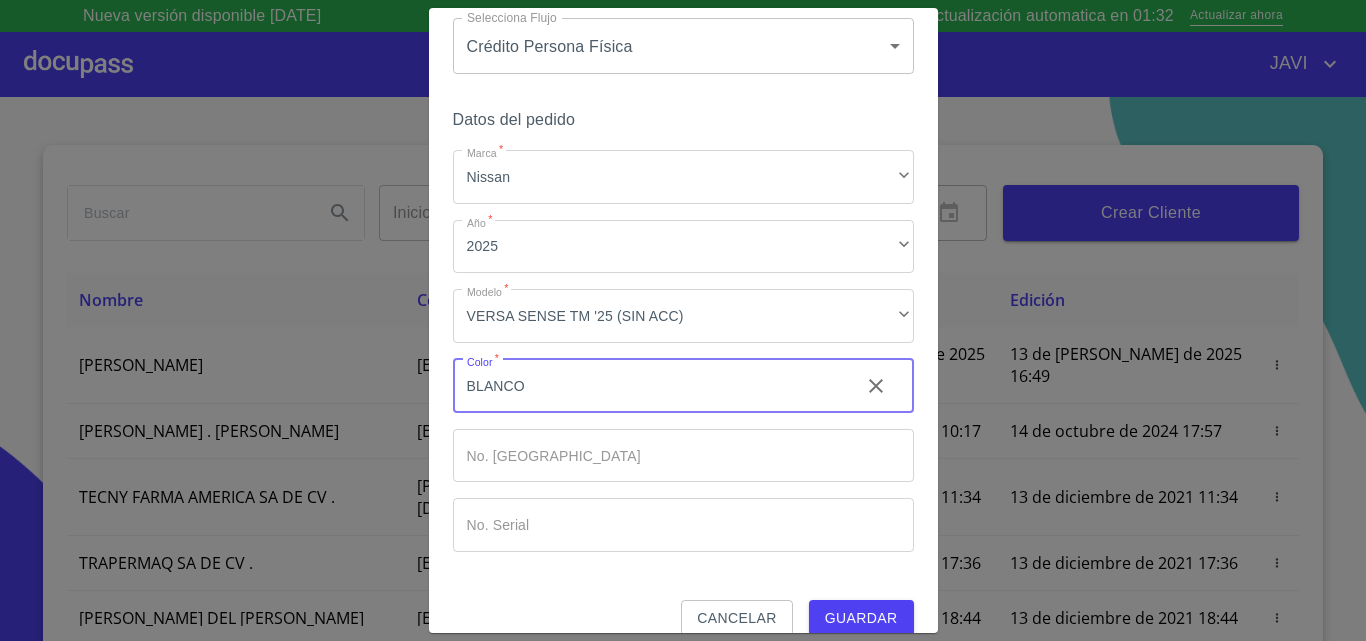 scroll, scrollTop: 97, scrollLeft: 0, axis: vertical 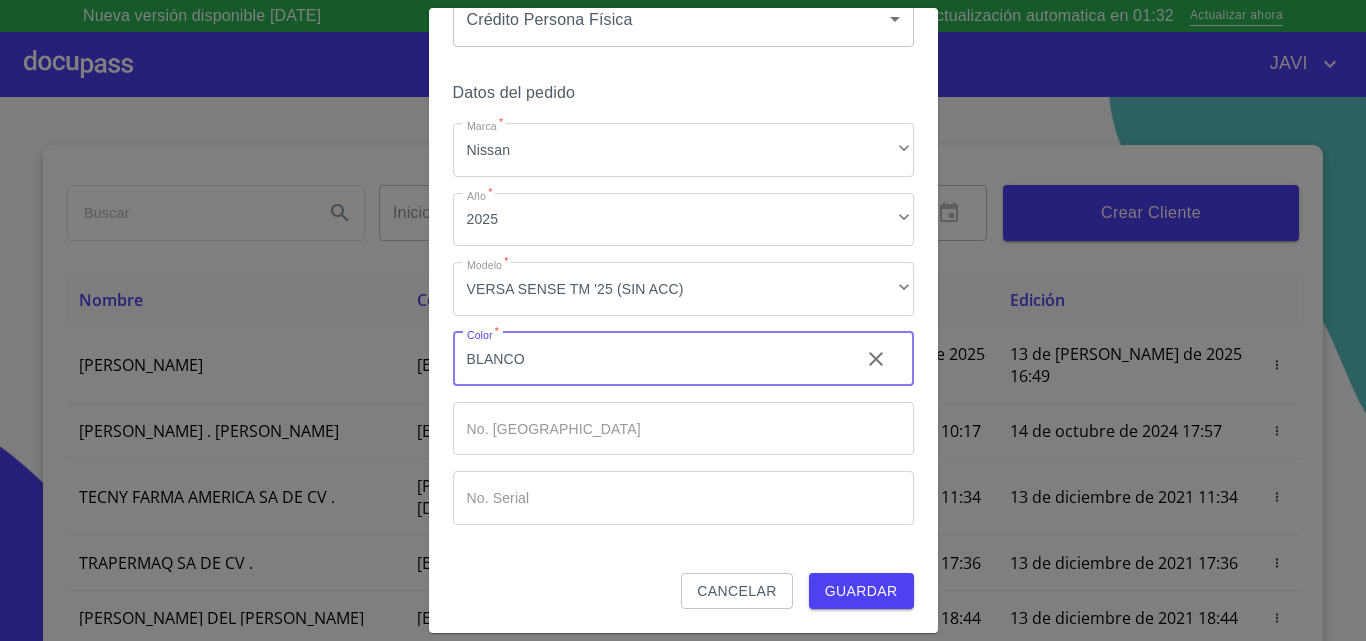 type on "BLANCO" 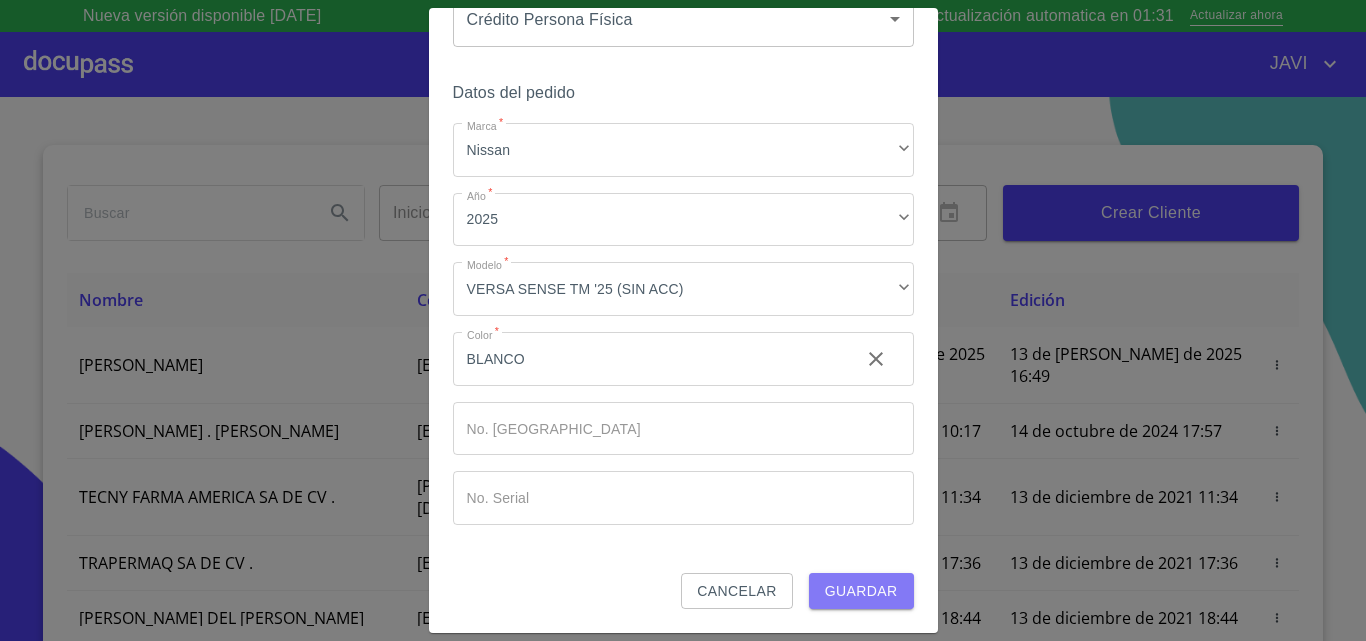 click on "Guardar" at bounding box center (861, 591) 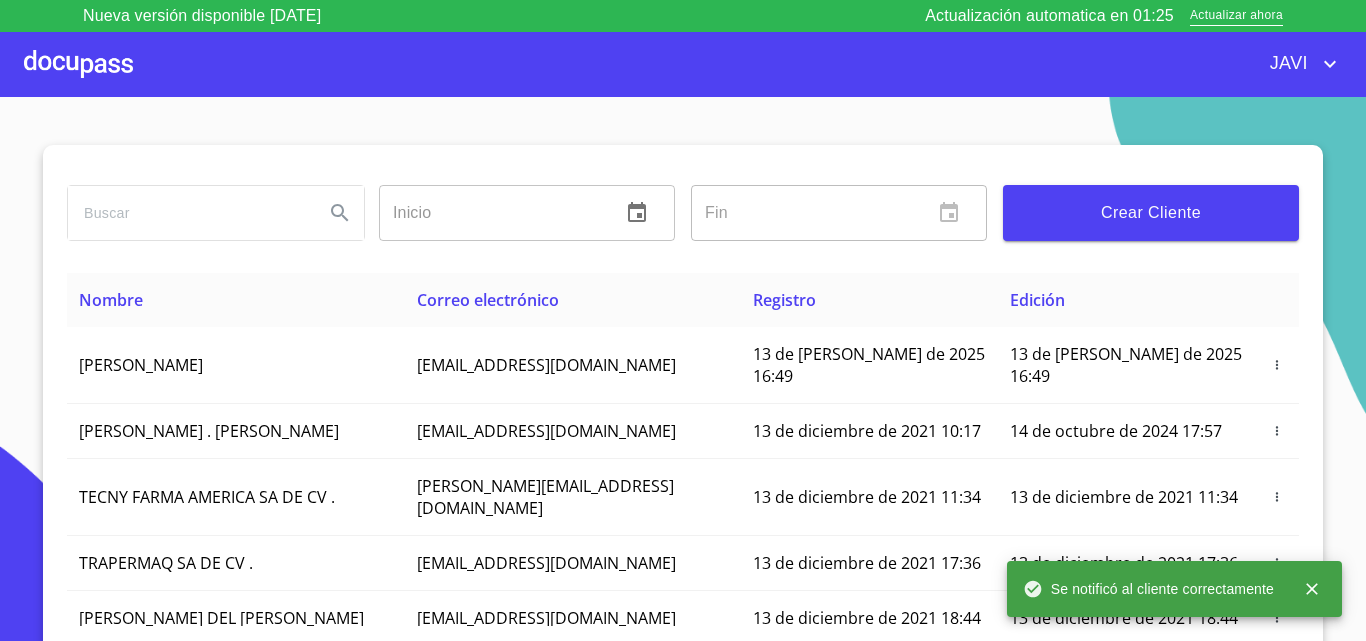 click at bounding box center [78, 64] 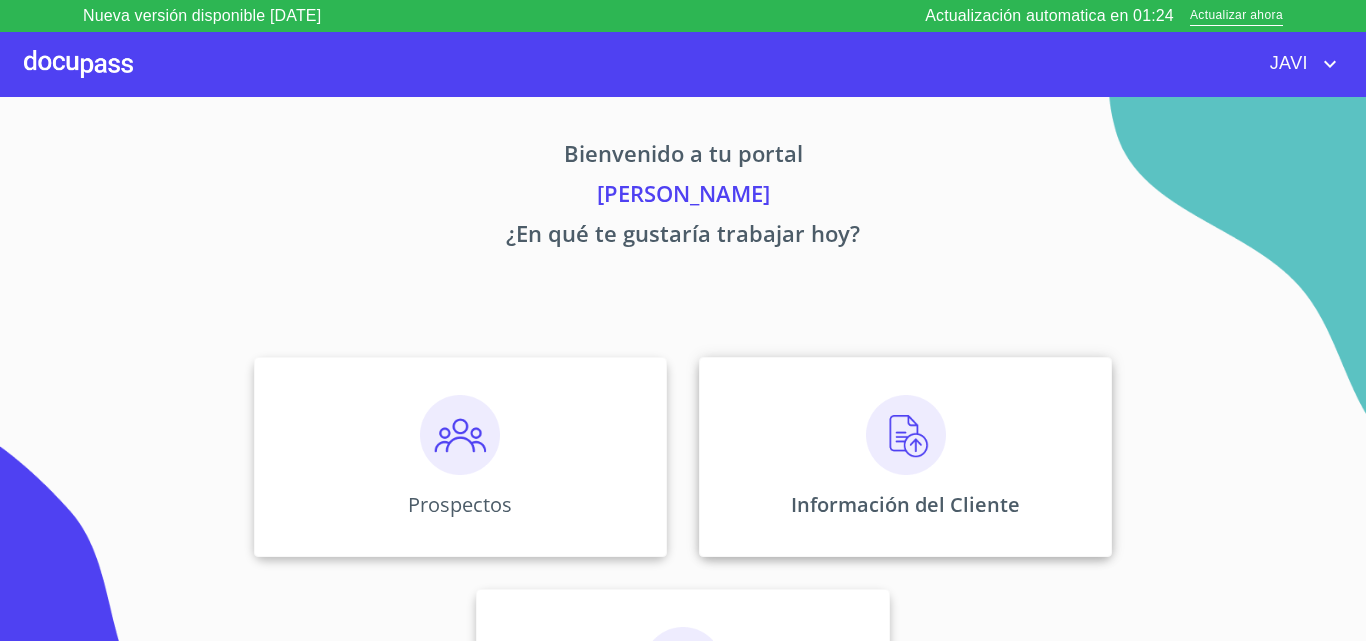 click at bounding box center [906, 435] 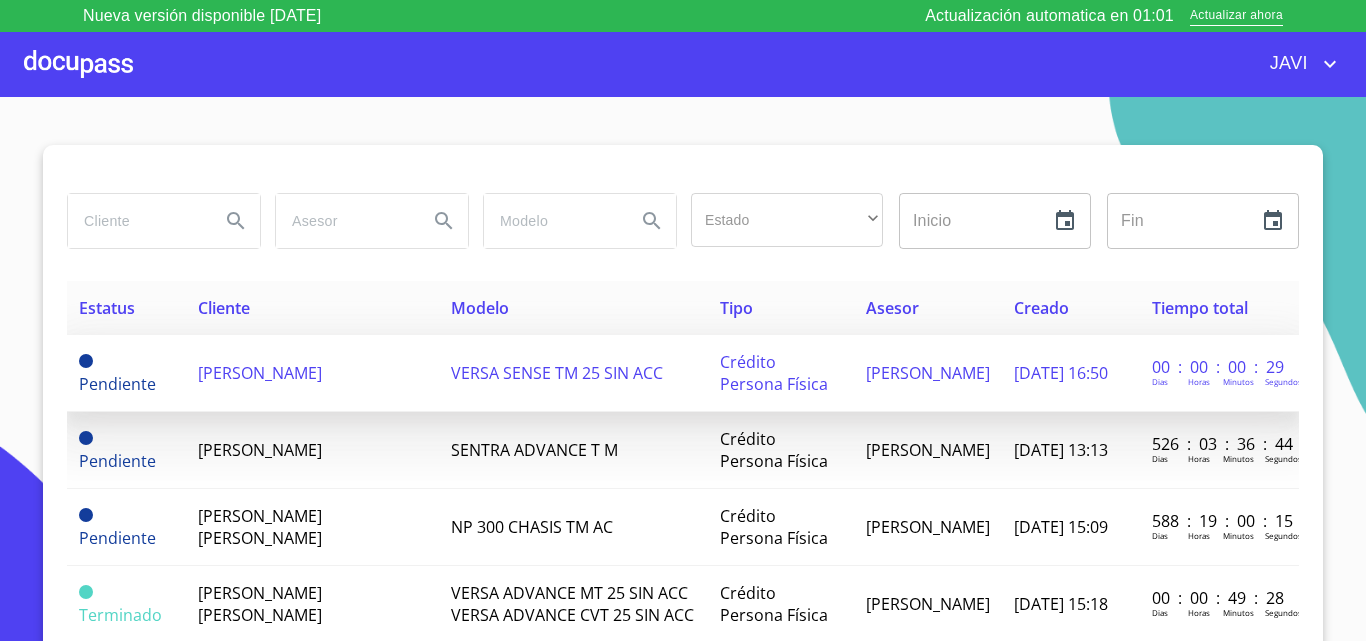 click on "[PERSON_NAME]" at bounding box center (260, 373) 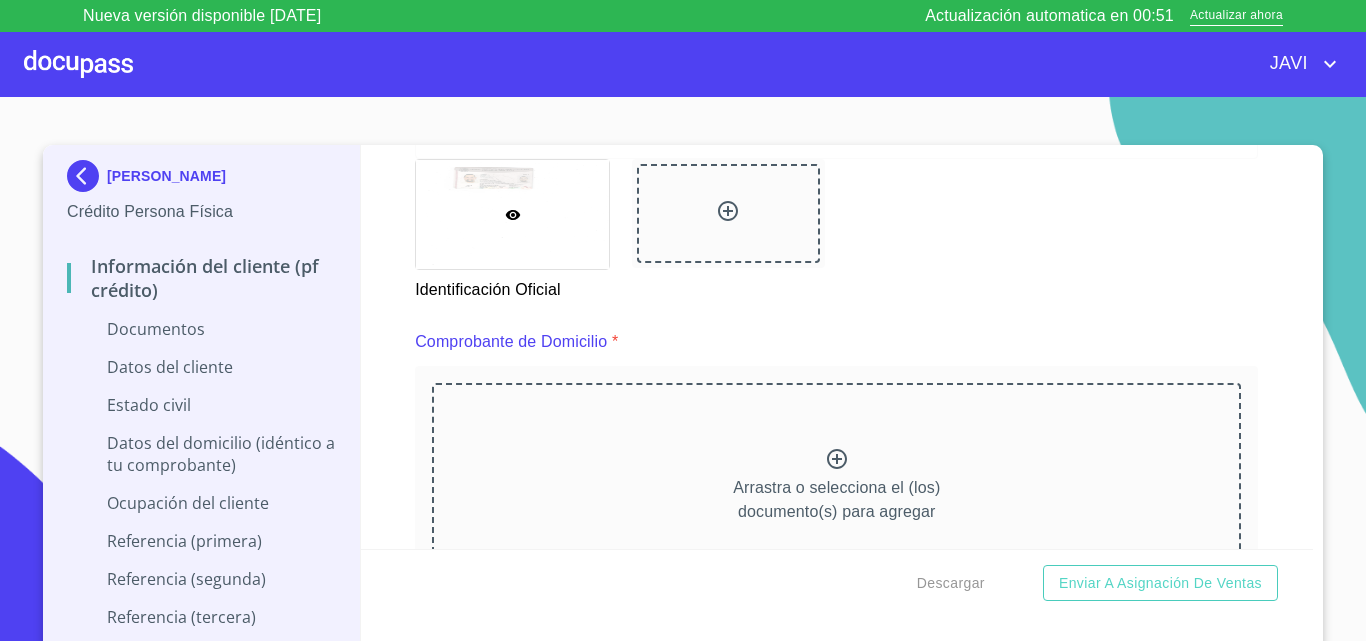 scroll, scrollTop: 1000, scrollLeft: 0, axis: vertical 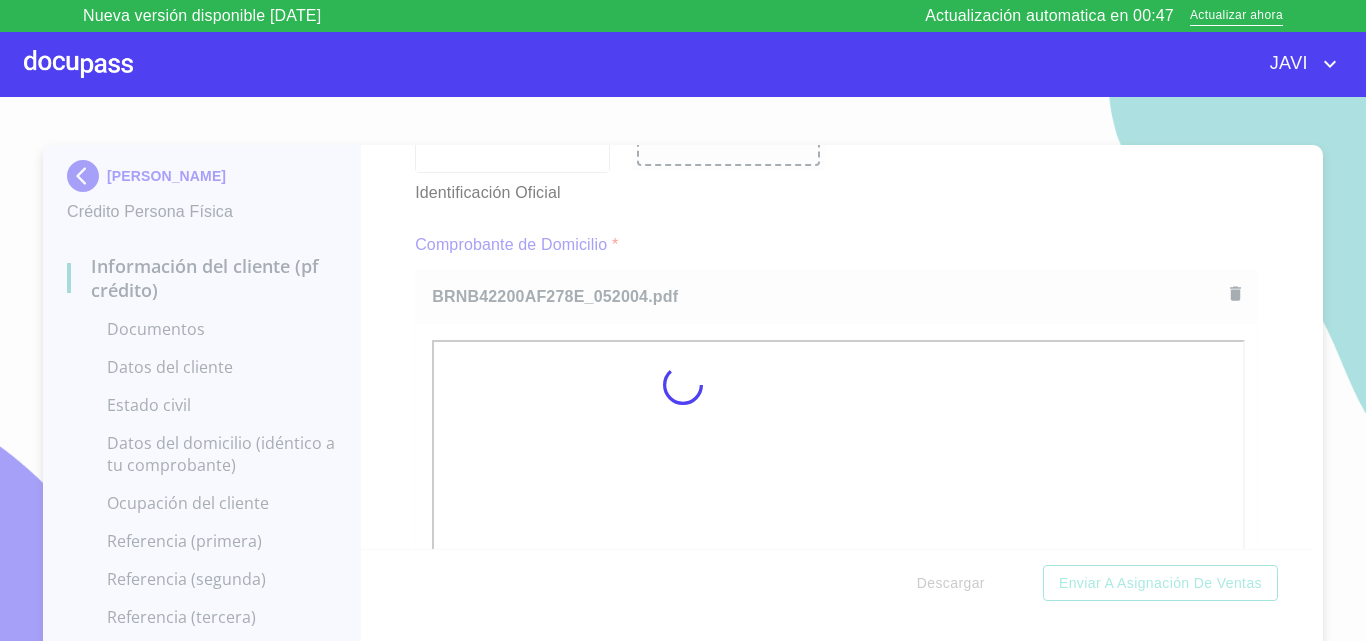 click at bounding box center [683, 385] 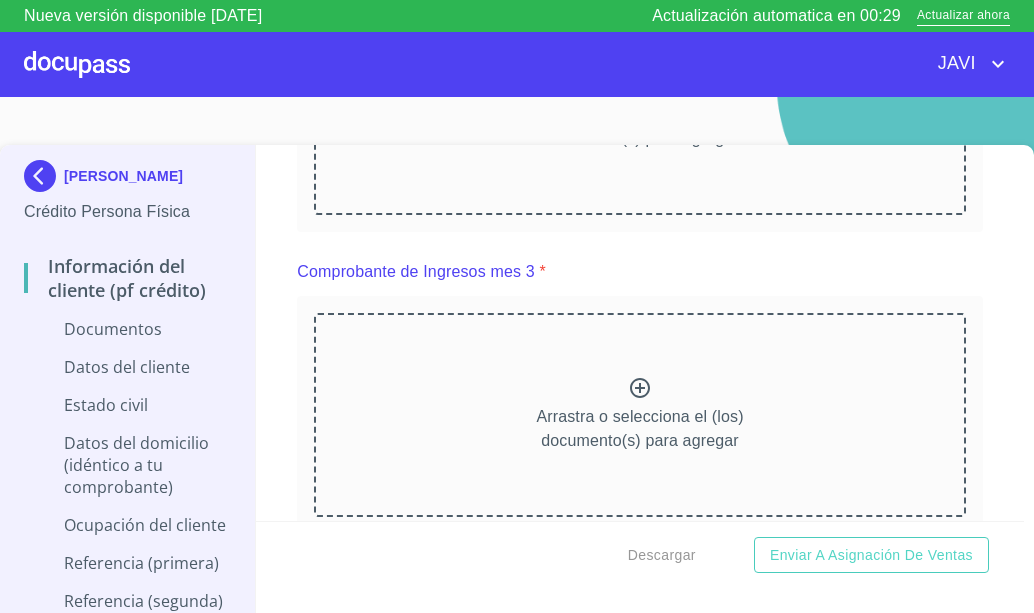 scroll, scrollTop: 2668, scrollLeft: 0, axis: vertical 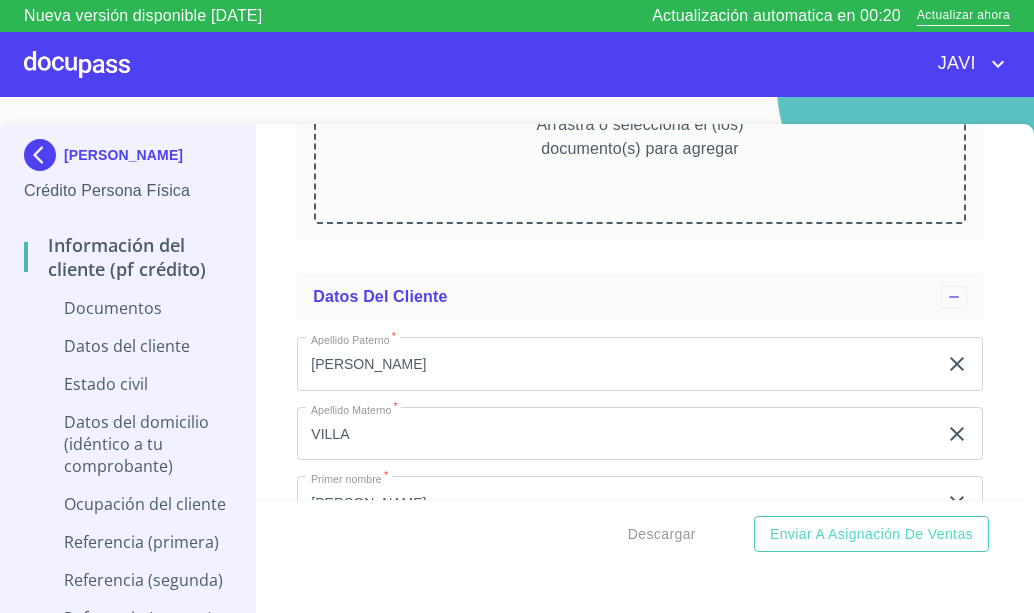 click on "Información del cliente (PF crédito)   Documentos Documento de identificación   * INE ​ Identificación Oficial * Identificación Oficial Identificación Oficial Comprobante de Domicilio * Comprobante de Domicilio Comprobante de [PERSON_NAME] de ingresos   * Independiente/Dueño de negocio/Persona Moral ​ Comprobante de Ingresos mes 1 * Comprobante de Ingresos mes 1 Comprobante de Ingresos mes 1 Comprobante de Ingresos mes 2 * Comprobante de Ingresos mes 2 Comprobante de Ingresos mes 2 Comprobante de Ingresos mes 3 * Comprobante de Ingresos mes 3 Comprobante de Ingresos mes 3 CURP * [GEOGRAPHIC_DATA] o selecciona el (los) documento(s) para agregar [PERSON_NAME] de situación fiscal Arrastra o selecciona el (los) documento(s) para agregar Datos del cliente Apellido [PERSON_NAME]   * [PERSON_NAME] ​ Apellido Materno   * VILLA ​ Primer nombre   * [PERSON_NAME] ​ [PERSON_NAME] Nombre ANTONIO ​ Fecha de nacimiento * ​ Nacionalidad   * ​ ​ País de nacimiento   * ​ CURP   * ​ RFC   * ​ Sexo   * ​ ​ *" at bounding box center (640, 312) 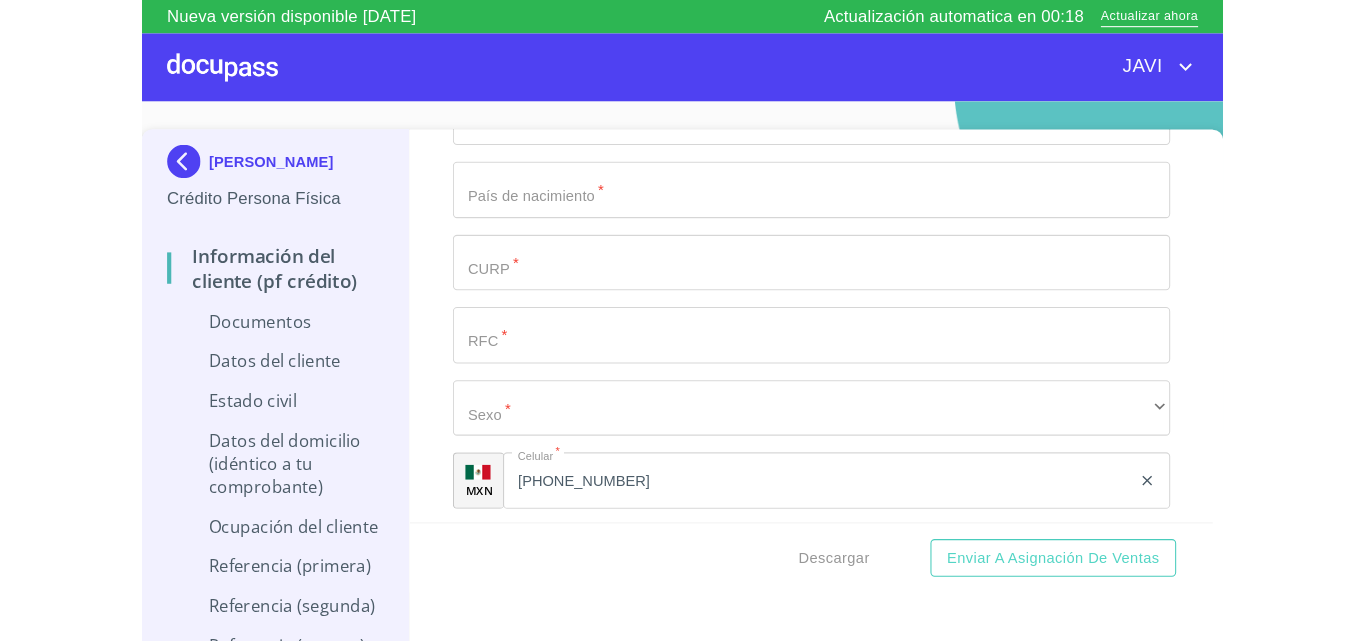 scroll, scrollTop: 4068, scrollLeft: 0, axis: vertical 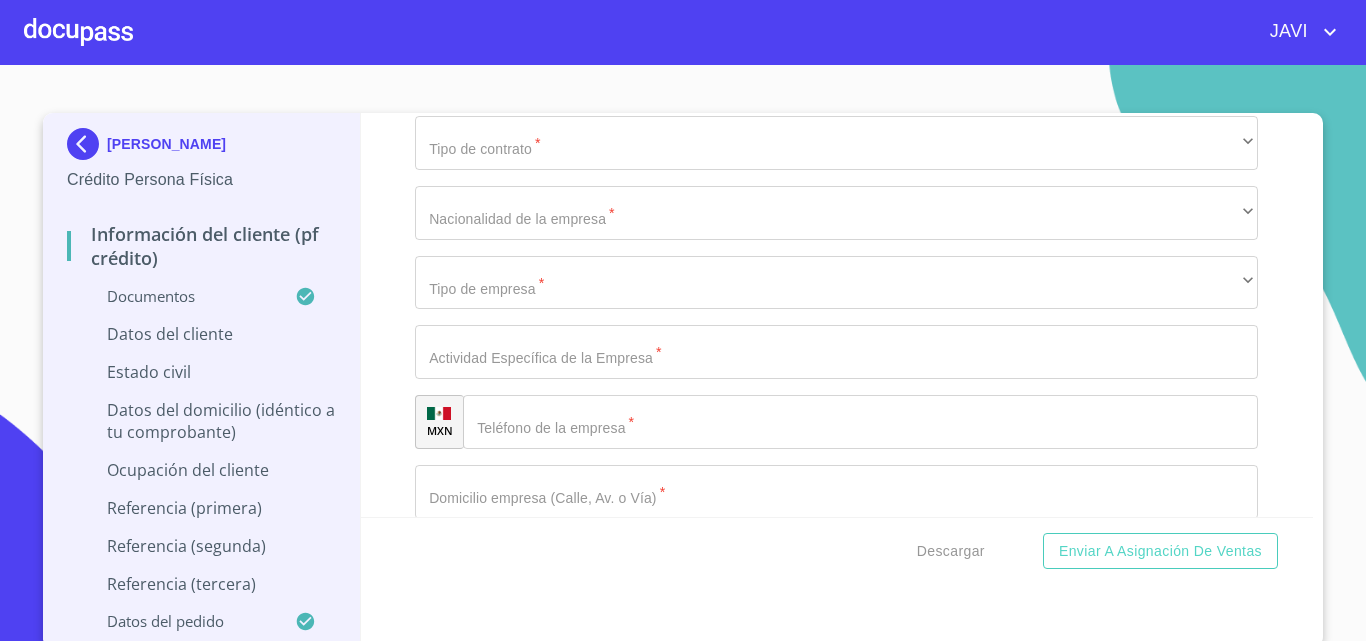 click 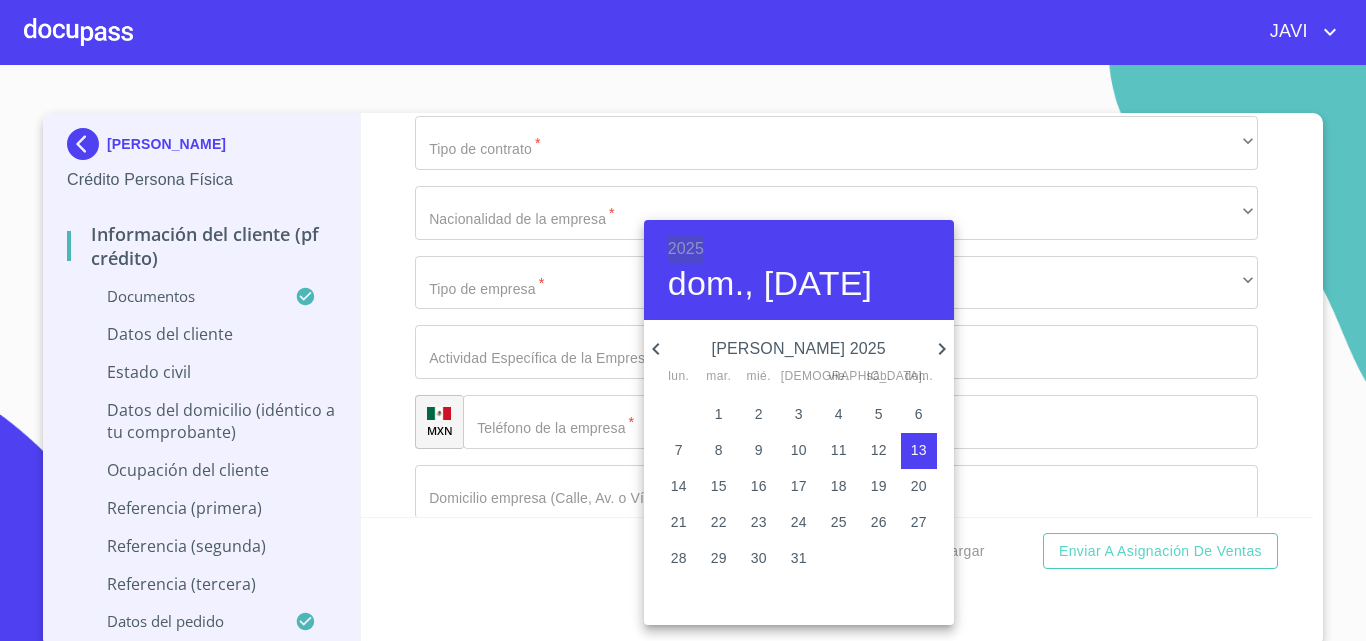 click on "2025" at bounding box center [686, 249] 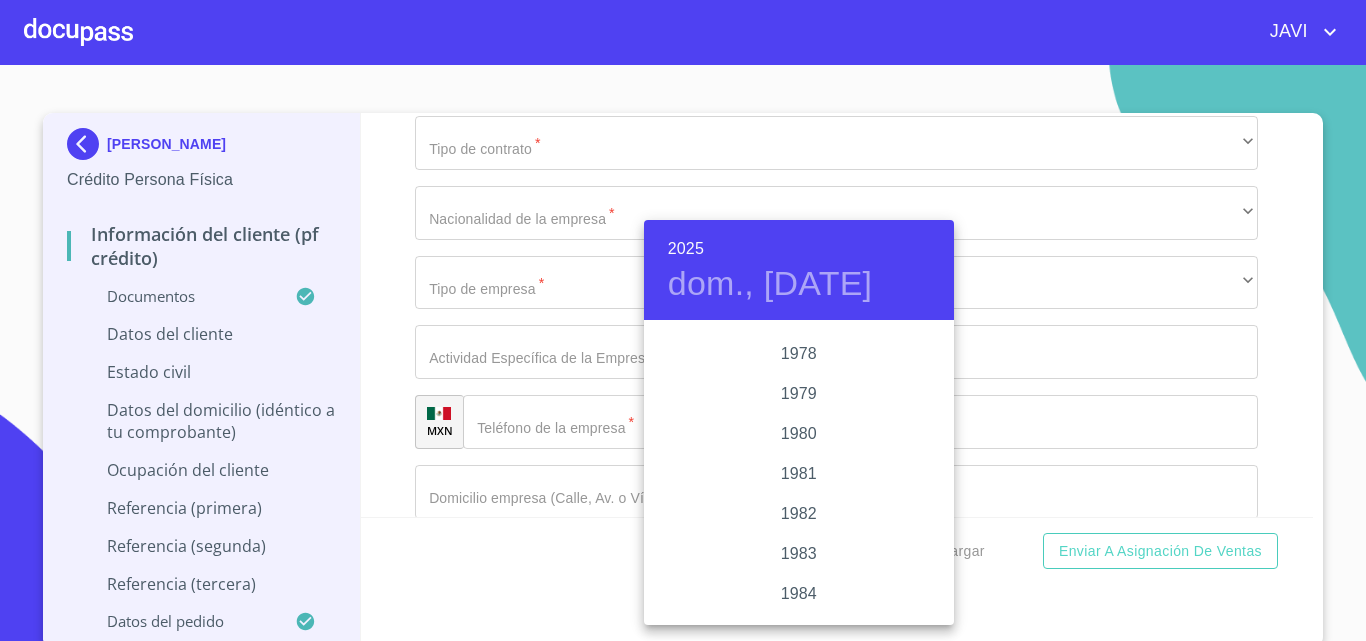 scroll, scrollTop: 2046, scrollLeft: 0, axis: vertical 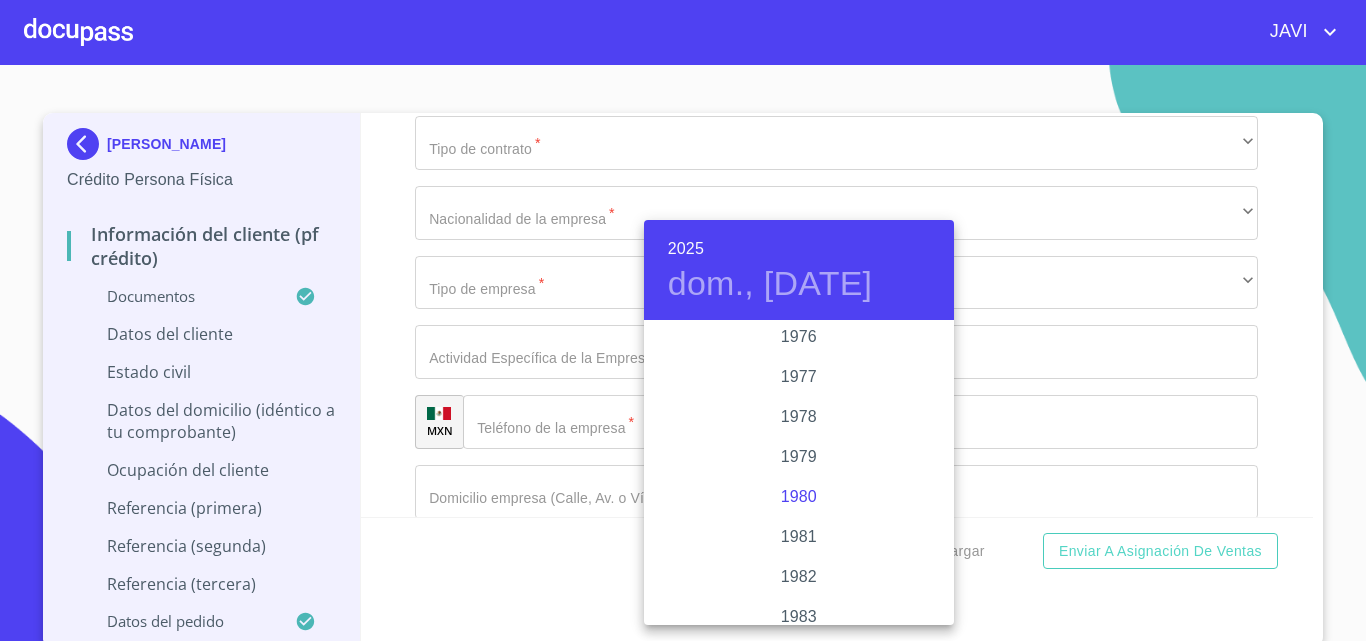 click on "1980" at bounding box center [799, 497] 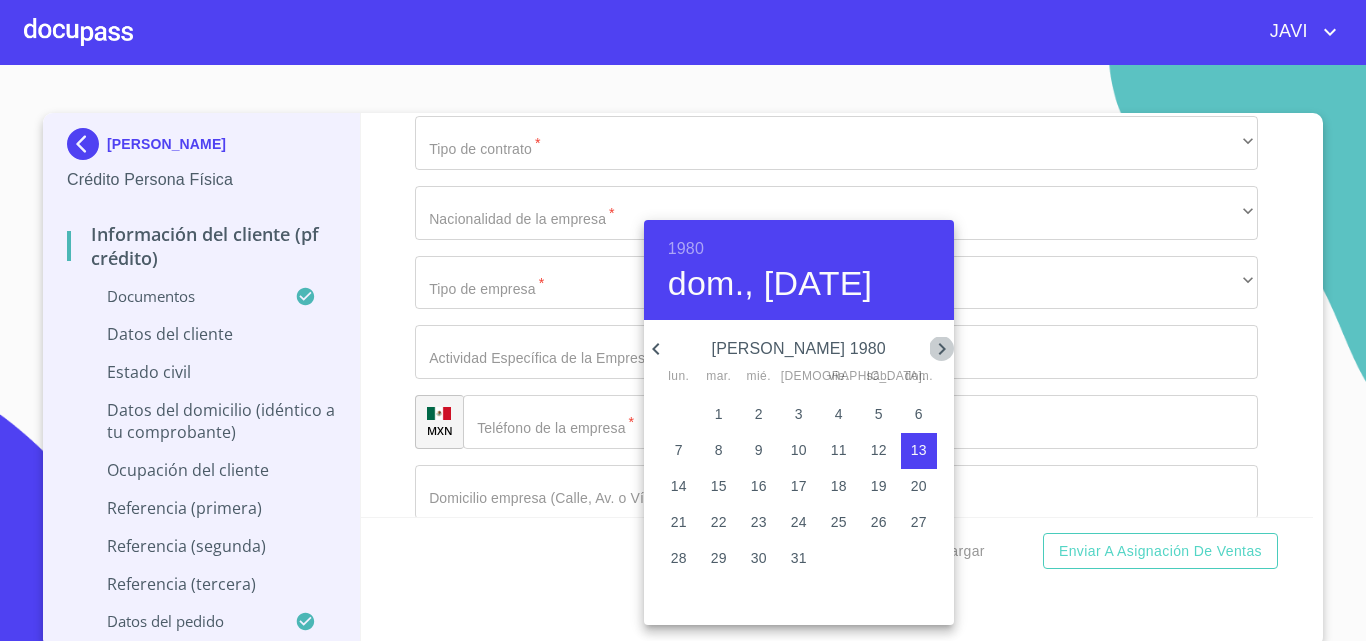 click 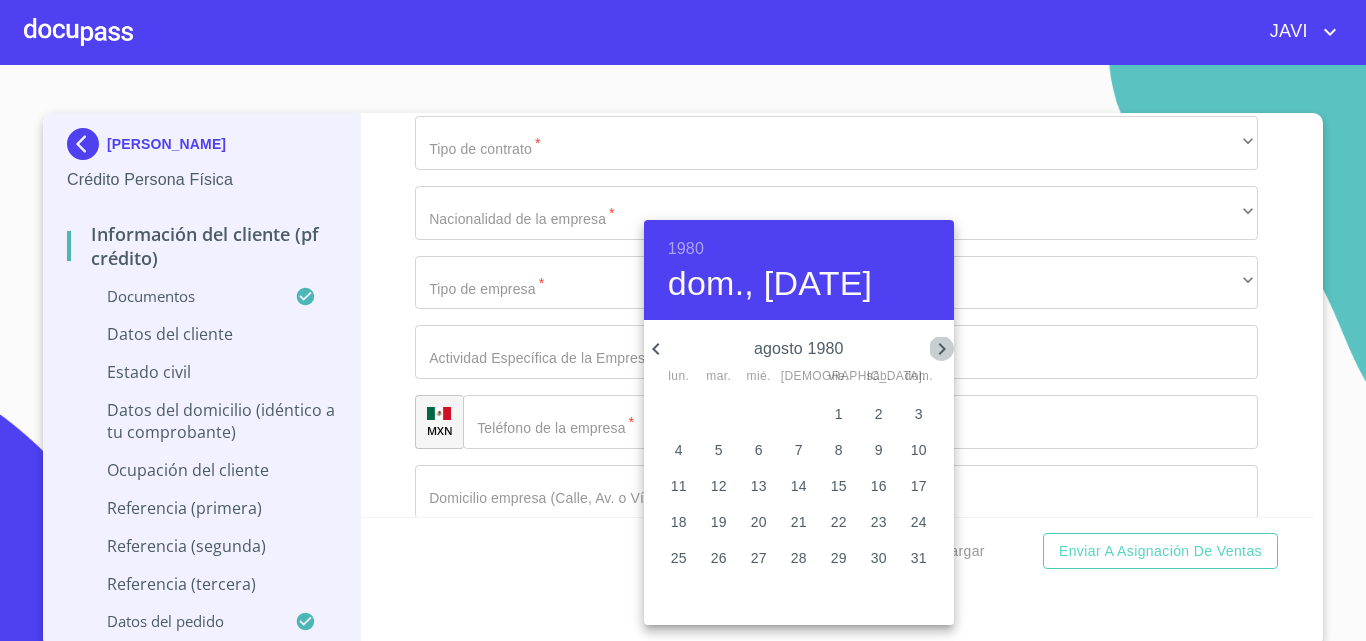 click 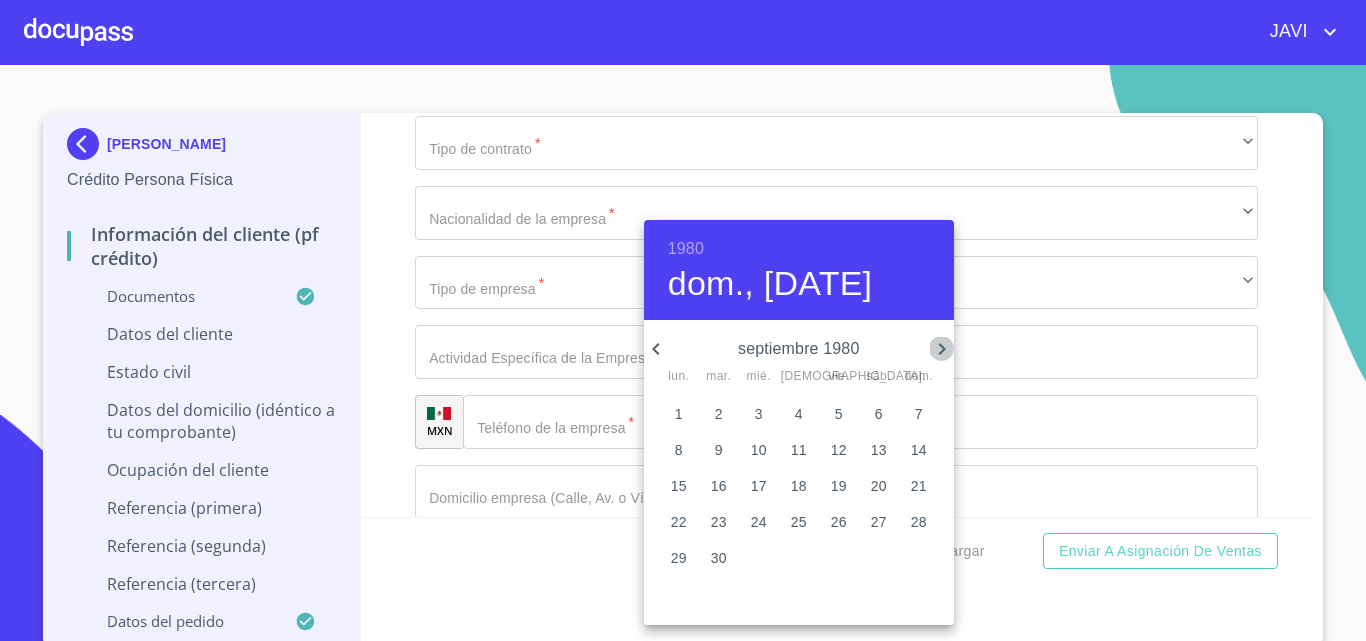 click 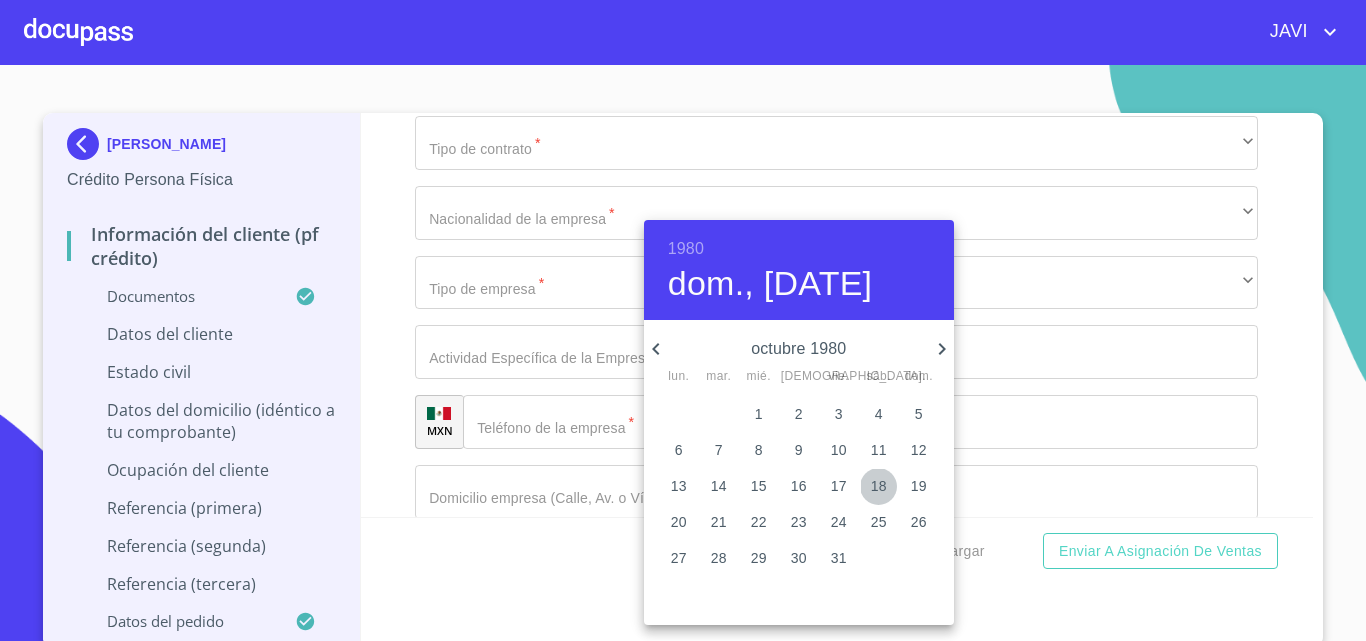 click on "18" at bounding box center (879, 486) 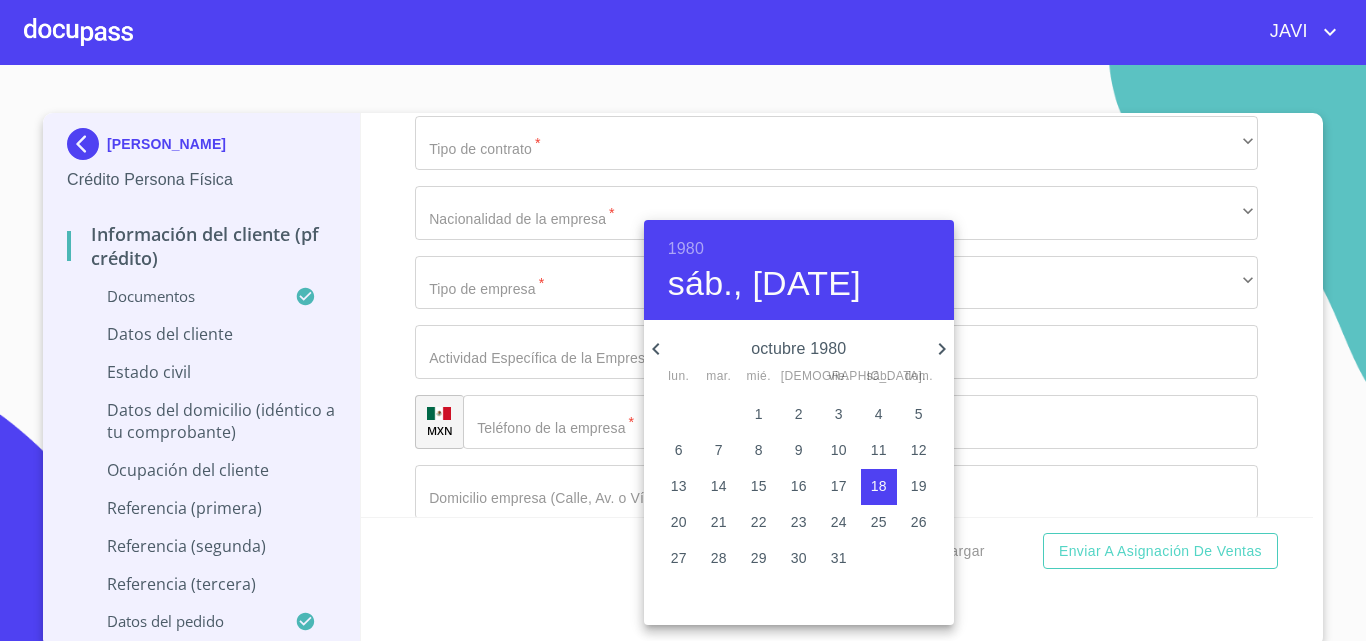 click at bounding box center [683, 320] 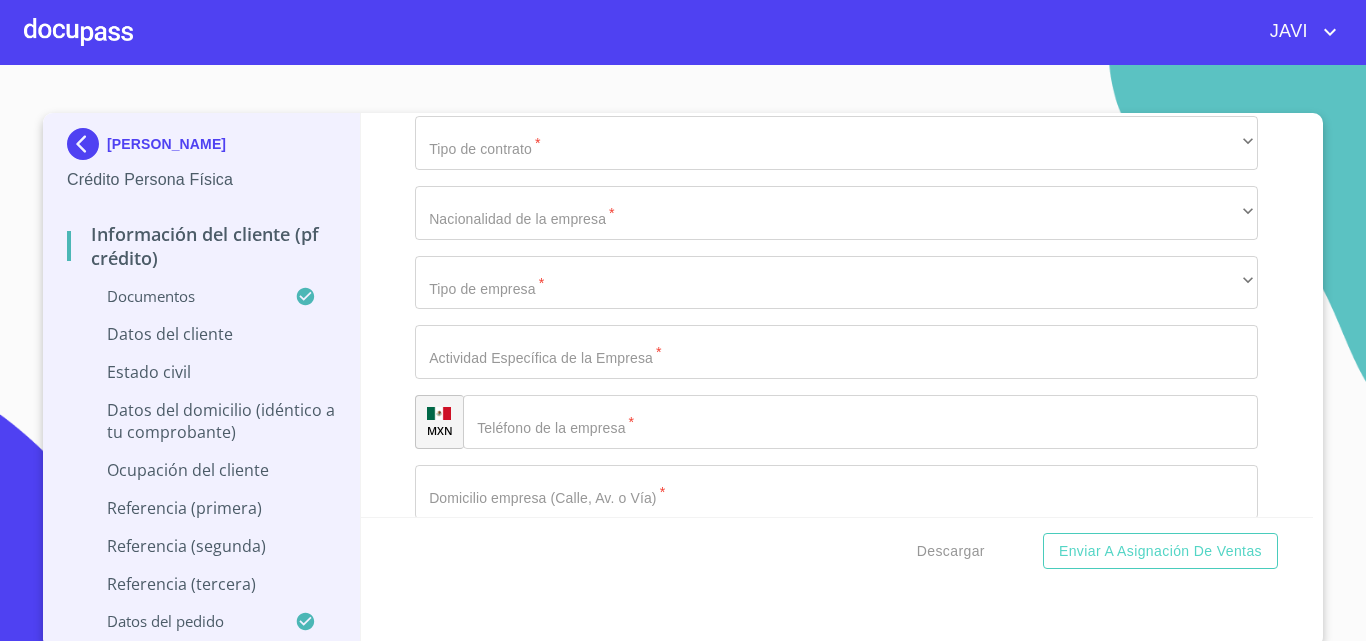 click on "​" at bounding box center [836, -1698] 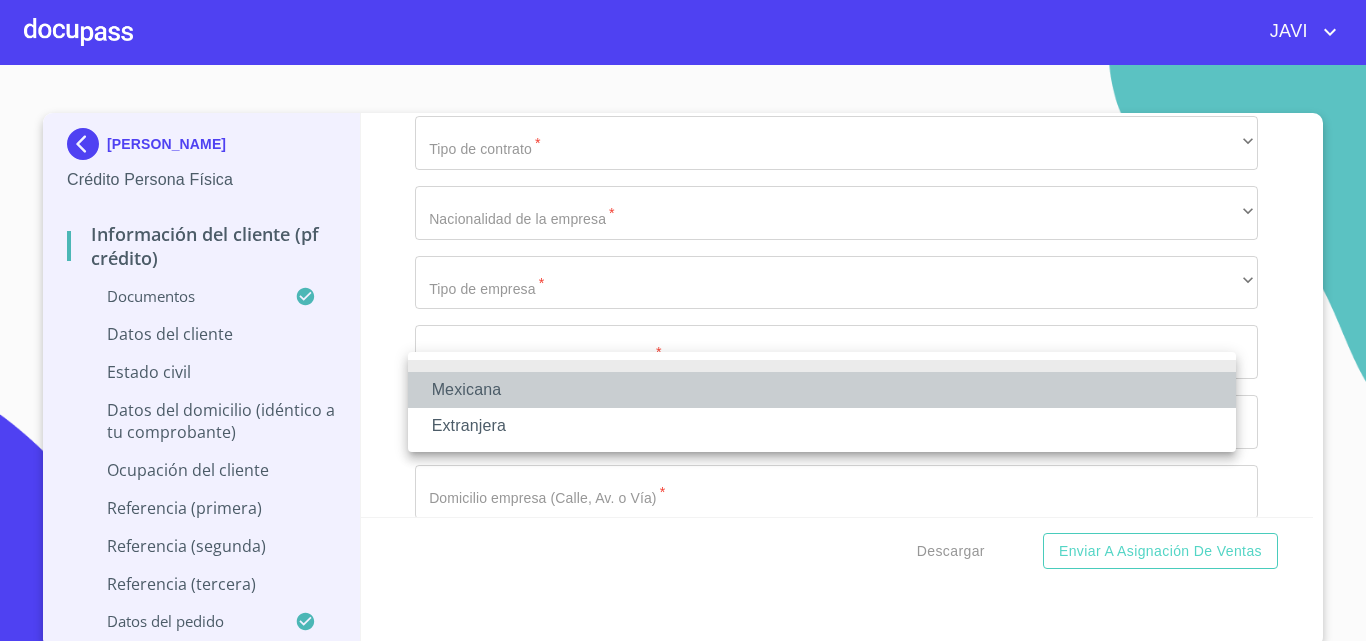 click on "Mexicana" at bounding box center [822, 390] 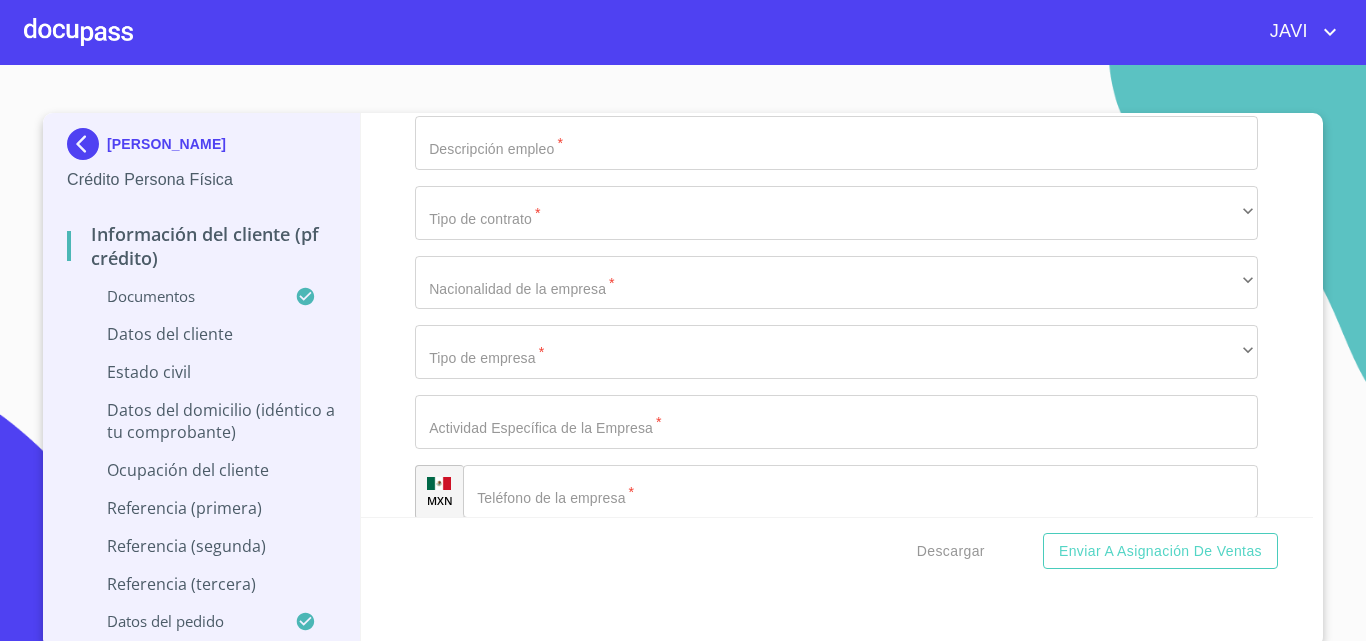click on "Documento de identificación   *" at bounding box center [836, -1629] 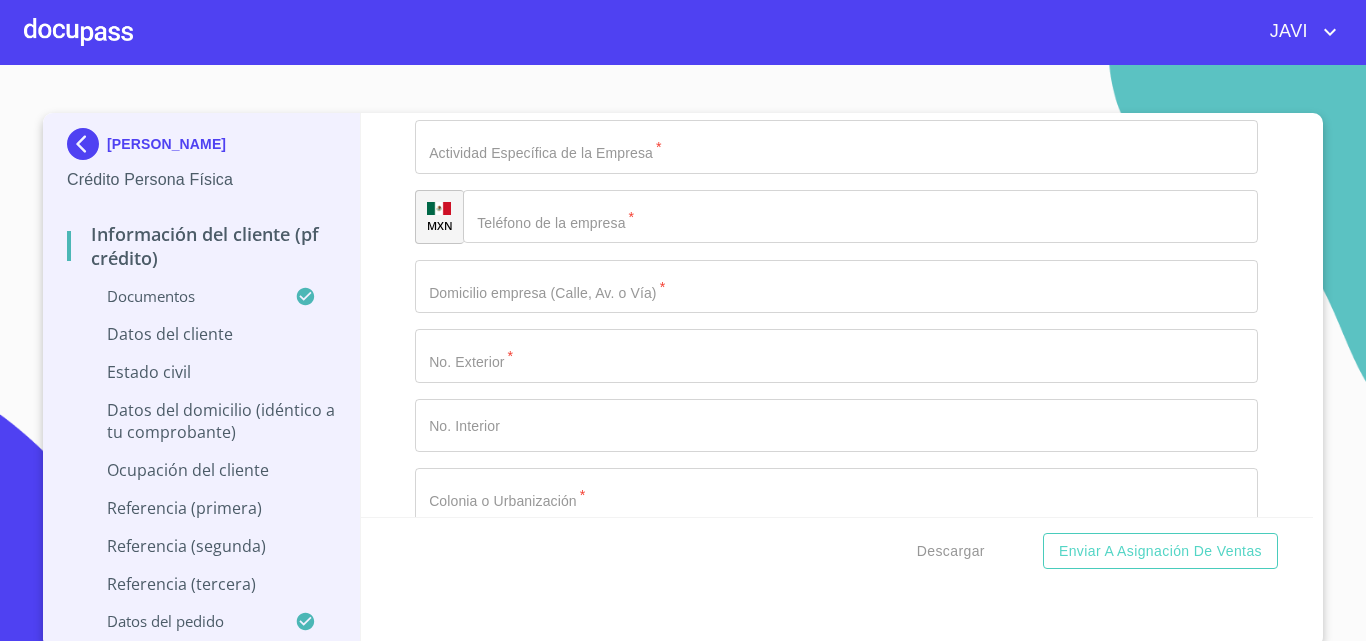 scroll, scrollTop: 6750, scrollLeft: 0, axis: vertical 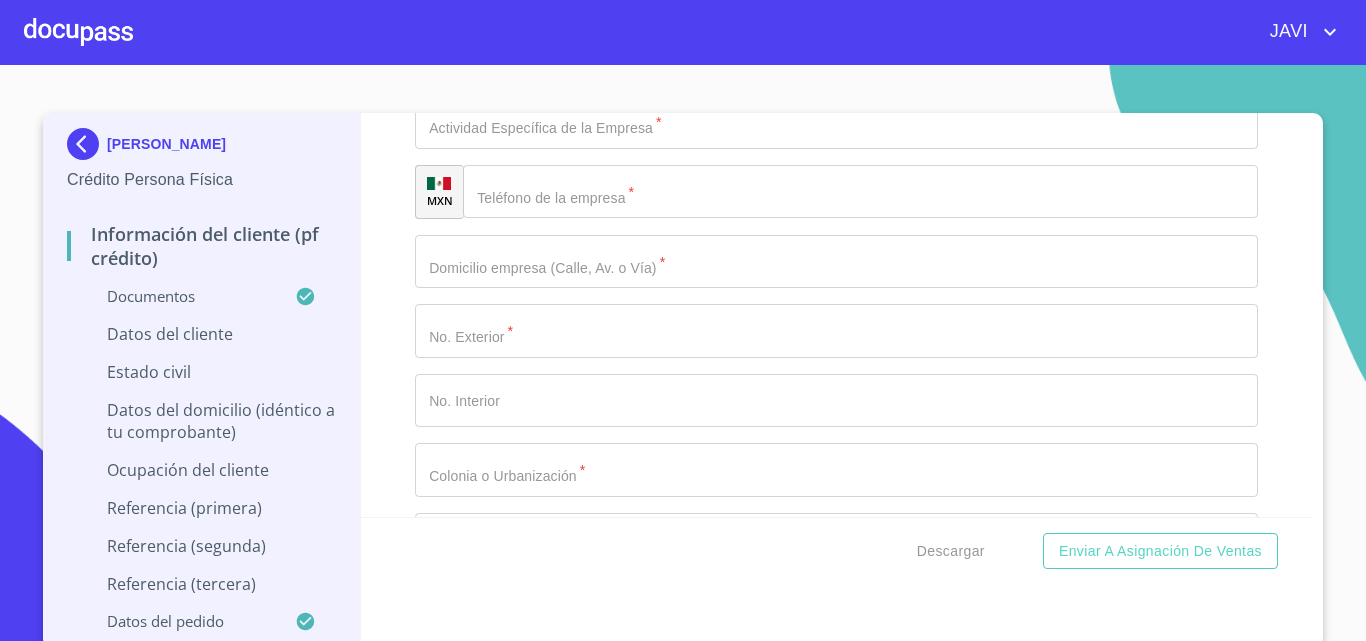 type on "MEXICO" 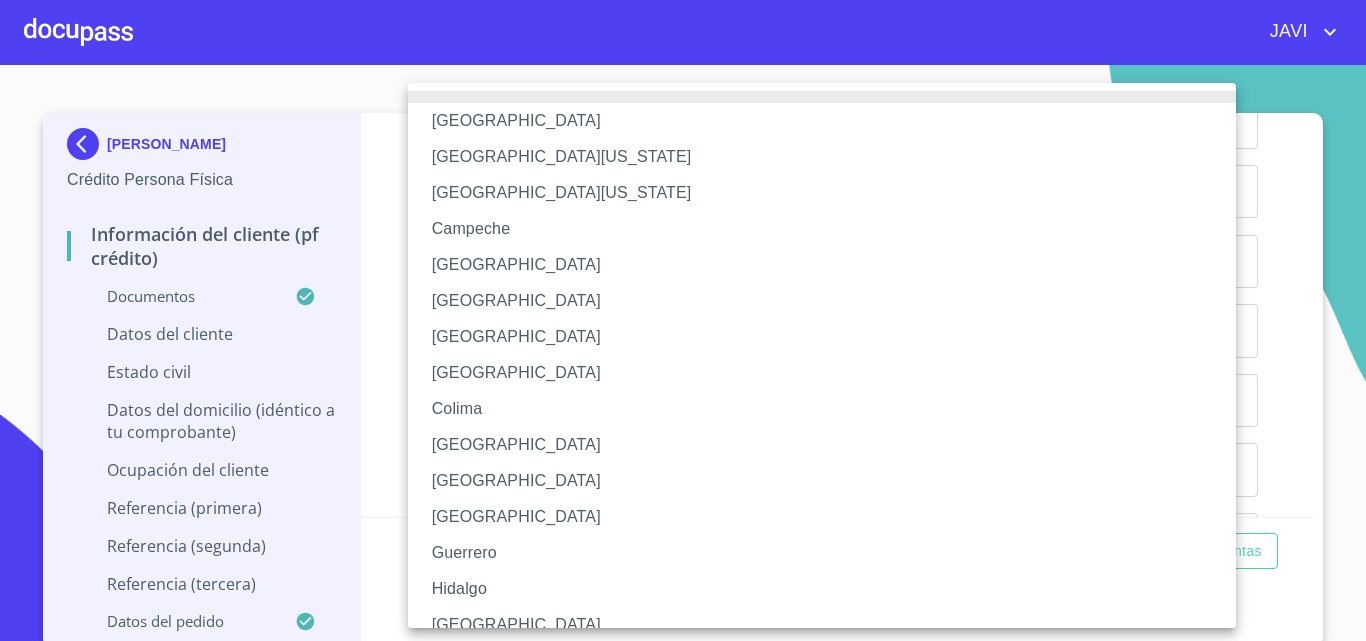 type 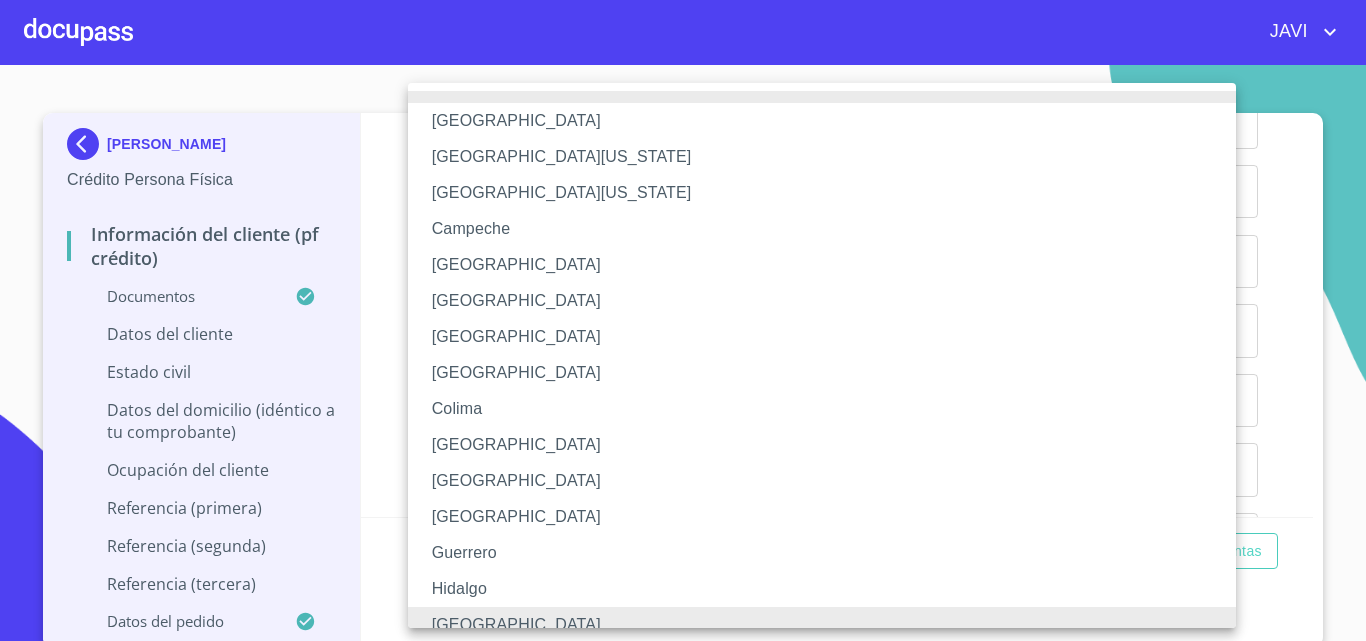 type 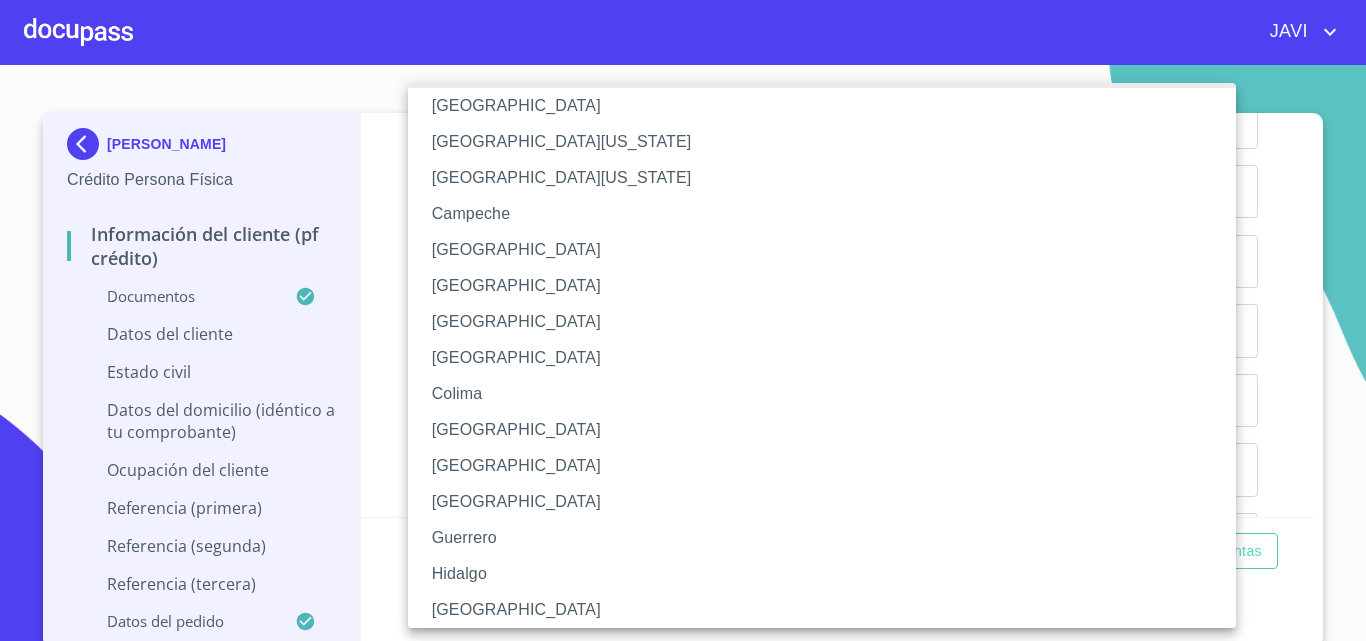 click on "Jalisco" at bounding box center [829, 610] 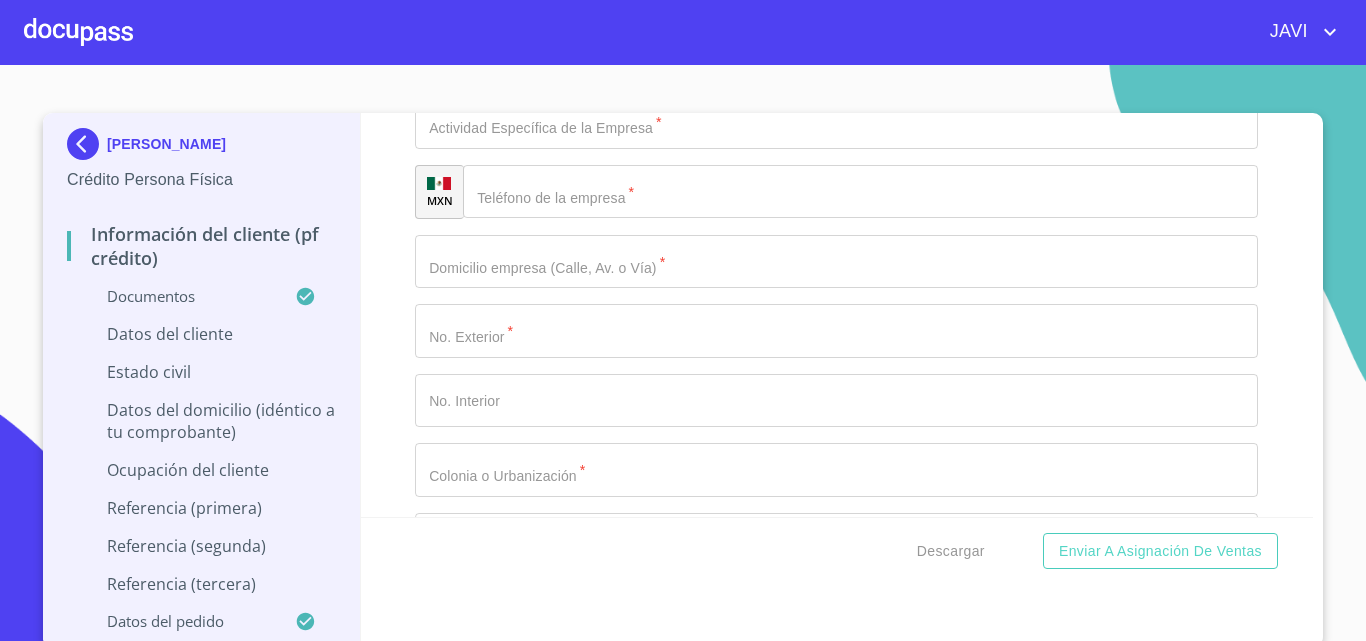 click on "Información del cliente (PF crédito)   Documentos Documento de identificación   * INE ​ Identificación Oficial * Identificación Oficial Identificación Oficial Comprobante de Domicilio * Comprobante de Domicilio Comprobante de Domicilio Fuente de ingresos   * Independiente/Dueño de negocio/Persona Moral ​ Comprobante de Ingresos mes 1 * Comprobante de Ingresos mes 1 Comprobante de Ingresos mes 1 Comprobante de Ingresos mes 2 * Comprobante de Ingresos mes 2 Comprobante de Ingresos mes 2 Comprobante de Ingresos mes 3 * Comprobante de Ingresos mes 3 Comprobante de Ingresos mes 3 CURP * CURP CURP Constancia de situación fiscal Constancia de situación fiscal Constancia de situación fiscal Datos del cliente Apellido Paterno   * DAVILA ​ Apellido Materno   * VILLA ​ Primer nombre   * JUAN ​ Segundo Nombre ANTONIO ​ Fecha de nacimiento * 18 de oct. de 1980 ​ Nacionalidad   * Mexicana ​ País de nacimiento   * MEXICO ​ Estado de nacimiento   * Jalisco ​ CURP   * ​ RFC *" at bounding box center [837, 315] 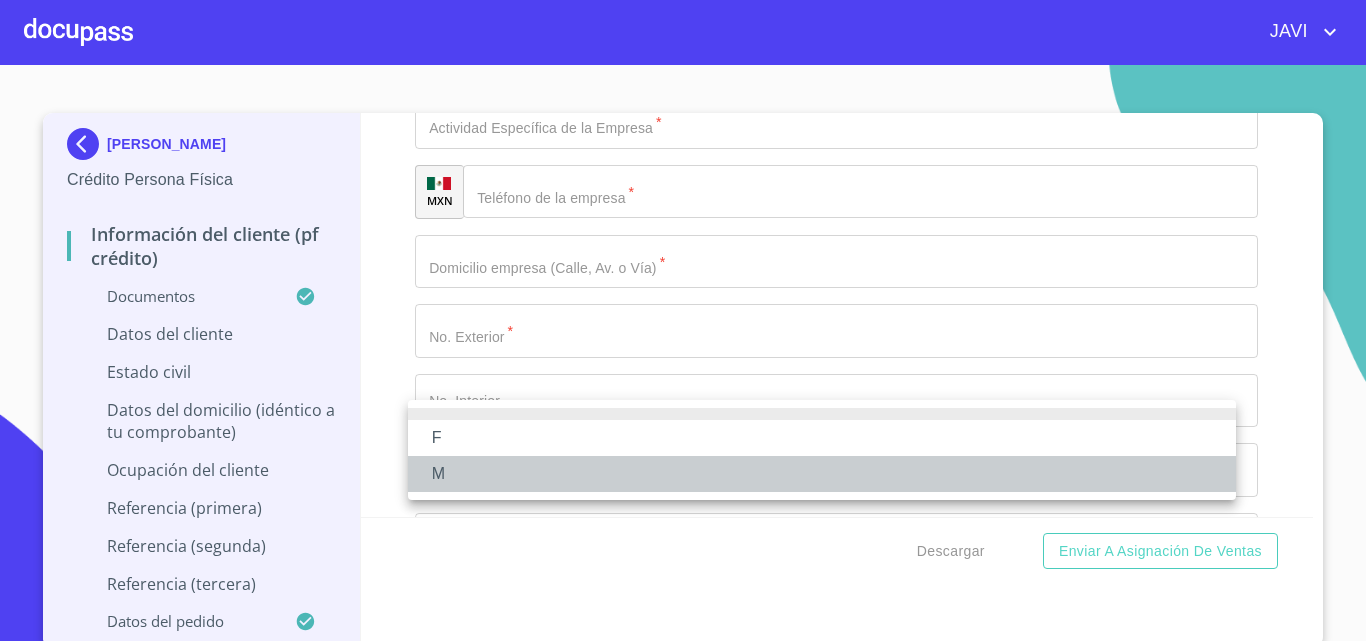 click on "M" at bounding box center [822, 474] 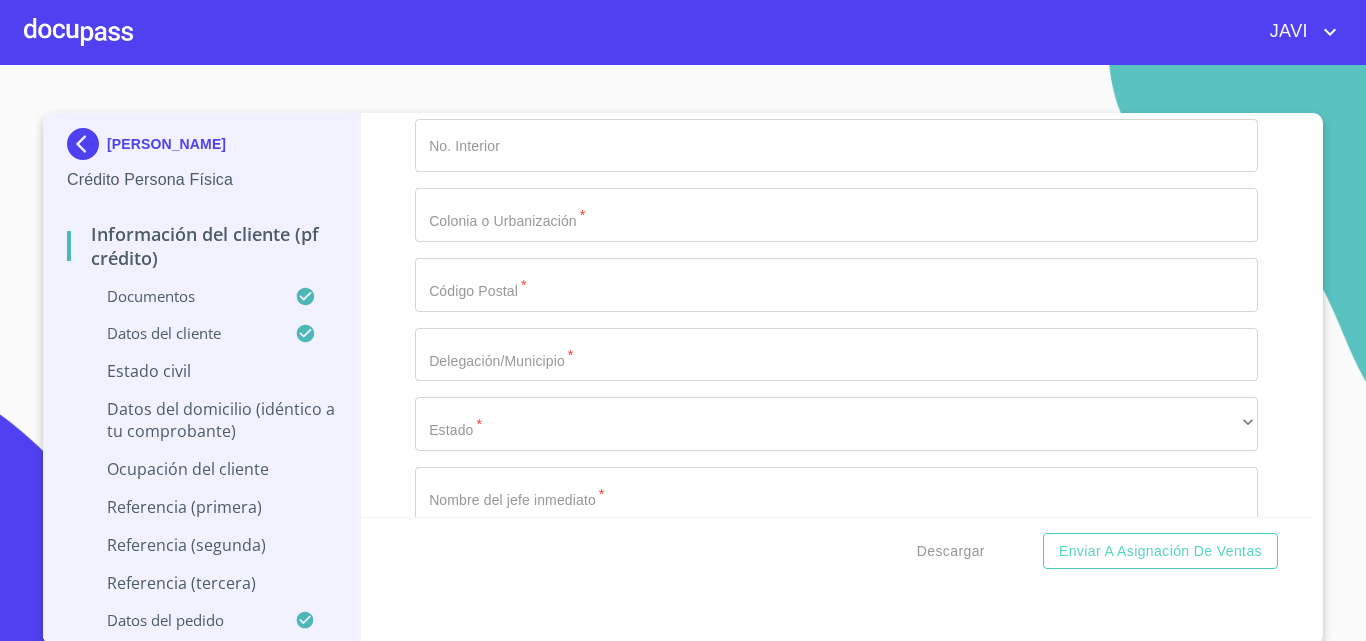 scroll, scrollTop: 7050, scrollLeft: 0, axis: vertical 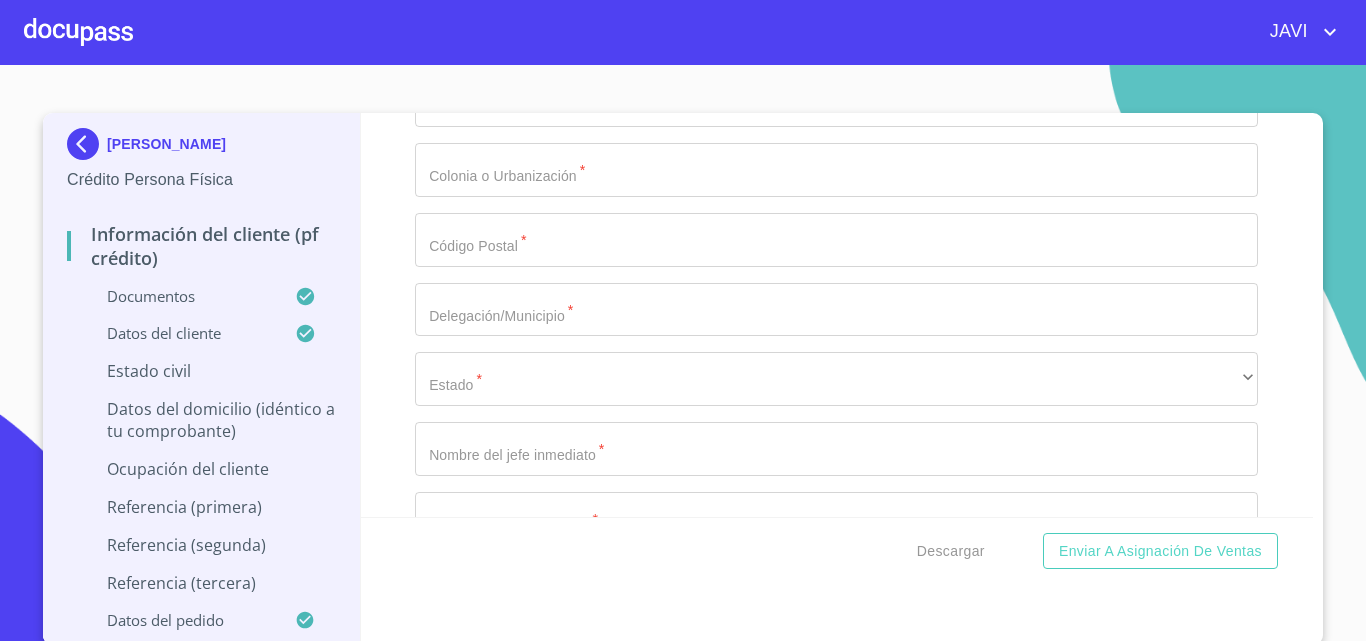 click on "Documento de identificación   *" at bounding box center (836, -1811) 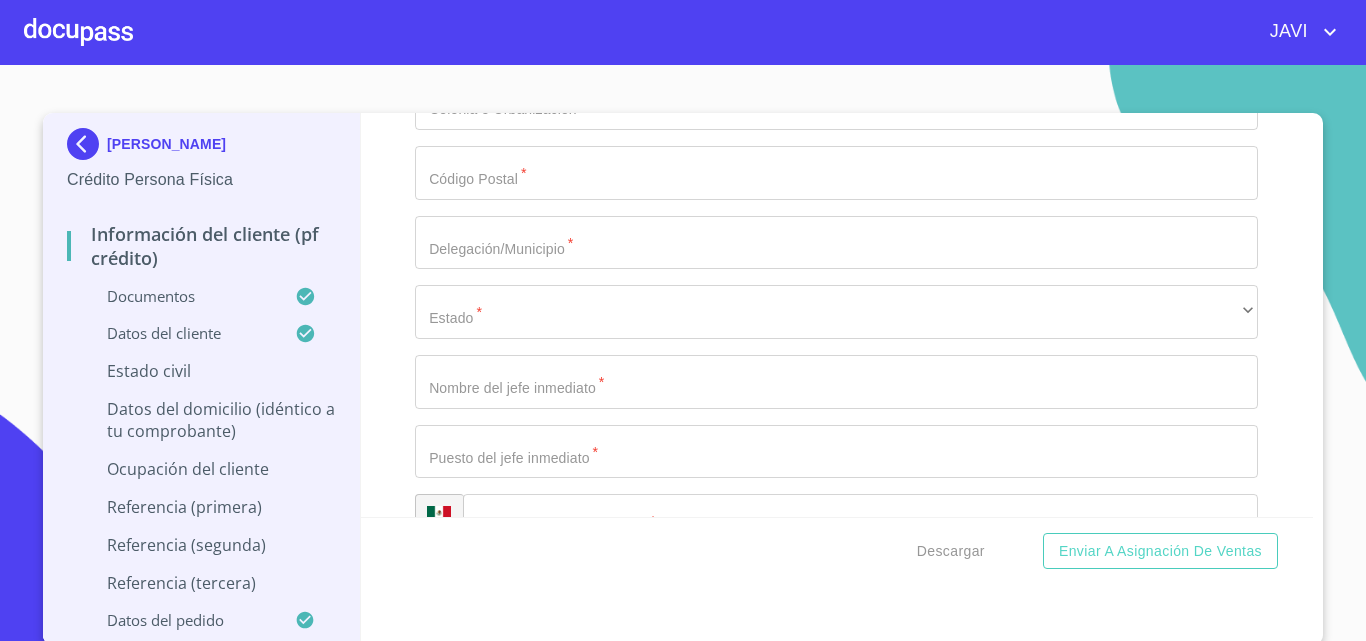 scroll, scrollTop: 7250, scrollLeft: 0, axis: vertical 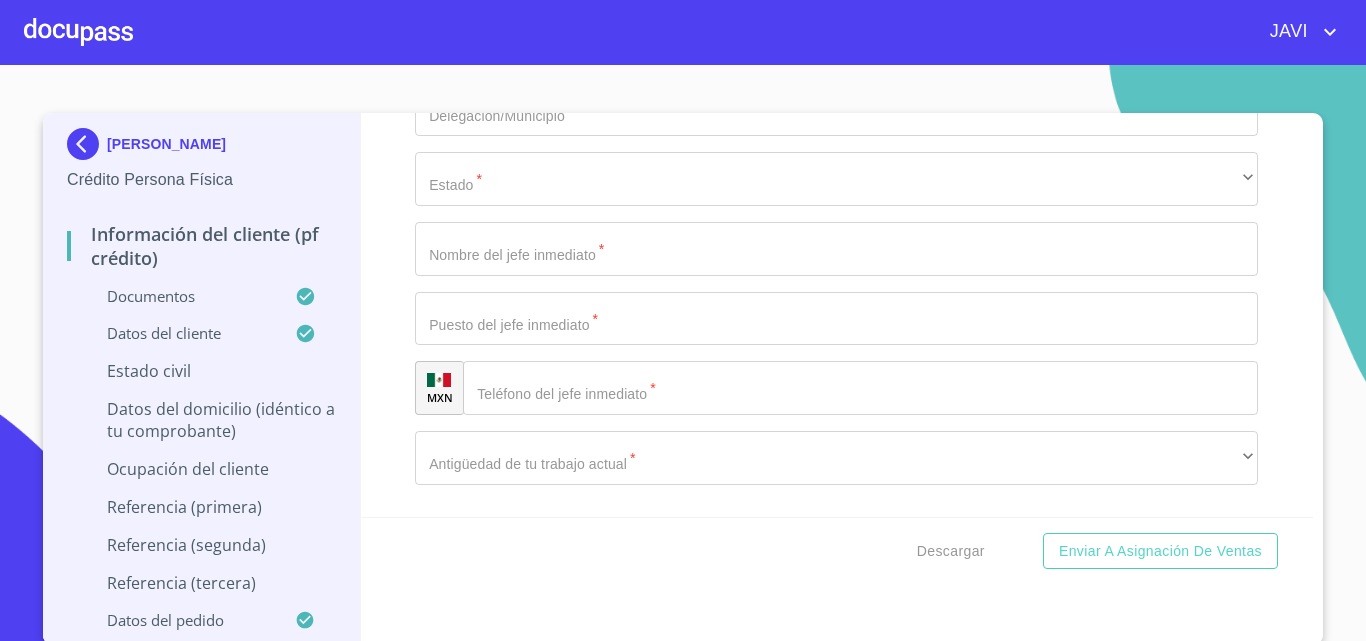 type on "2637242271" 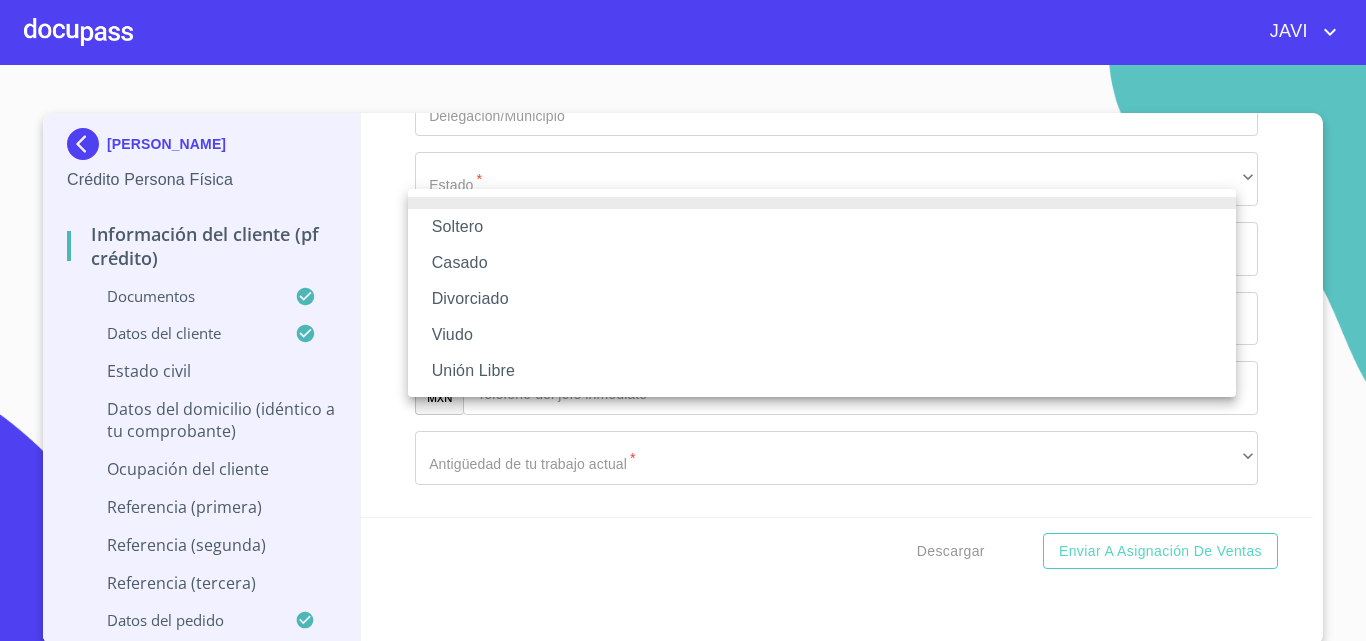 click on "Casado" at bounding box center (822, 263) 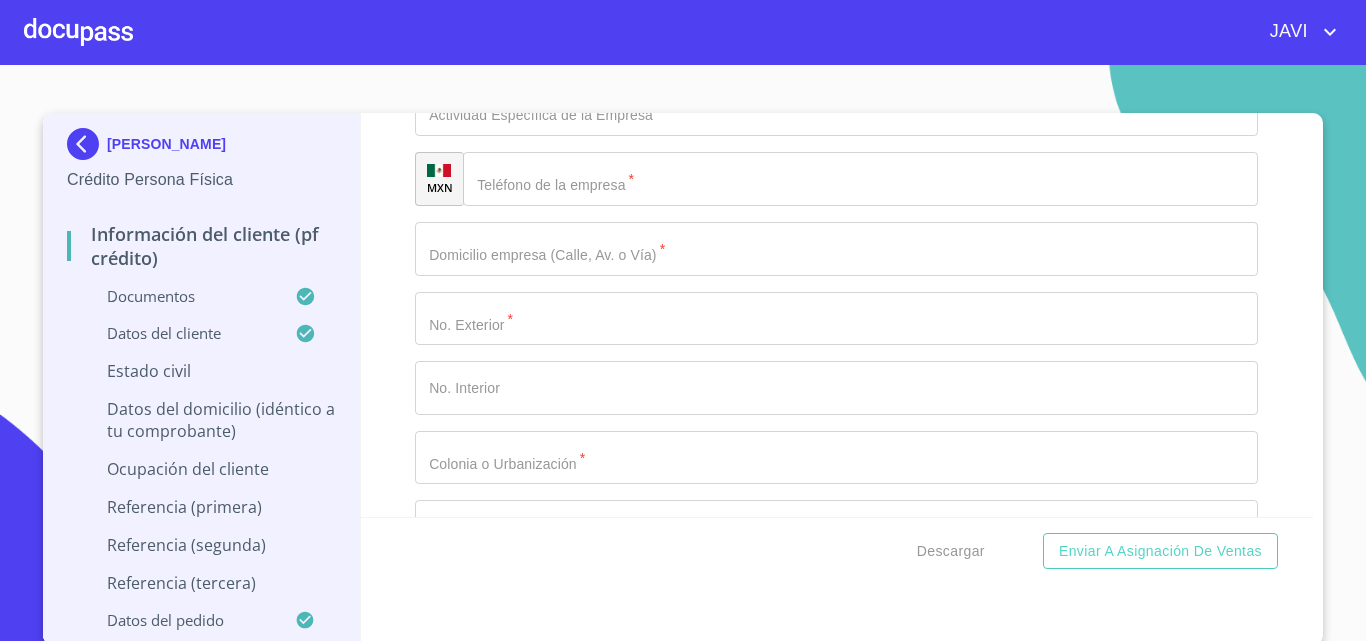 click on "Documento de identificación   *" at bounding box center (813, -2846) 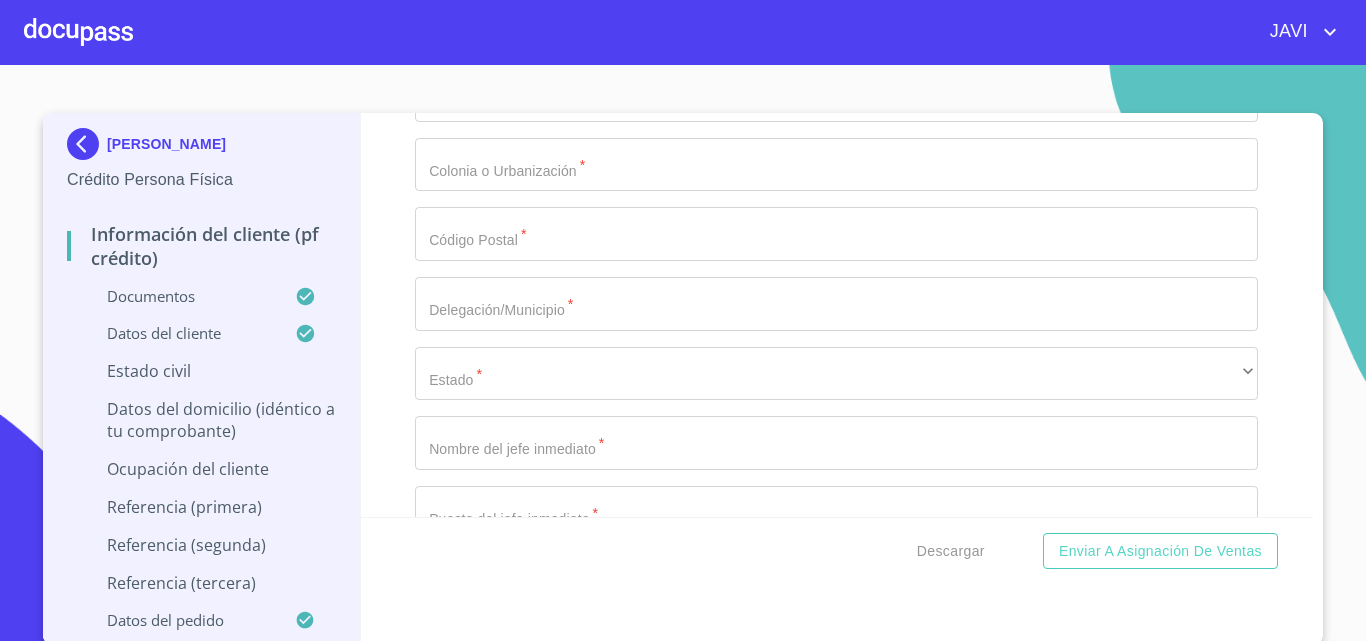 scroll, scrollTop: 7550, scrollLeft: 0, axis: vertical 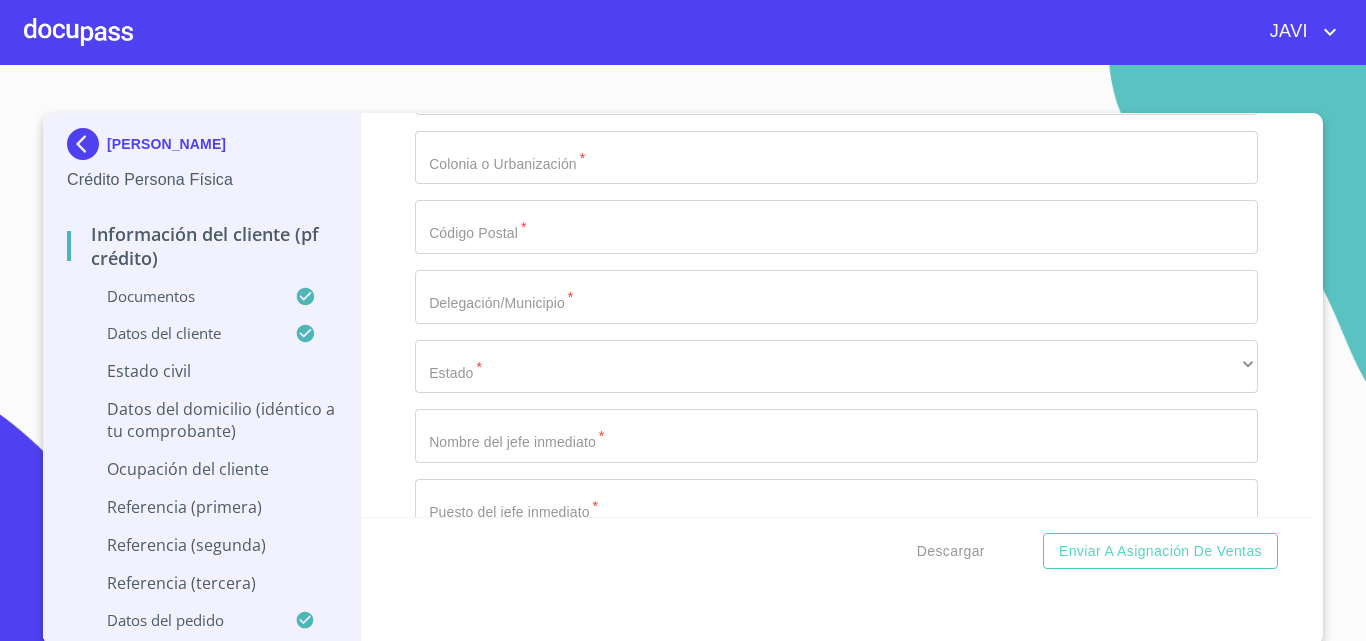 type on "SUSANA" 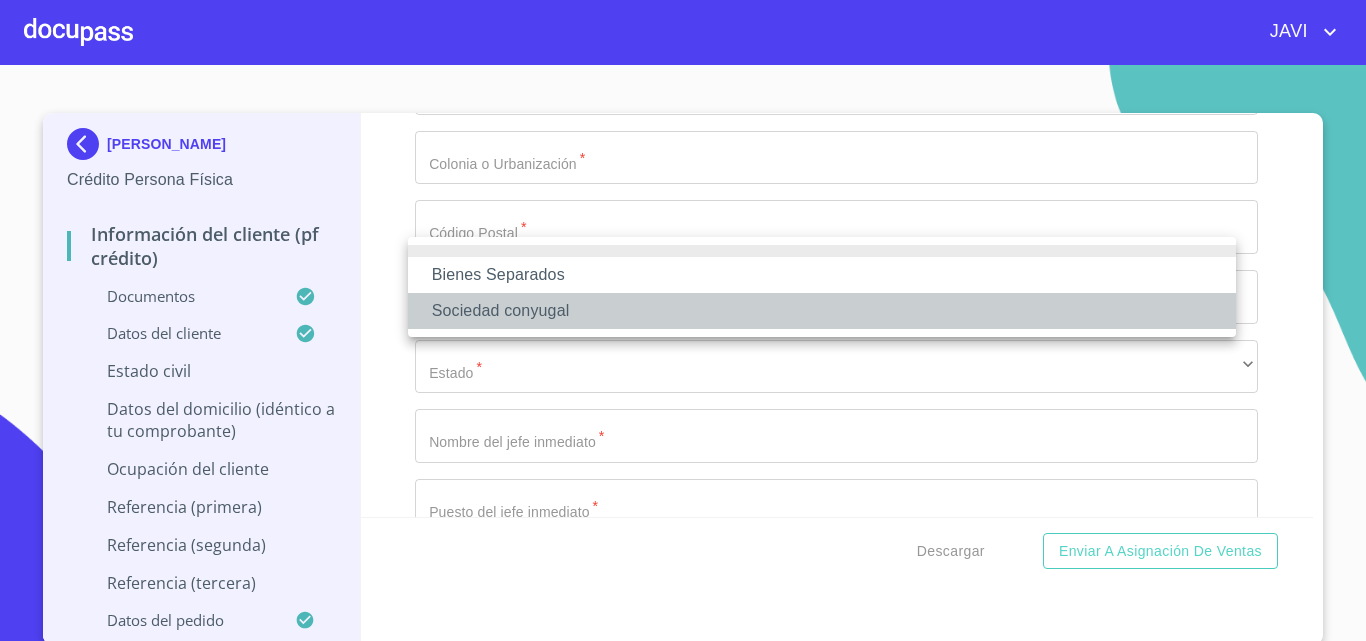 click on "Sociedad conyugal" at bounding box center [822, 311] 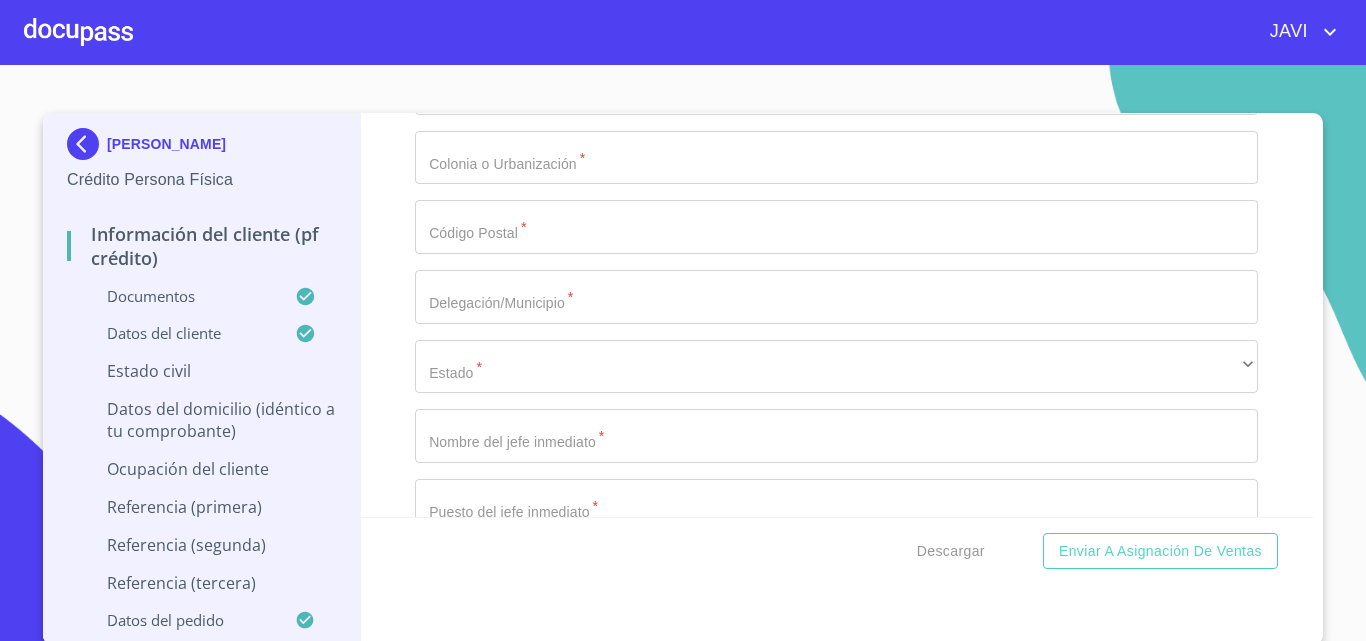 click on "Documento de identificación   *" at bounding box center (813, -3146) 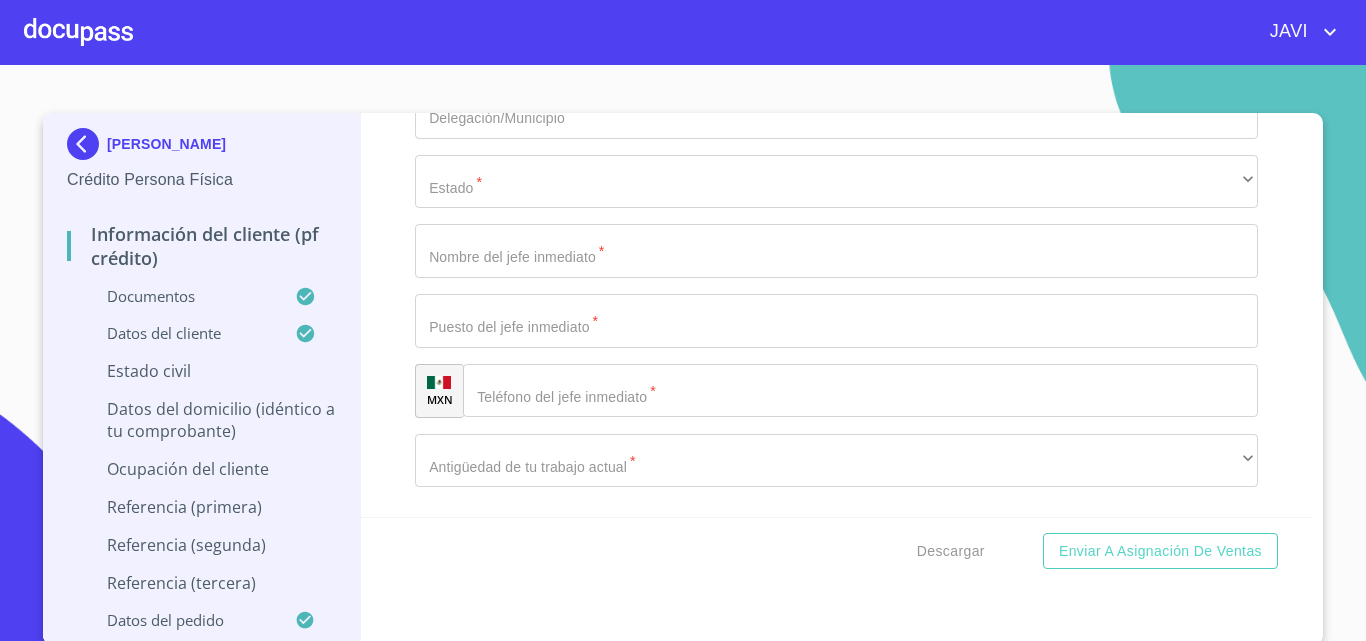 scroll, scrollTop: 7750, scrollLeft: 0, axis: vertical 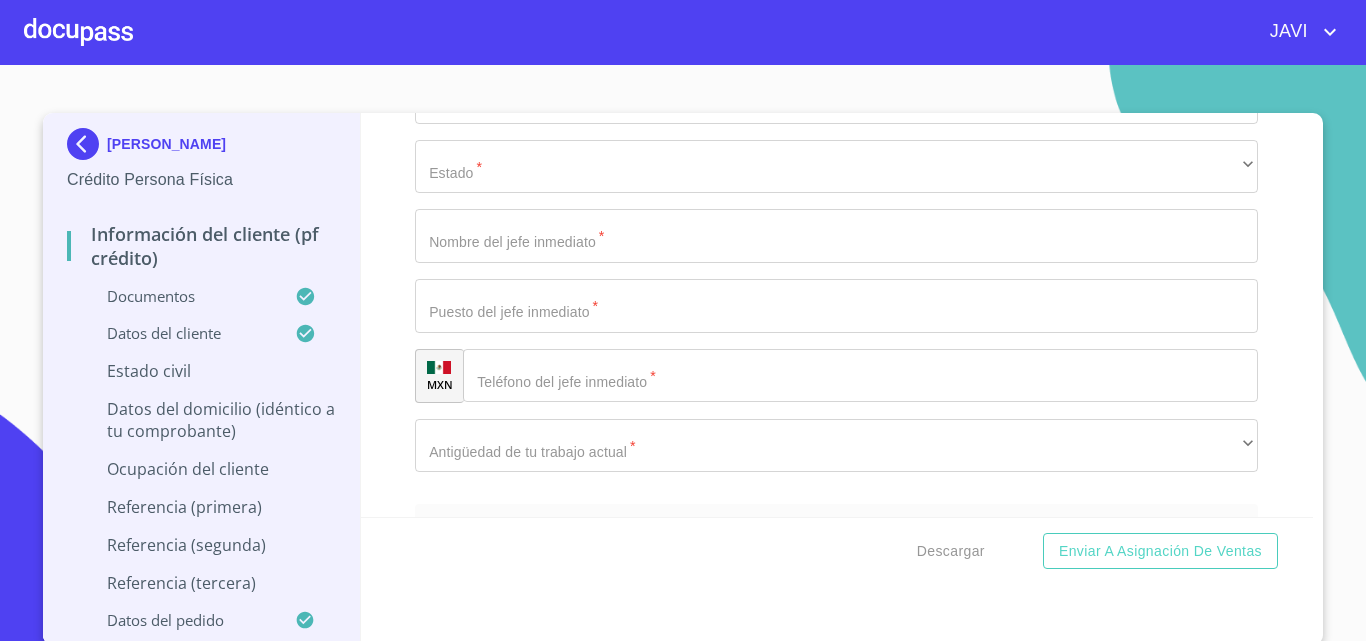 type on "0" 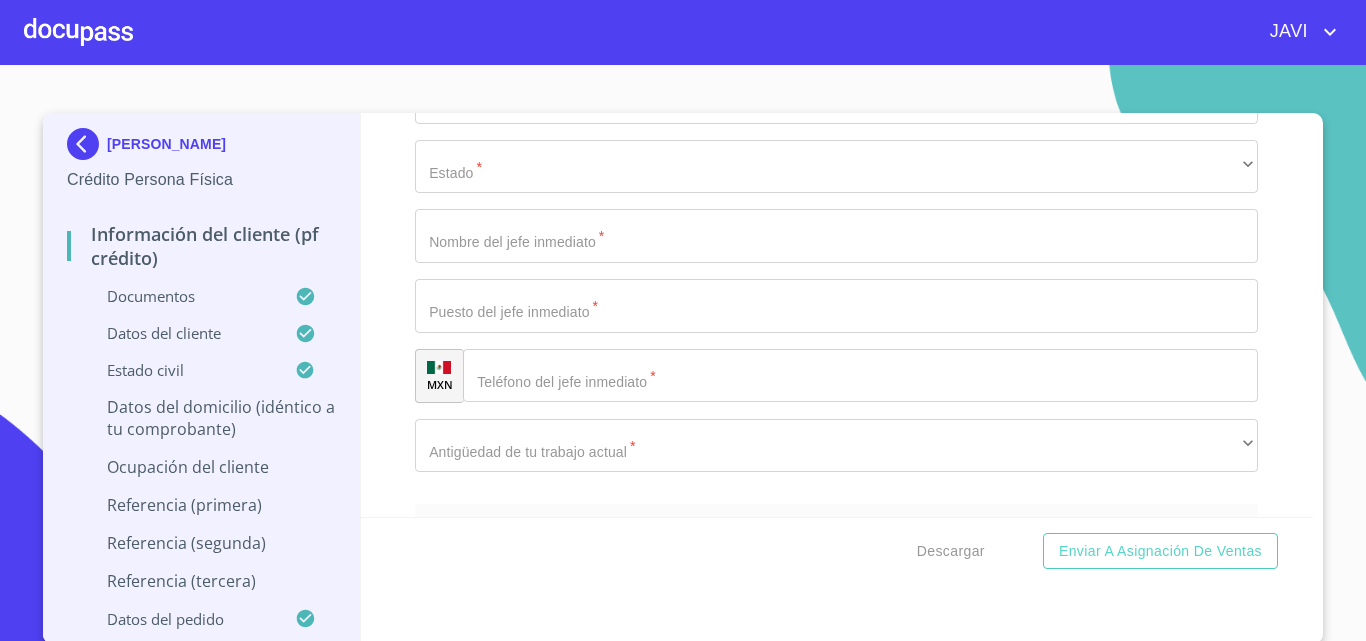 type on "PEDRO LOZA" 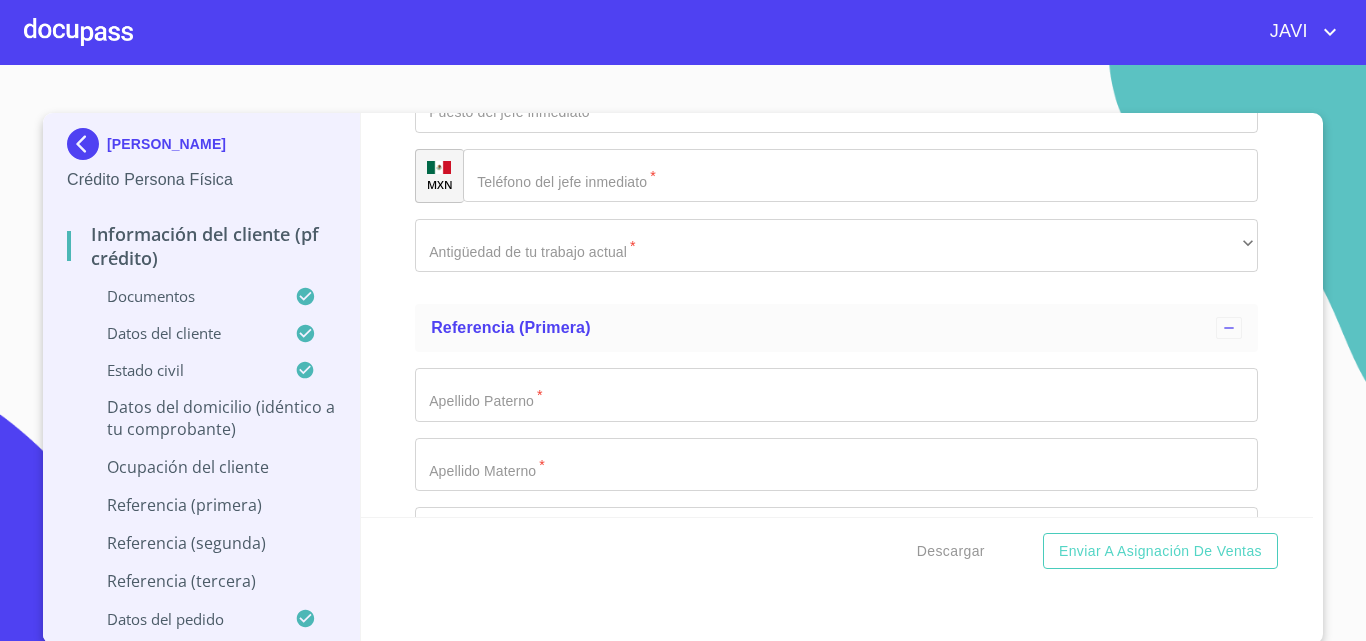 type on "58" 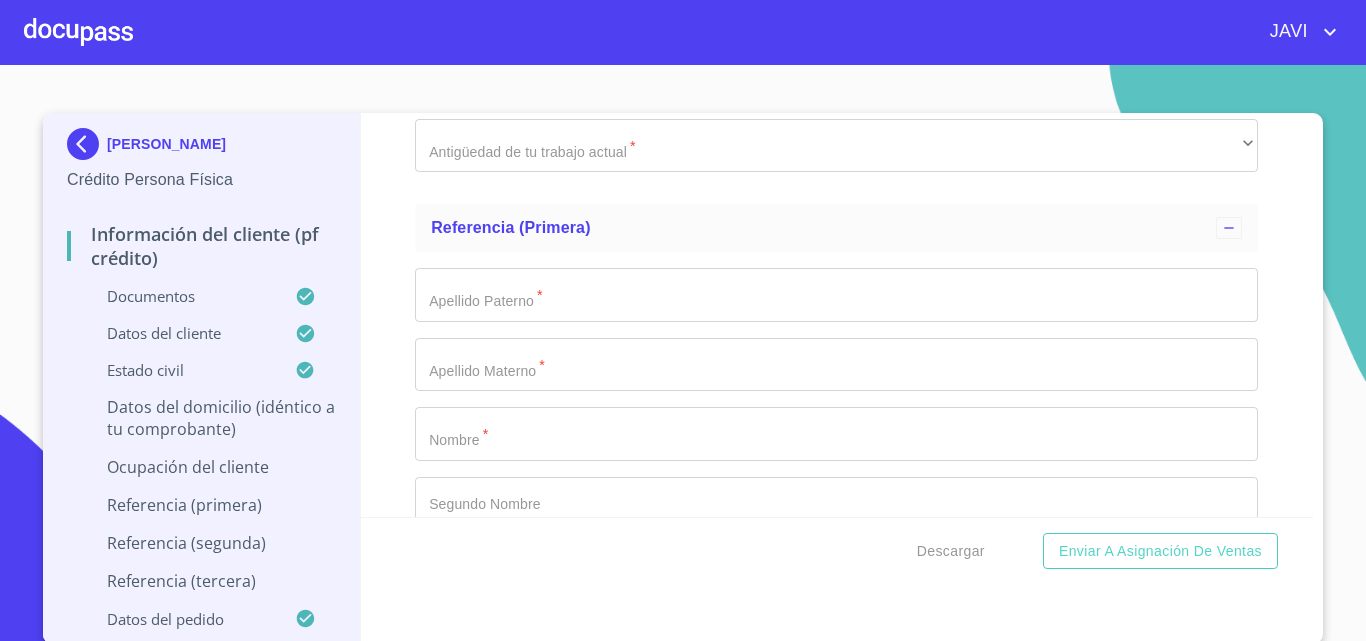 type on "MEXICO" 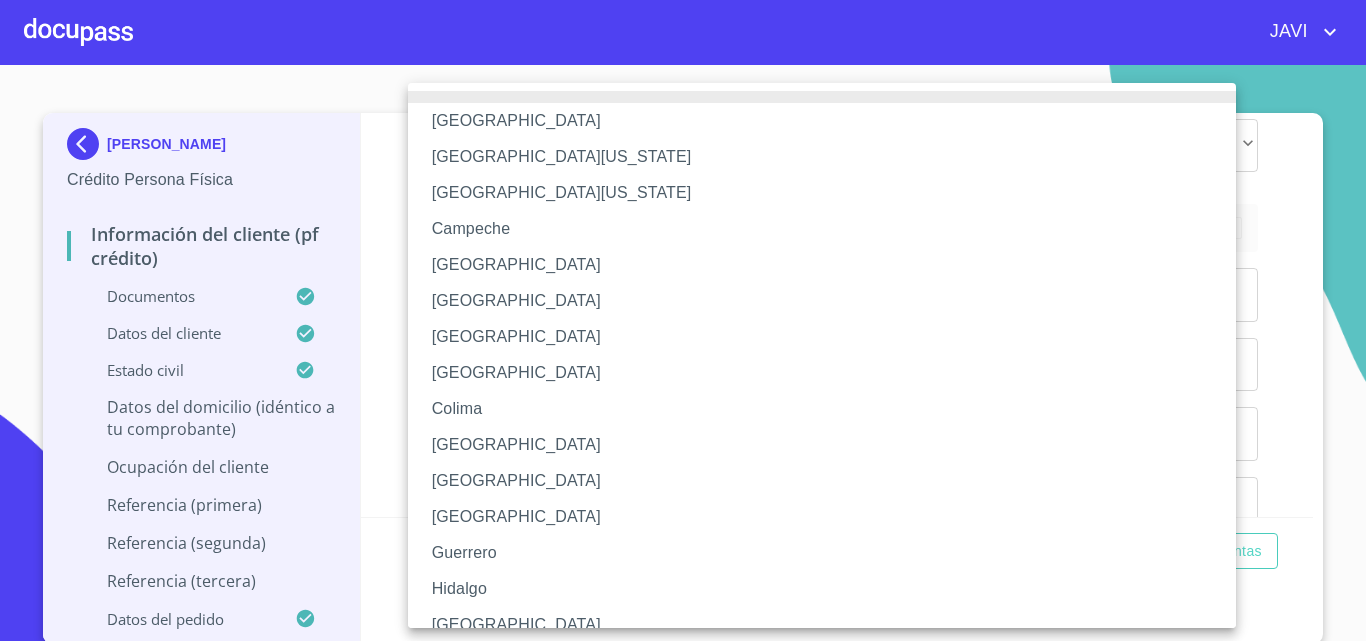 type 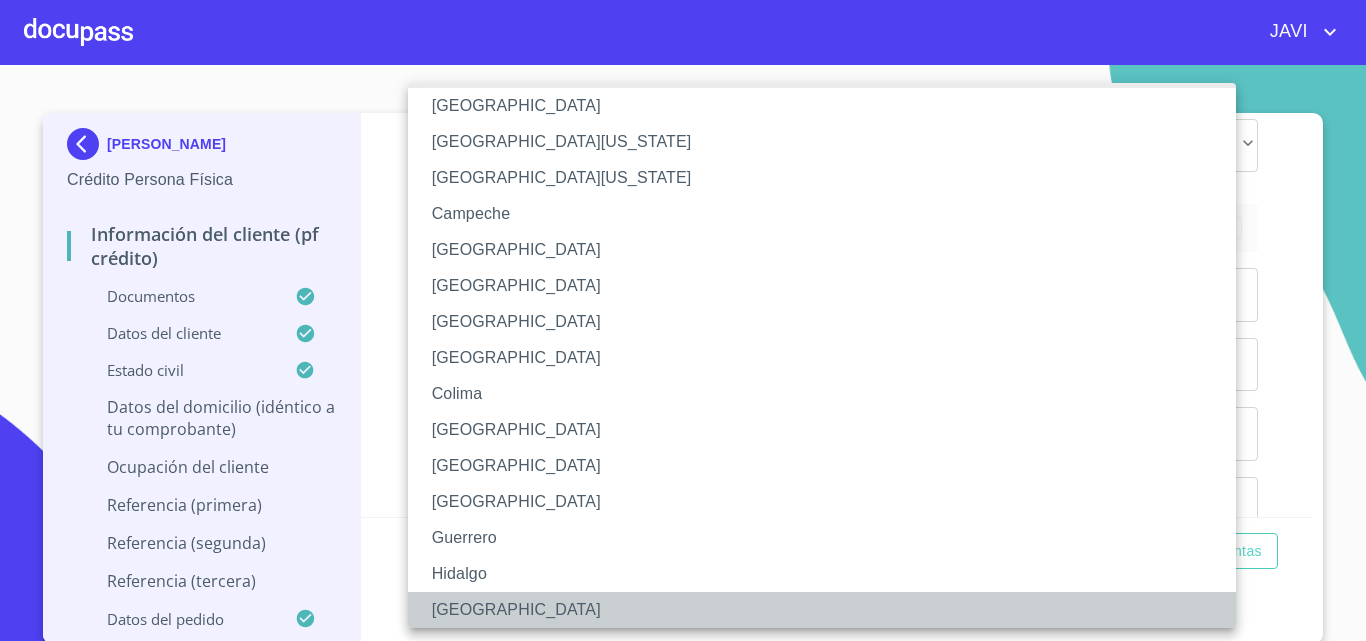 click on "Jalisco" at bounding box center (829, 610) 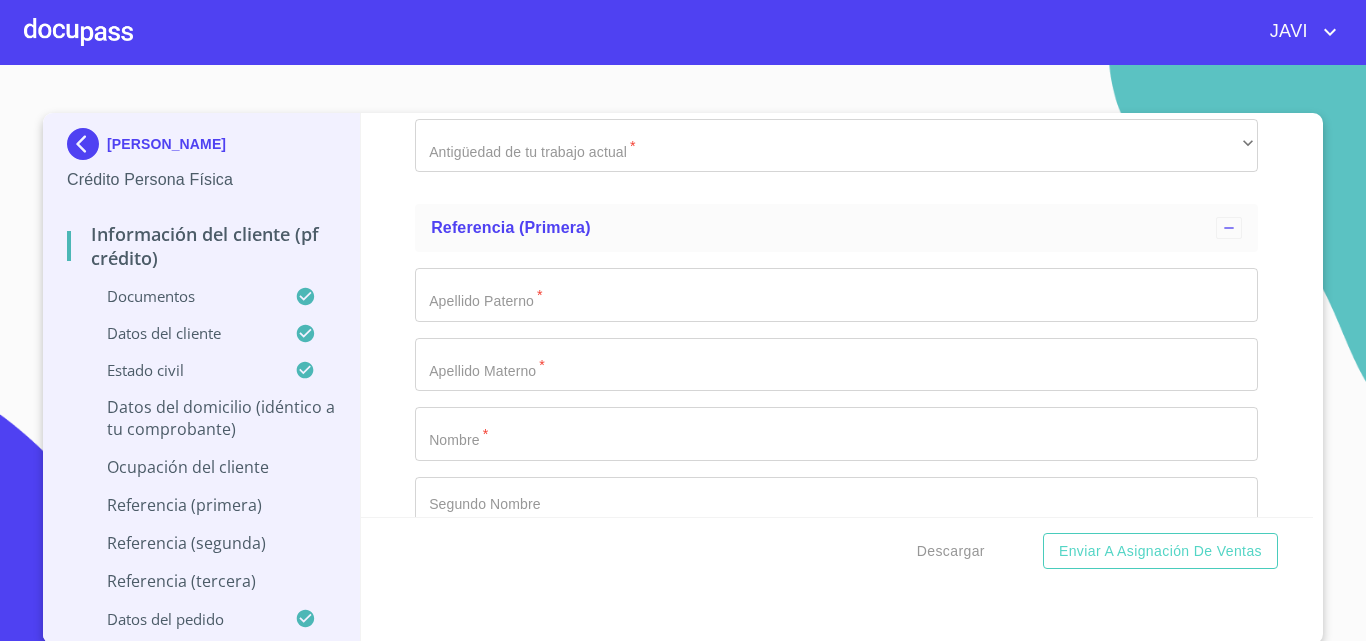 click on "Documento de identificación   *" at bounding box center [813, -3646] 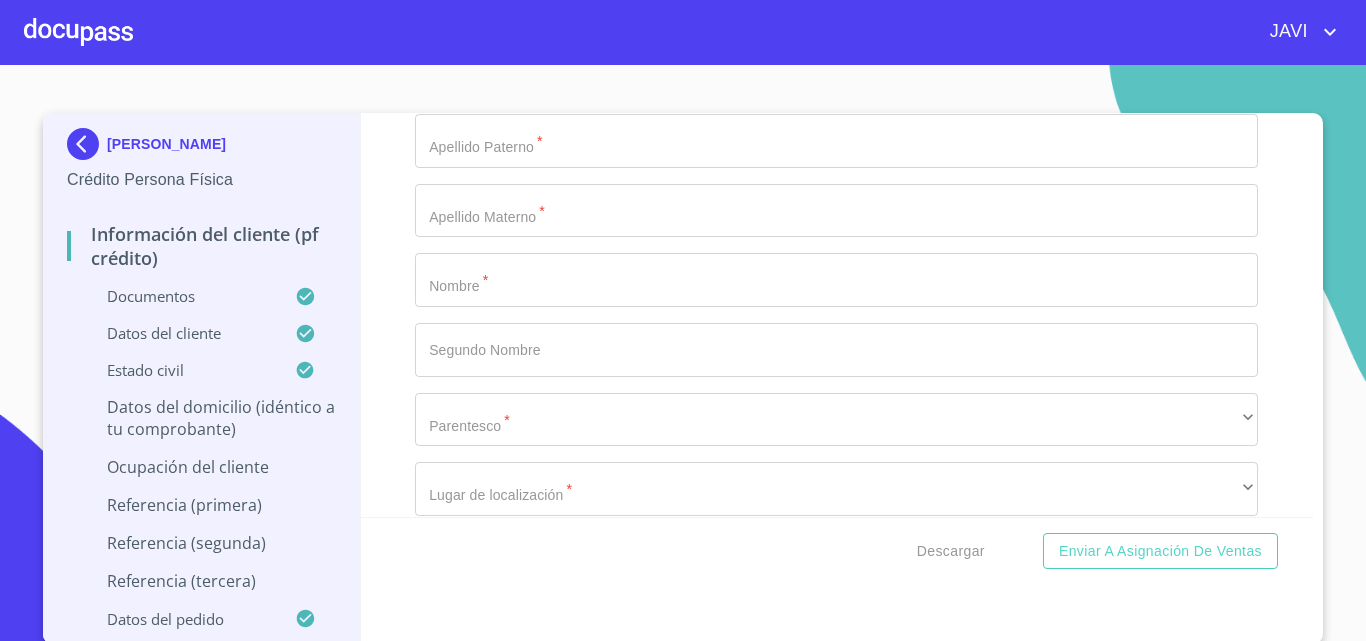 scroll, scrollTop: 8250, scrollLeft: 0, axis: vertical 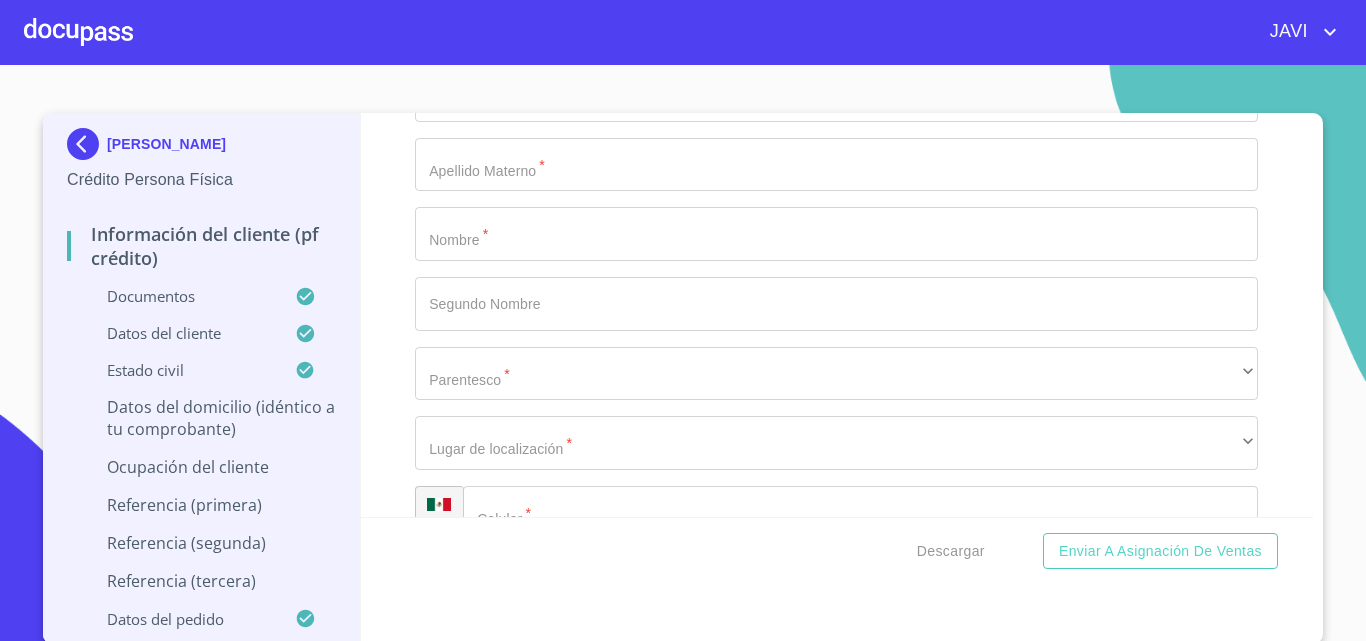 type on "TLAJOMULCO DE ZUÑIGA" 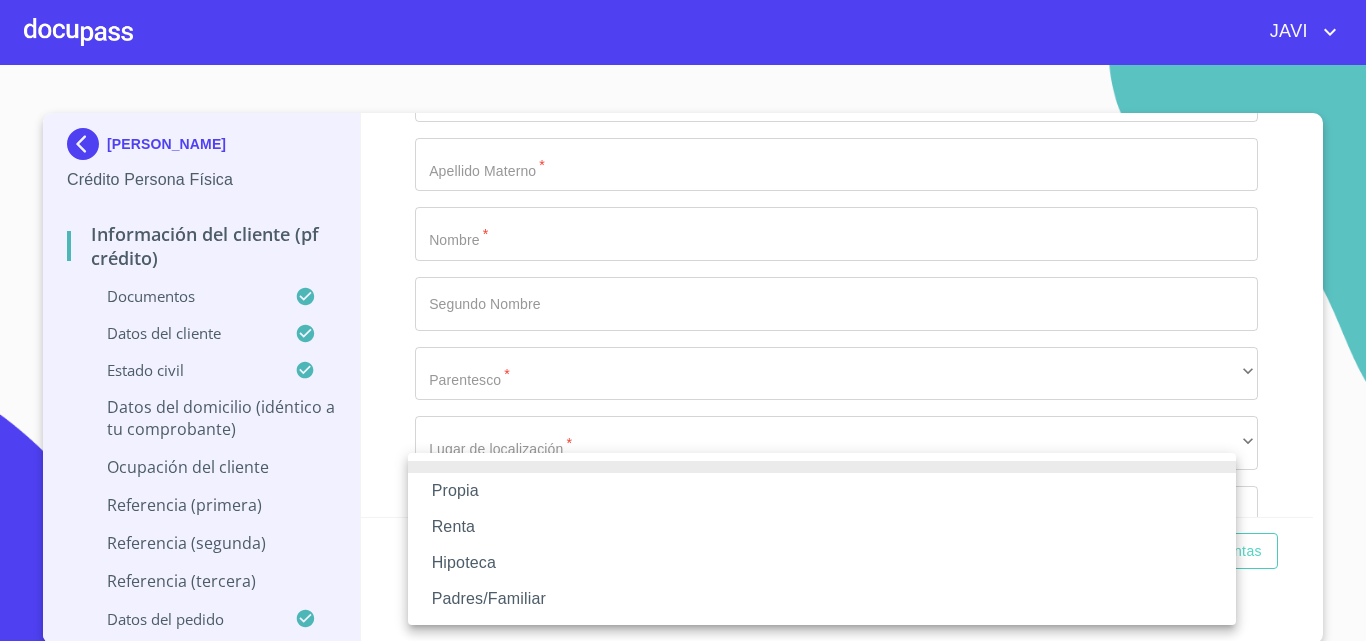 click on "Propia" at bounding box center [822, 491] 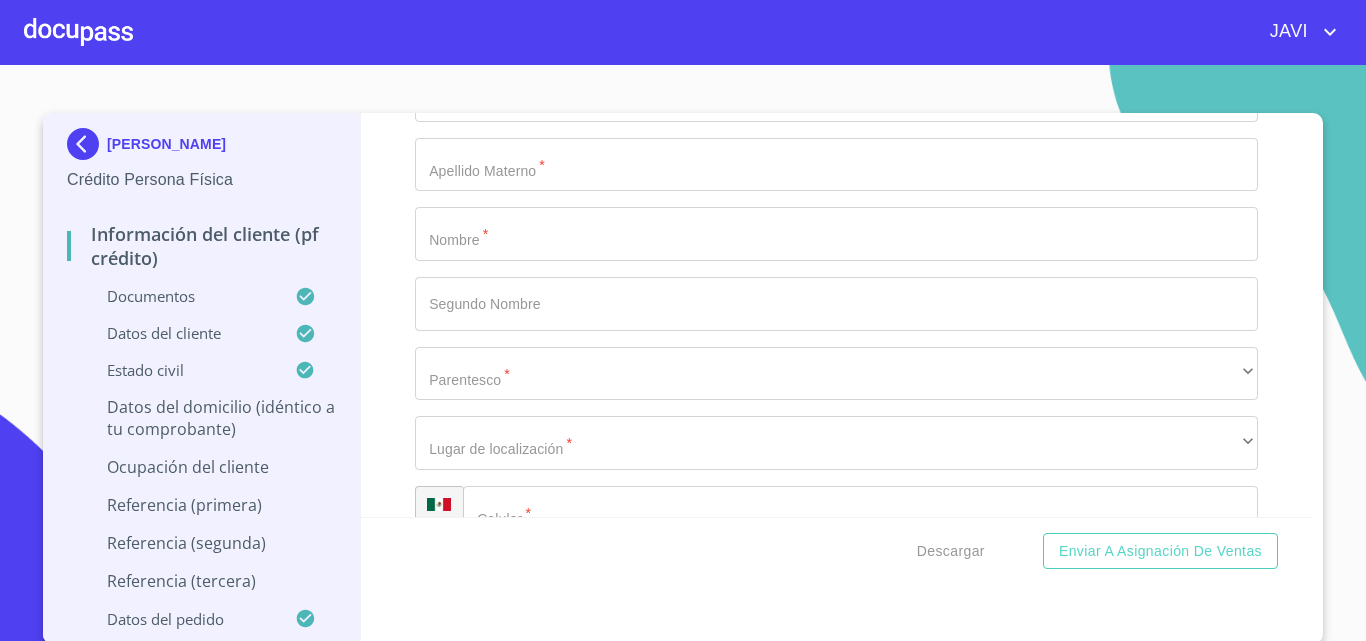 scroll, scrollTop: 8450, scrollLeft: 0, axis: vertical 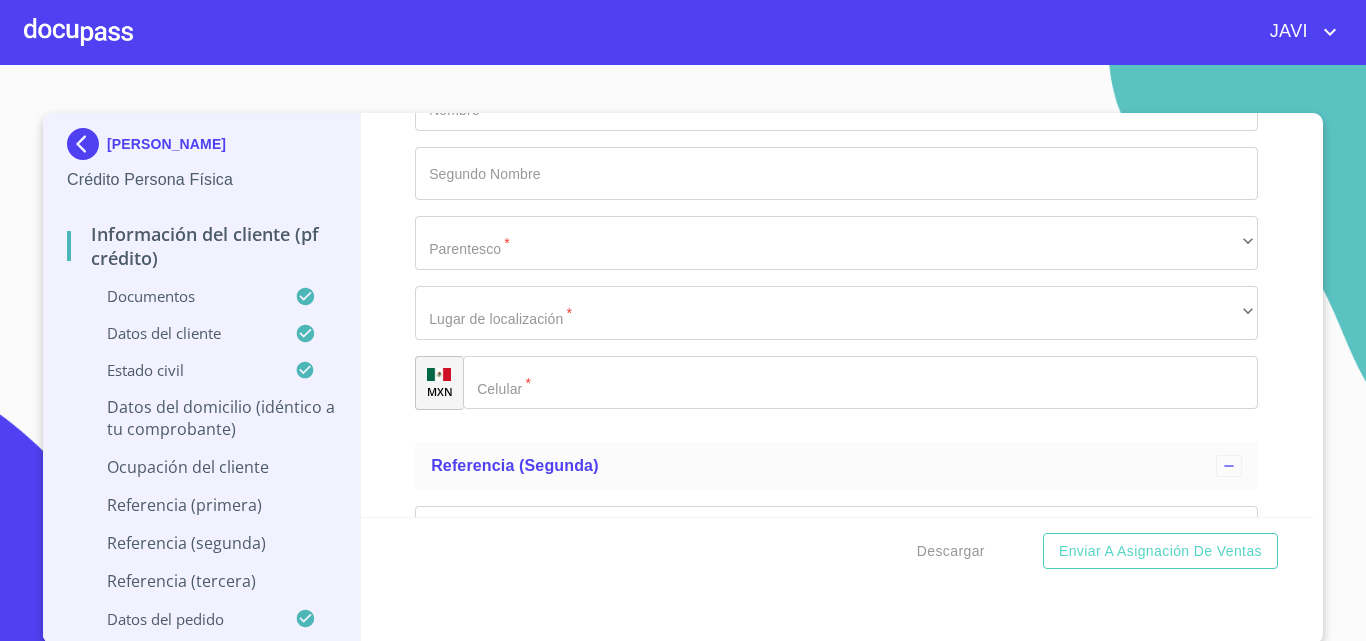 click on "Documento de identificación   *" at bounding box center [813, -4046] 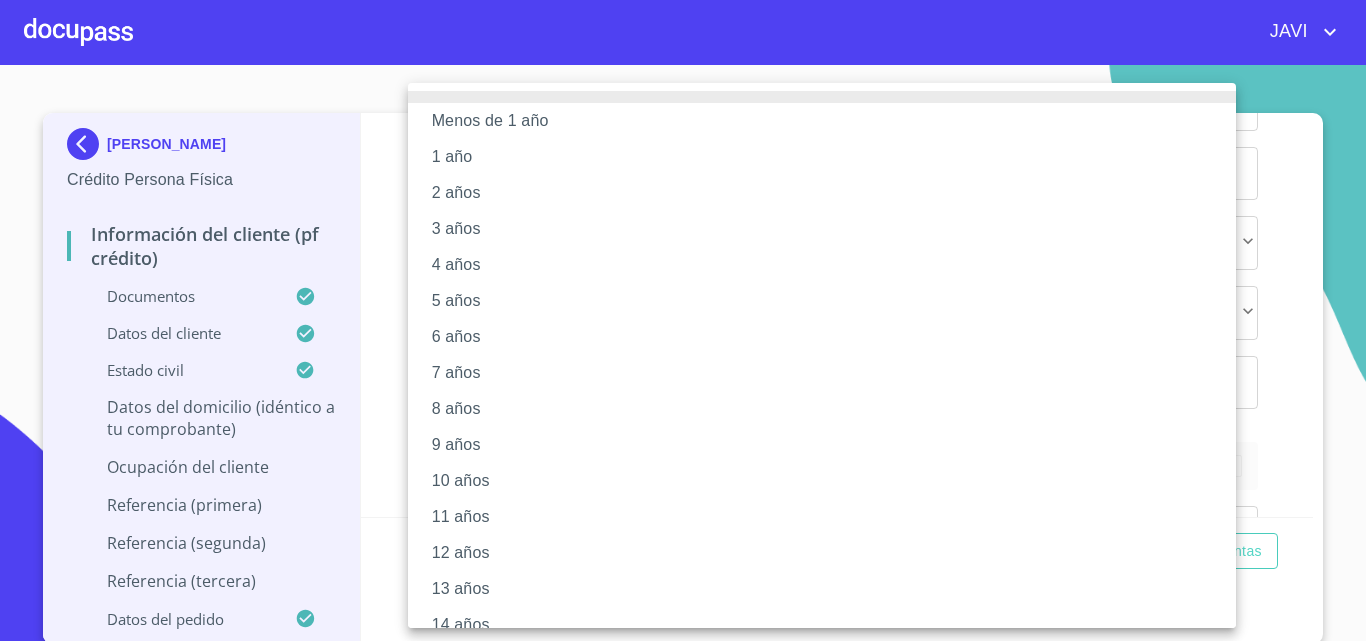 type 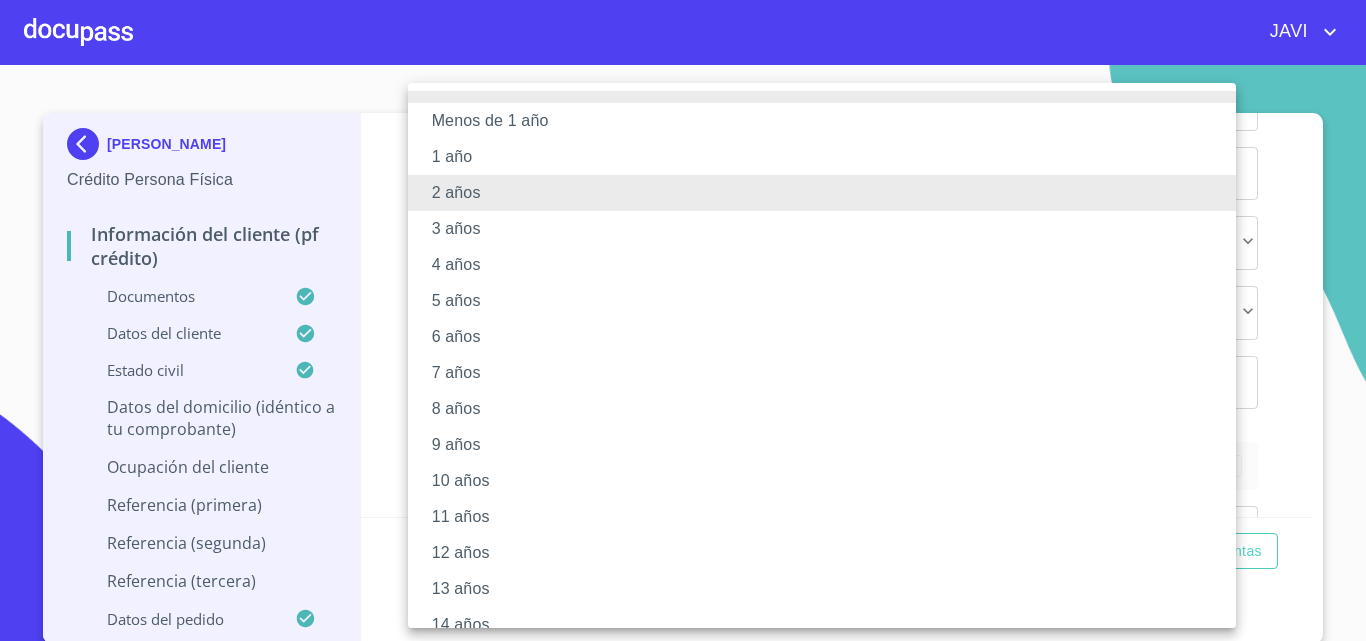 type 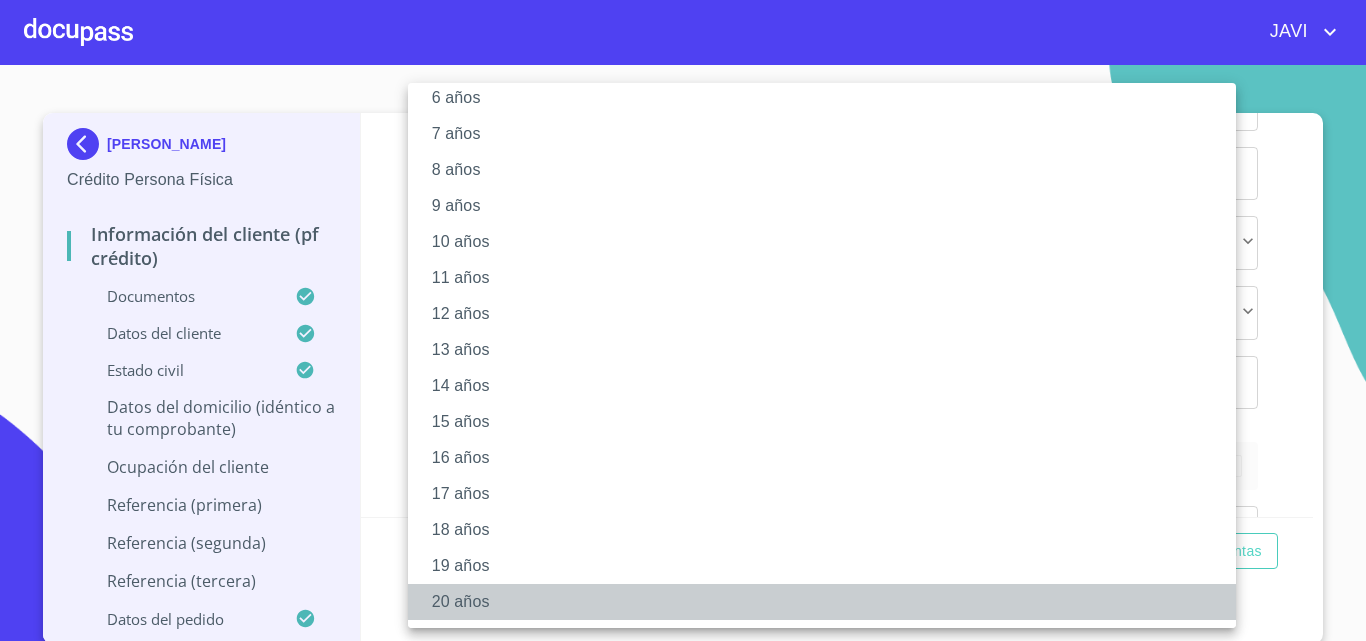 click on "20 años" at bounding box center (829, 602) 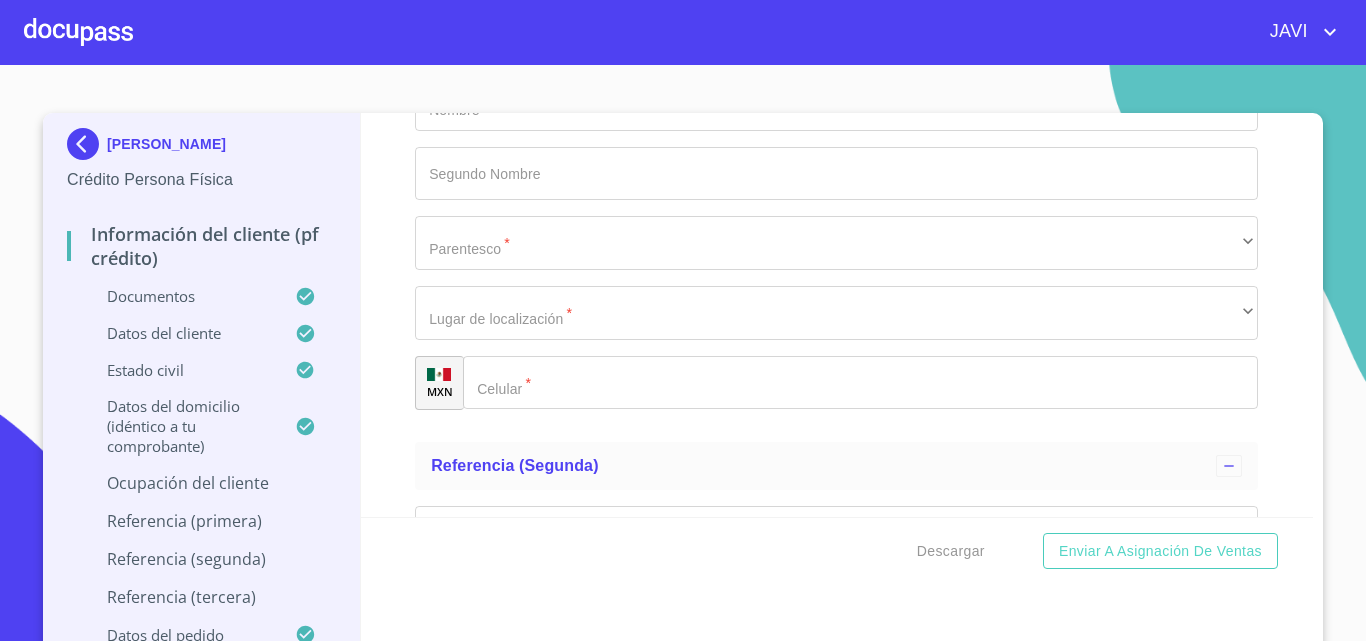 scroll, scrollTop: 238, scrollLeft: 0, axis: vertical 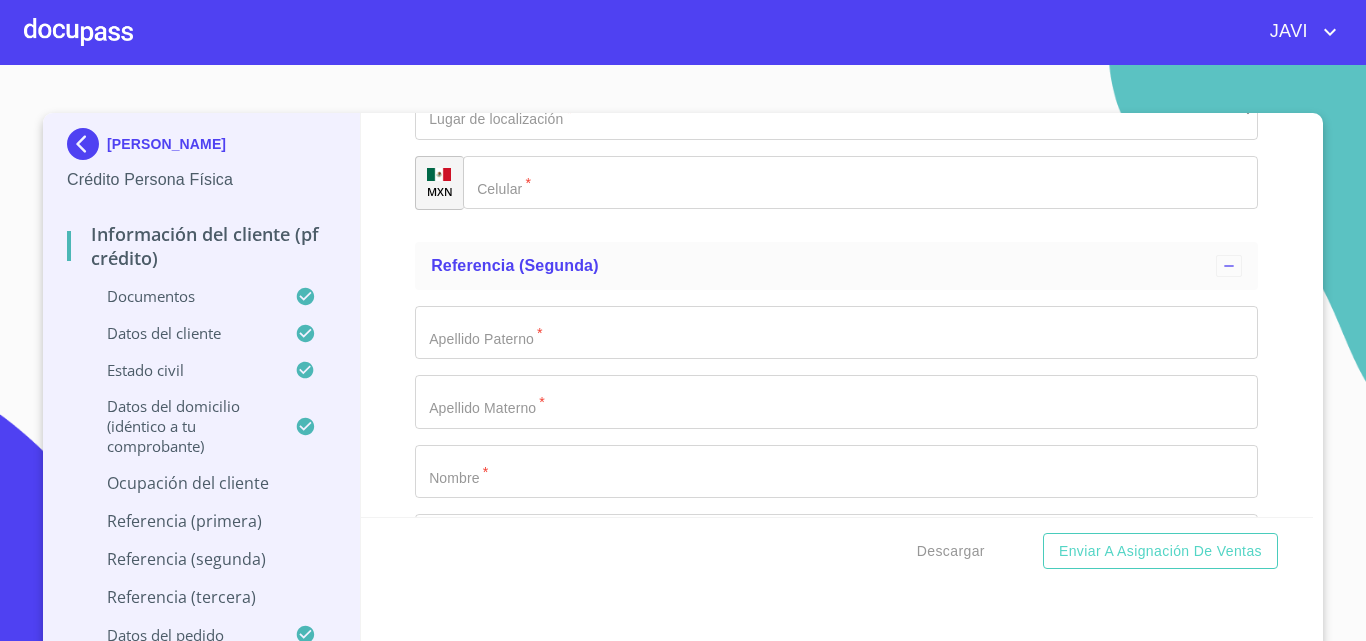 click on "​" at bounding box center (836, -1708) 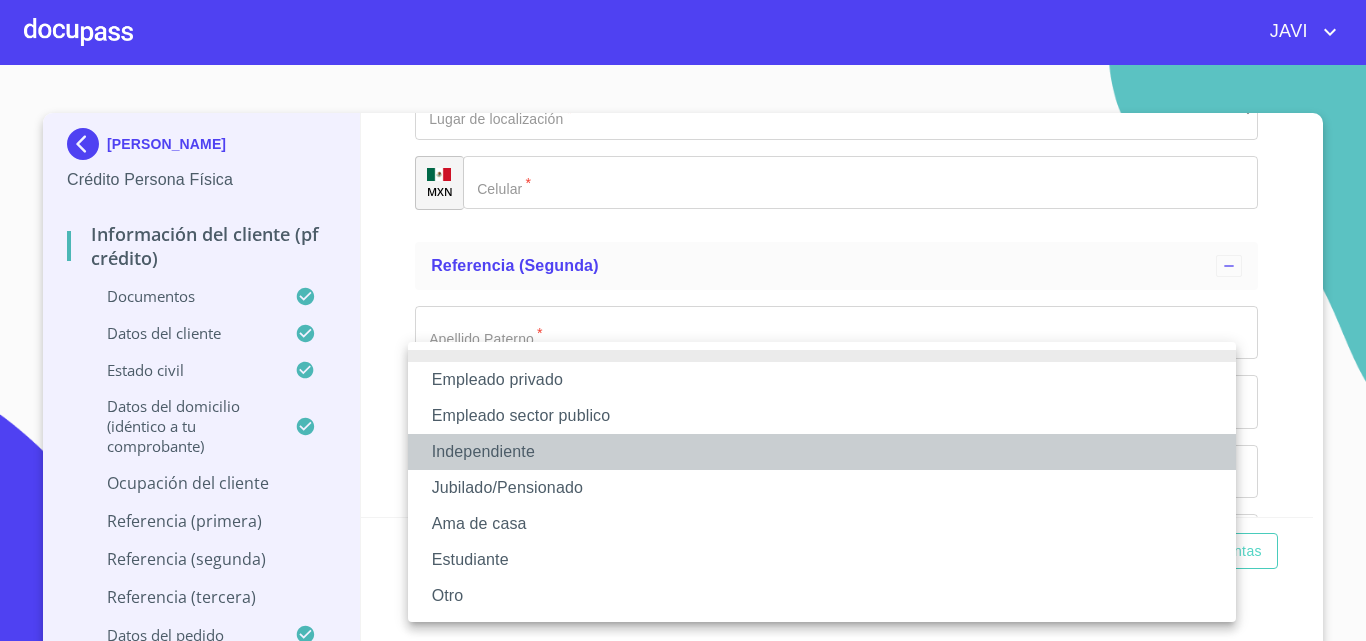 click on "Independiente" at bounding box center [822, 452] 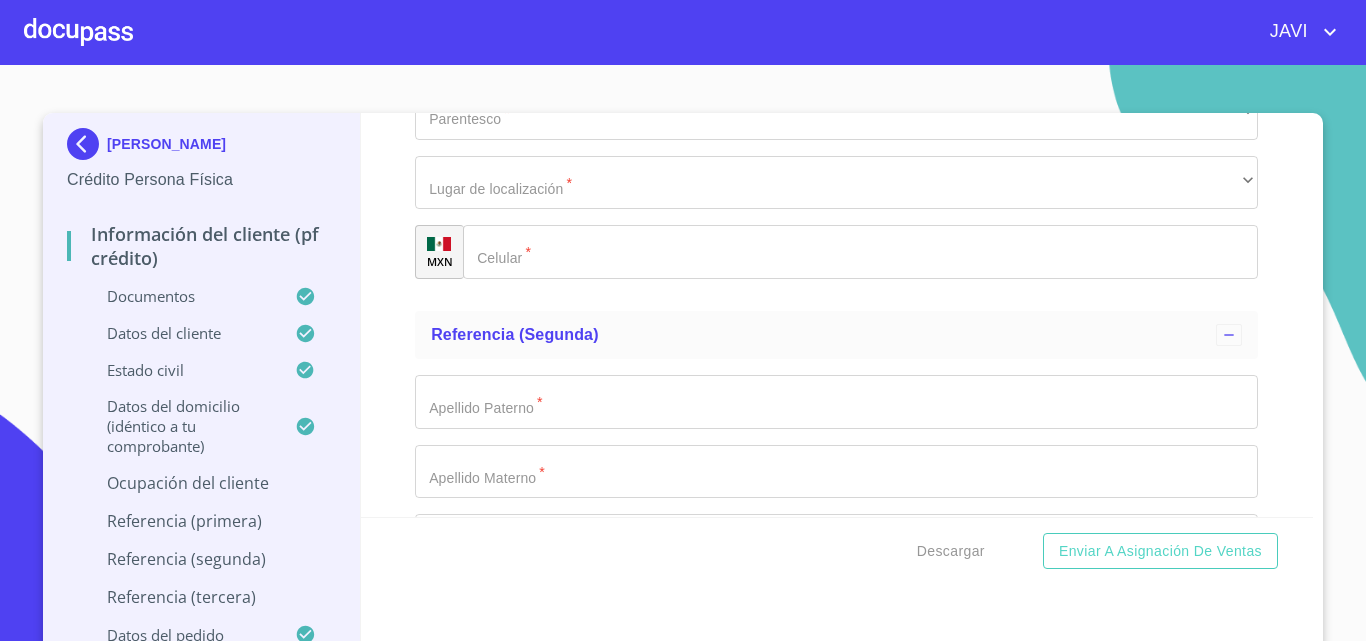 click on "Documento de identificación   *" at bounding box center [813, -4246] 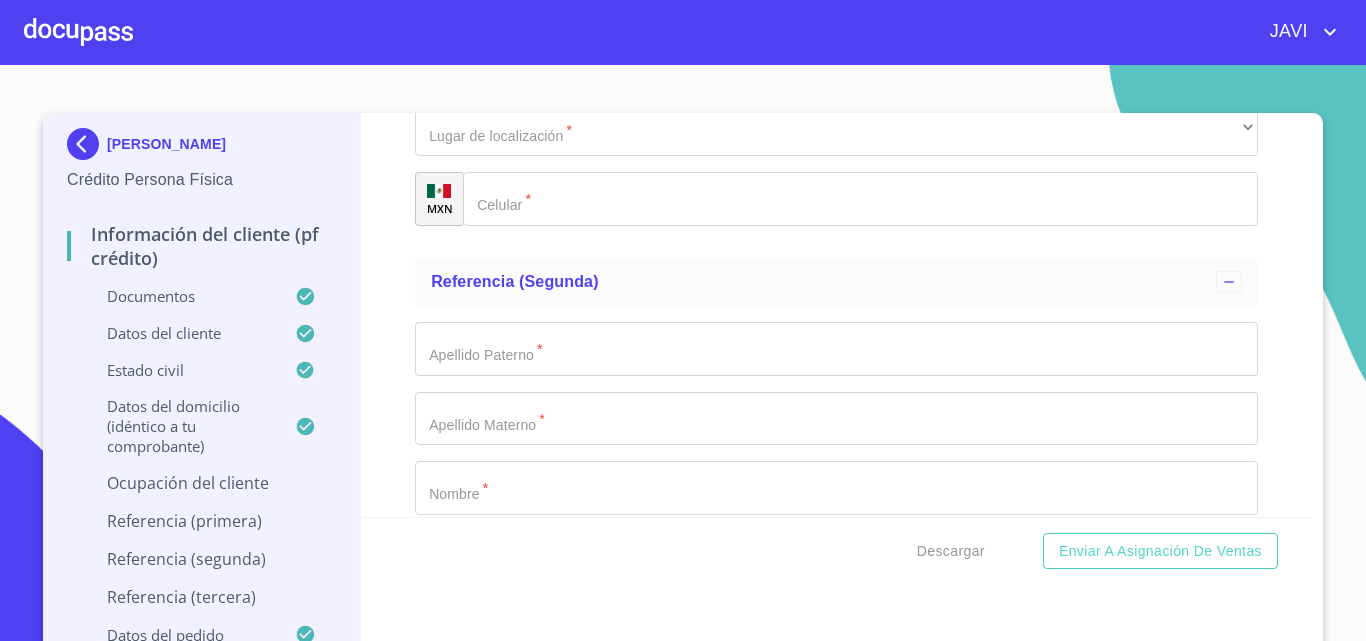 scroll, scrollTop: 8750, scrollLeft: 0, axis: vertical 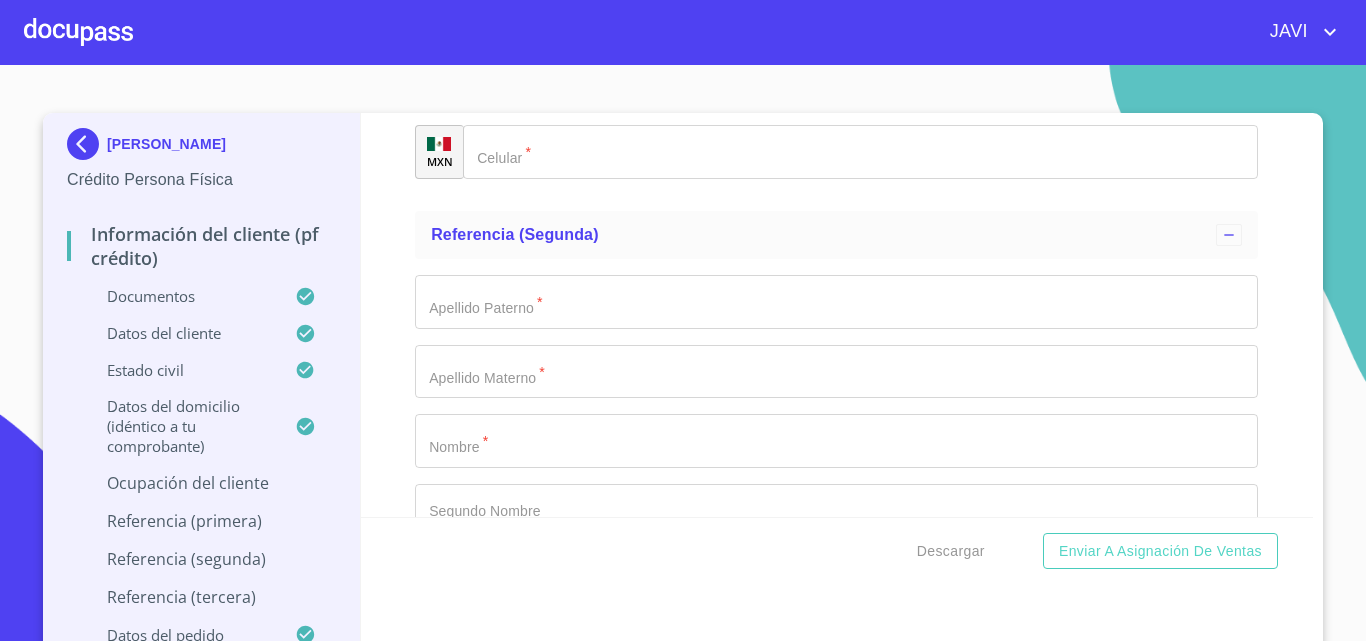 type on "50,000.00" 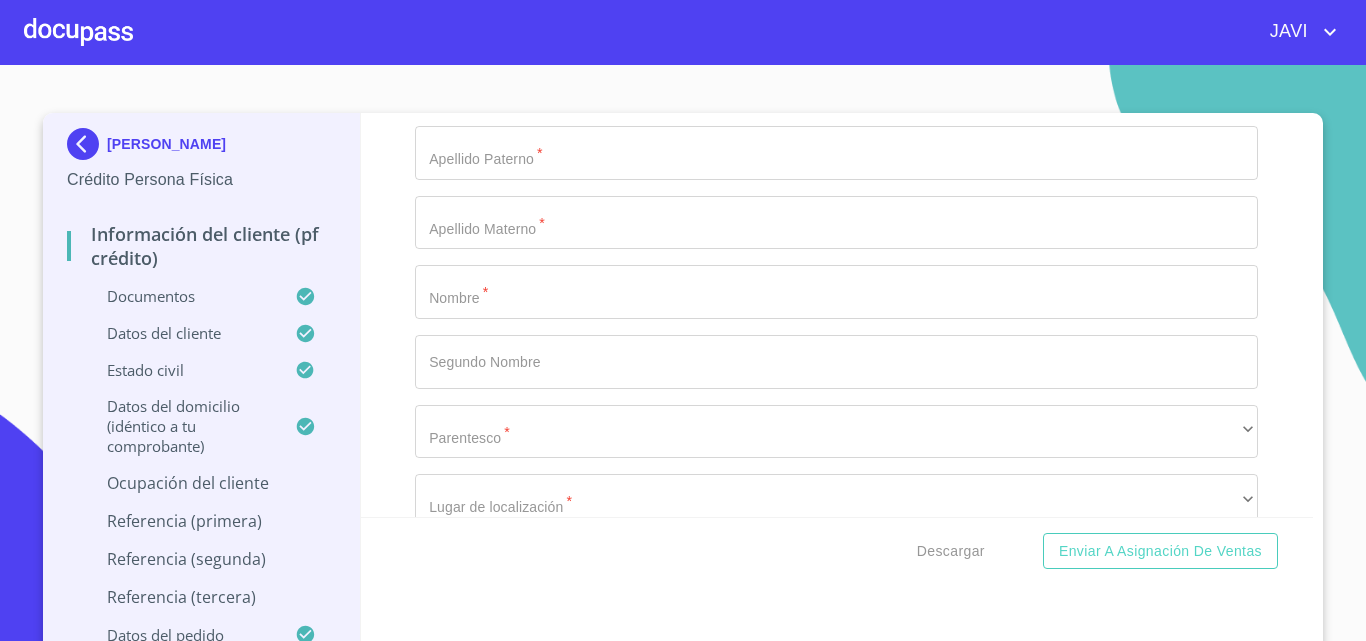 scroll, scrollTop: 8950, scrollLeft: 0, axis: vertical 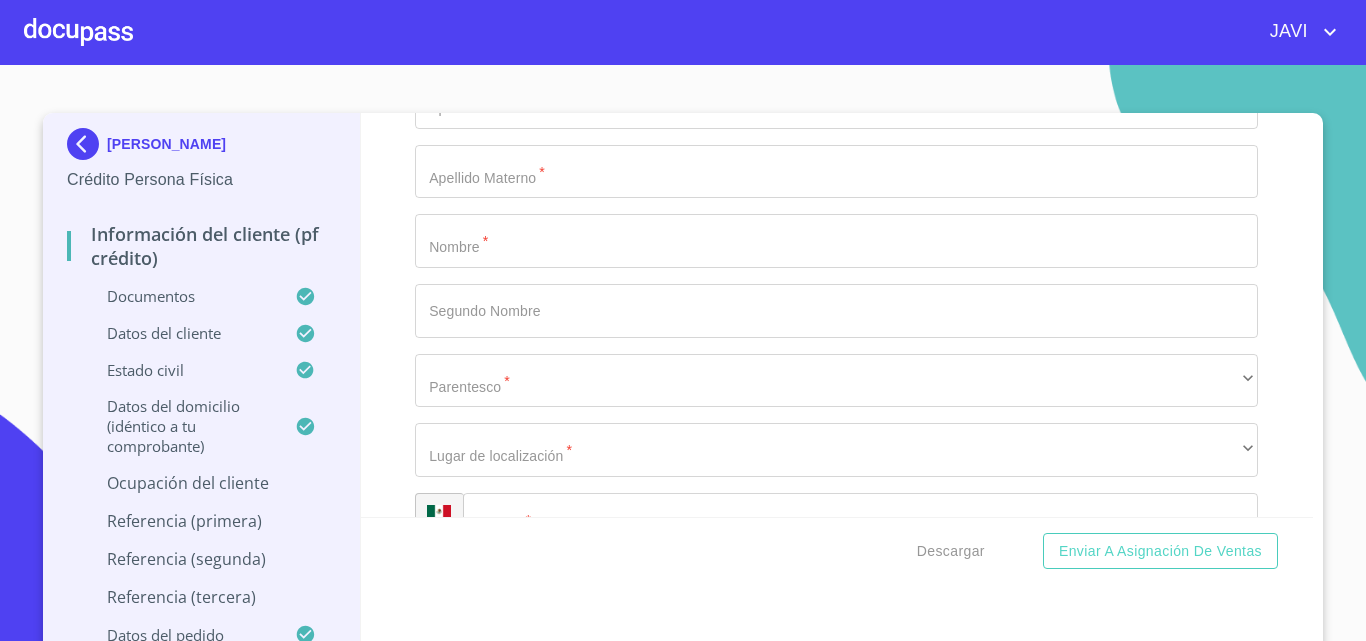 type on "[PERSON_NAME]" 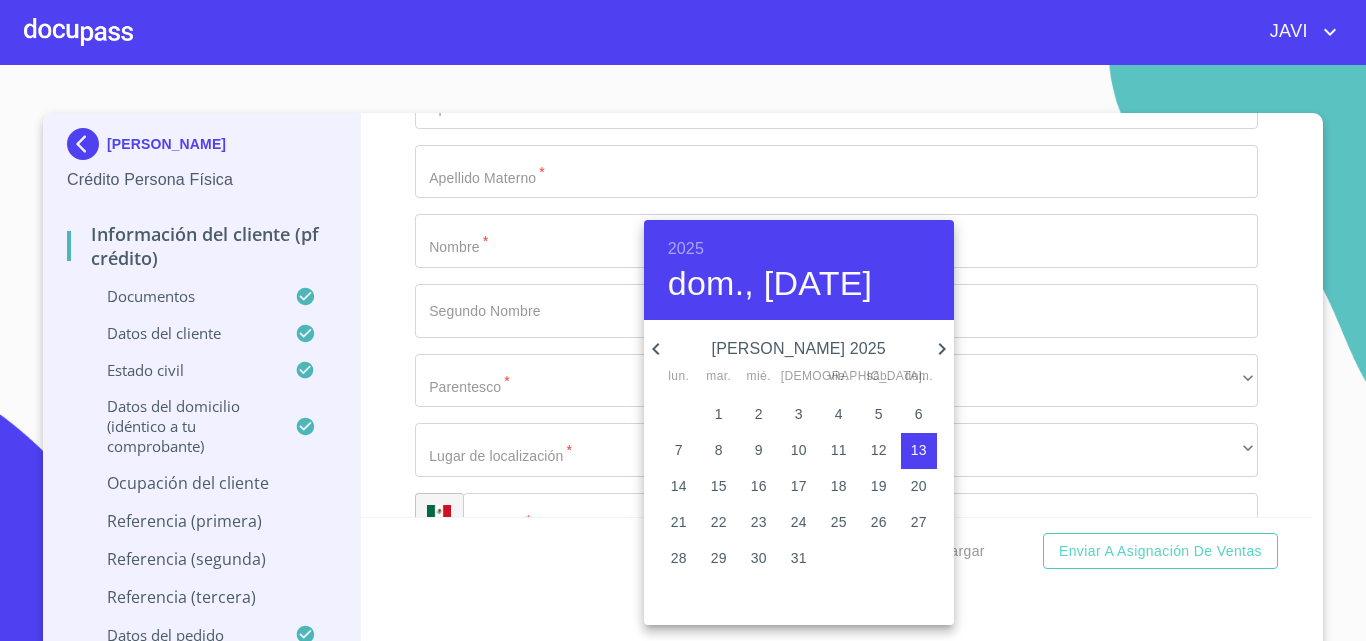 click on "2025" at bounding box center [686, 249] 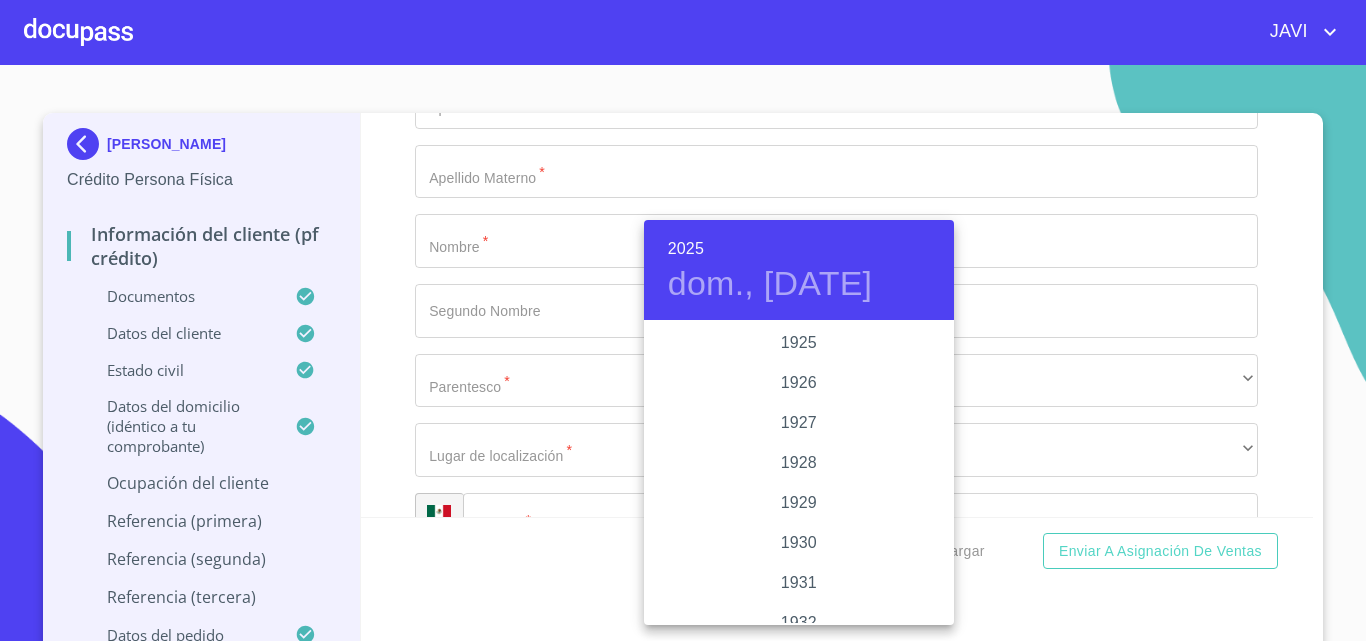 scroll, scrollTop: 3880, scrollLeft: 0, axis: vertical 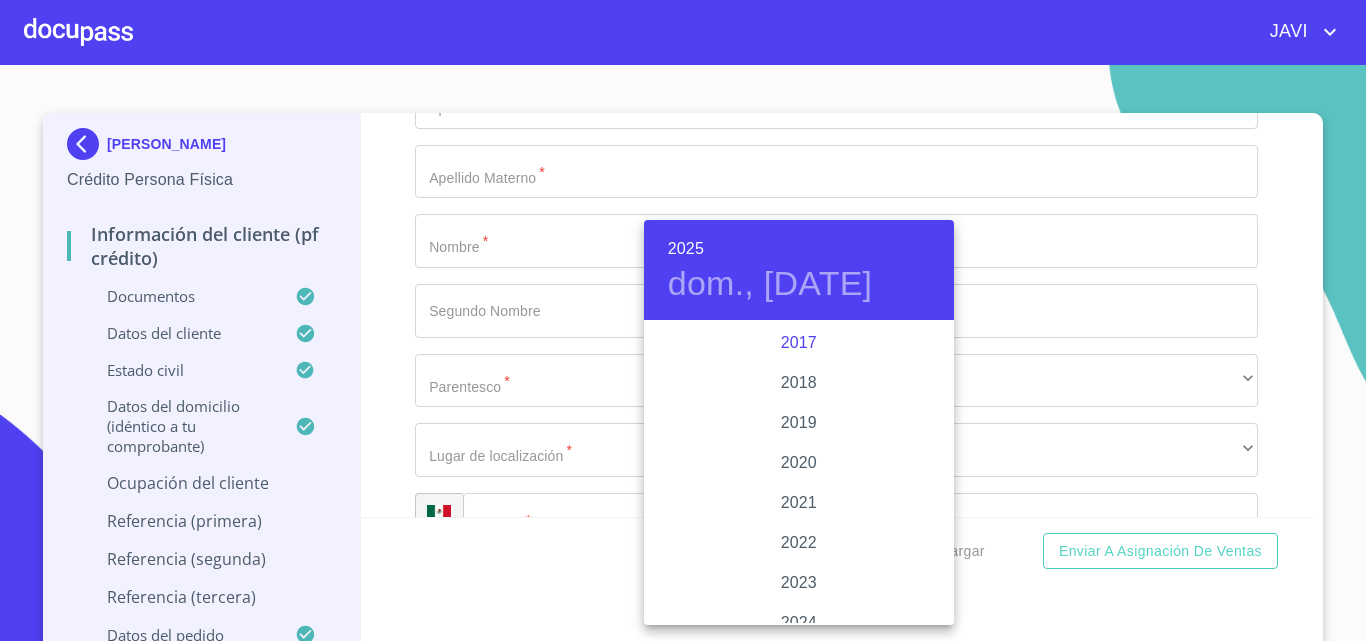 click on "2017" at bounding box center (799, 343) 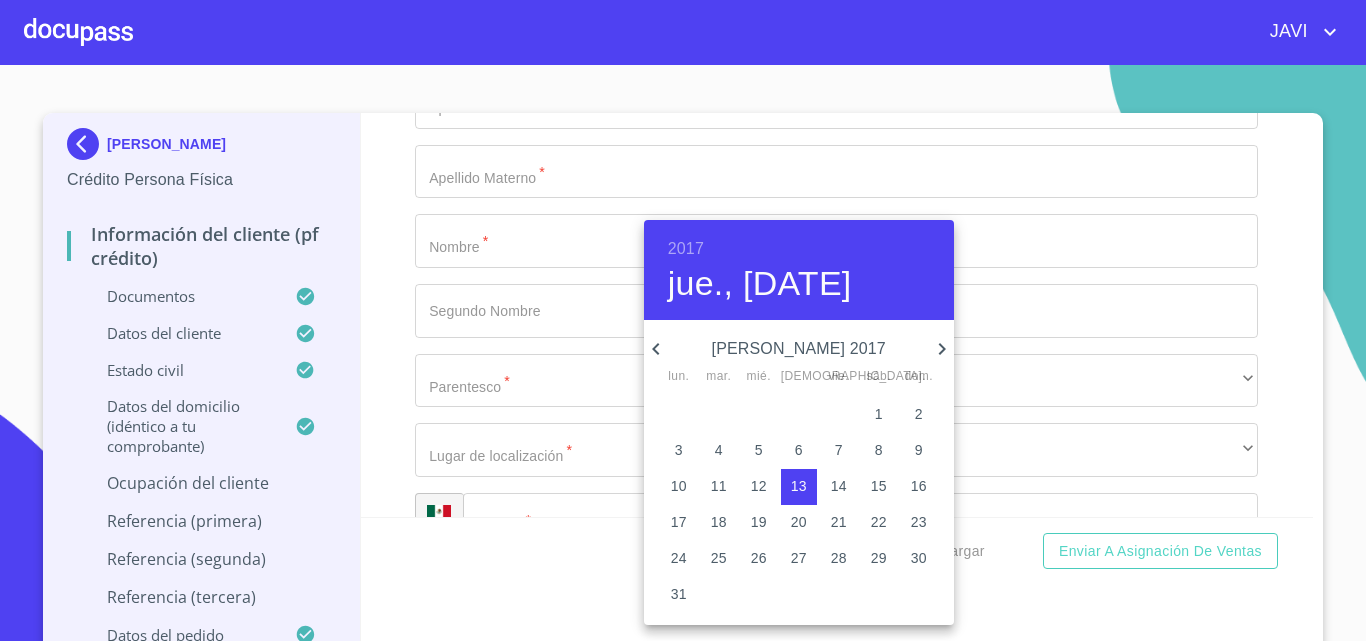 click 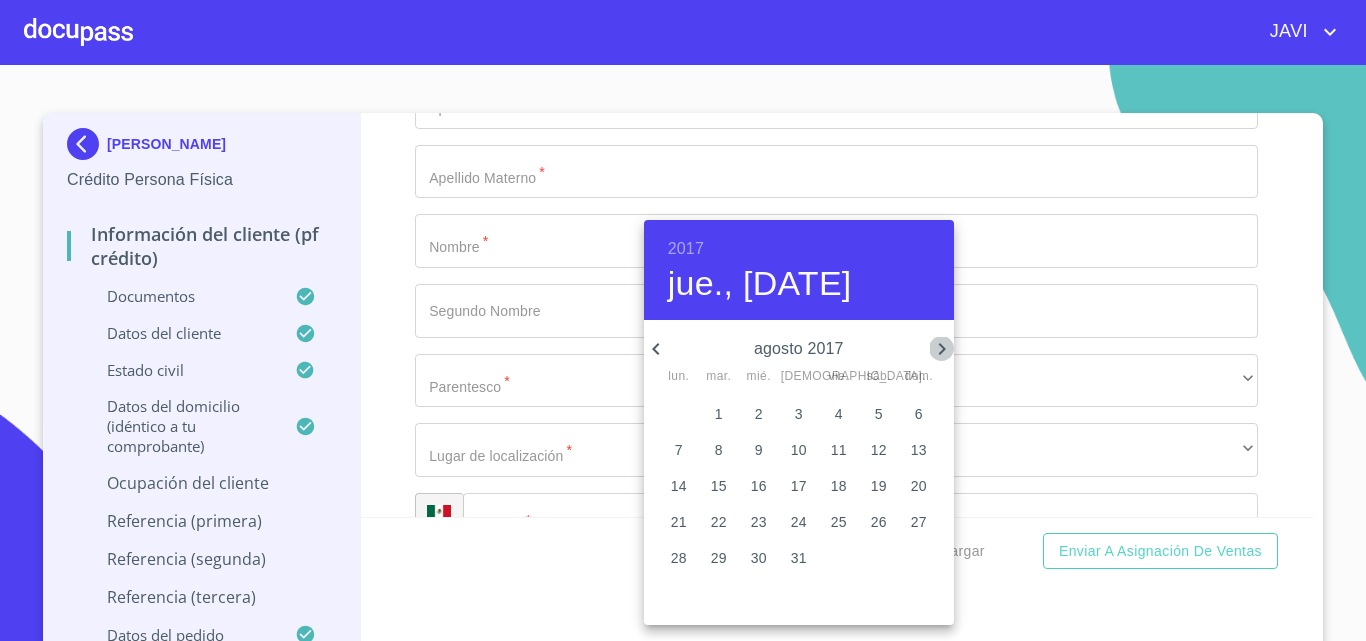 click 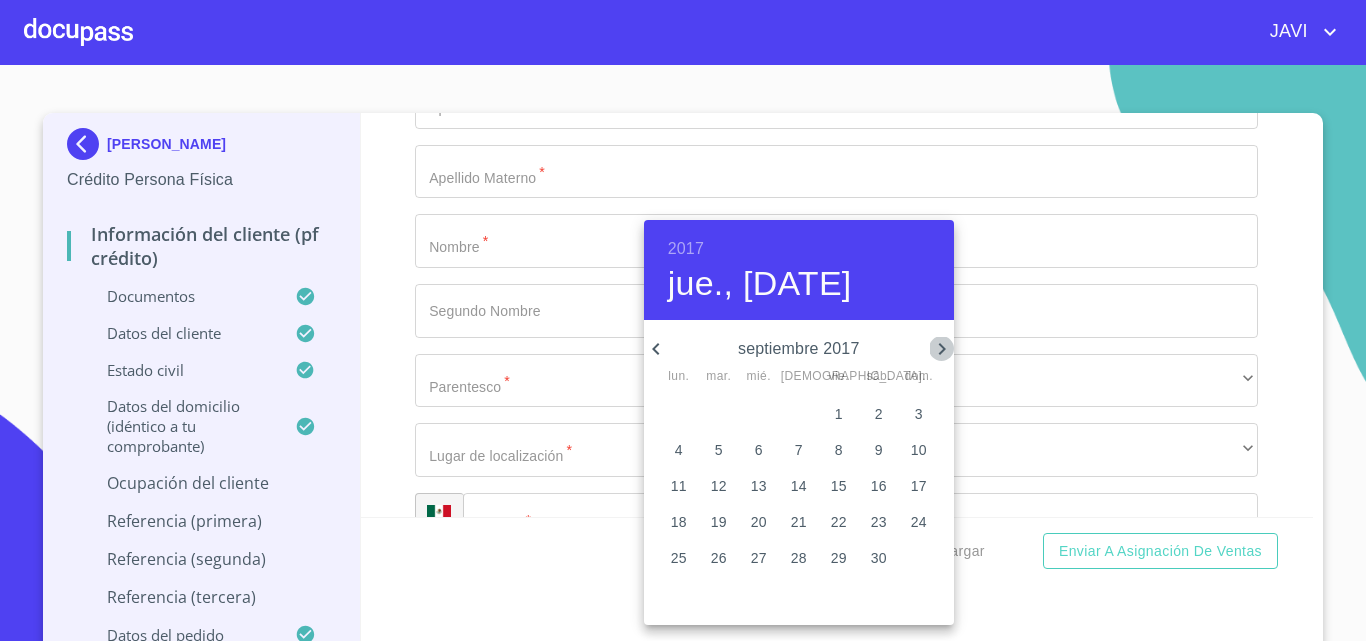 click 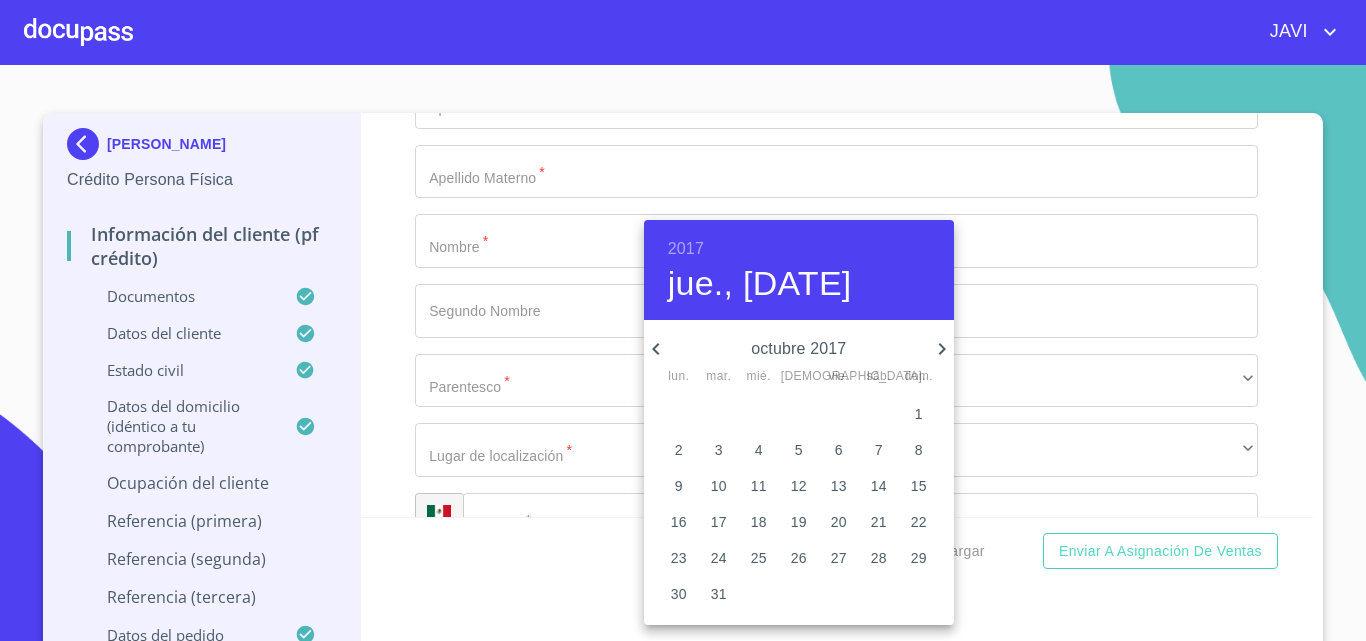 click 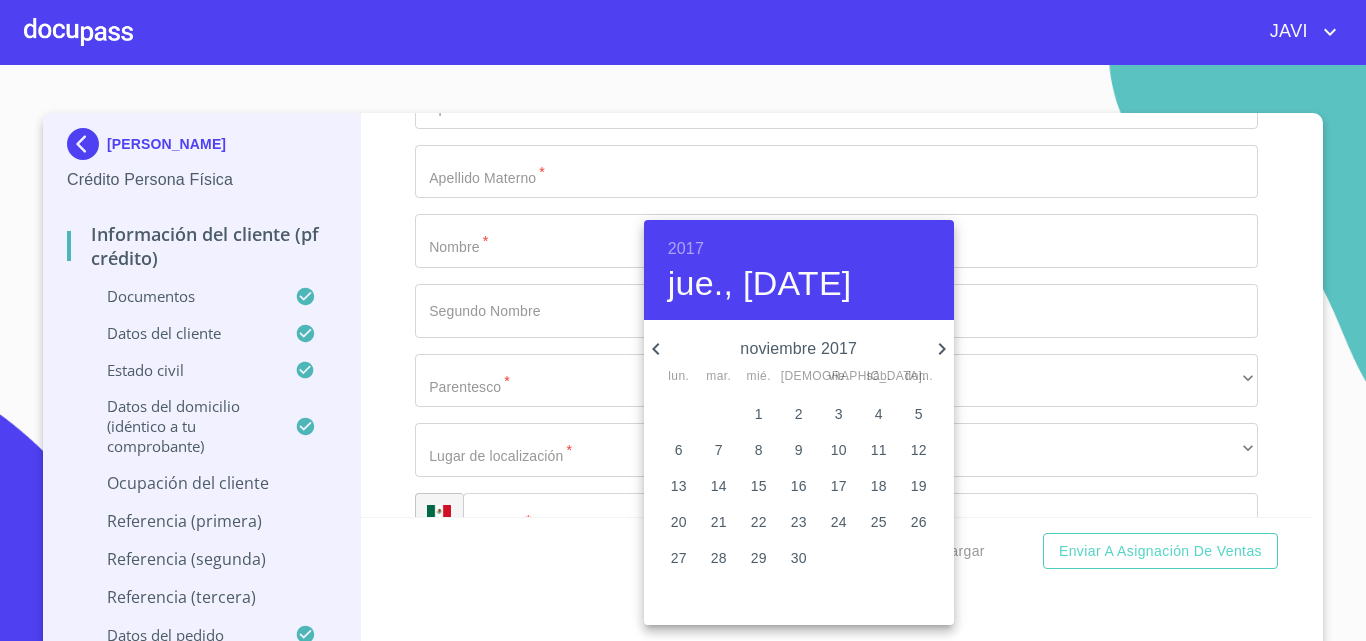 click 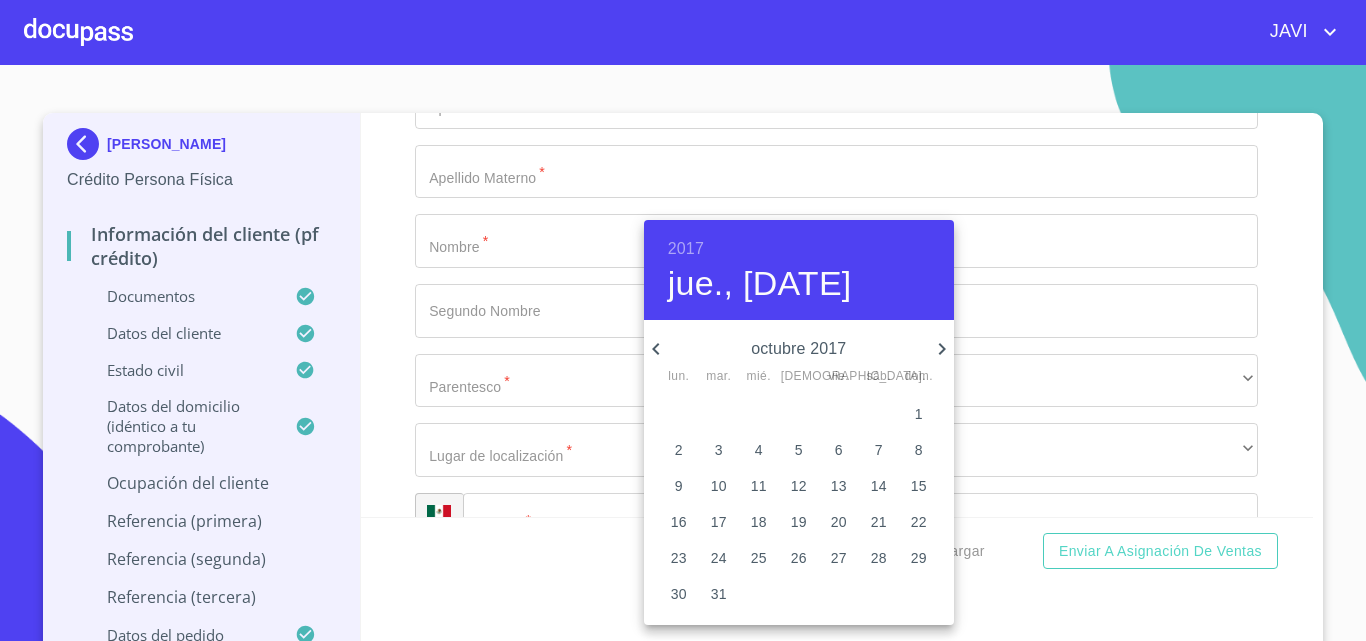 click on "1" at bounding box center [919, 414] 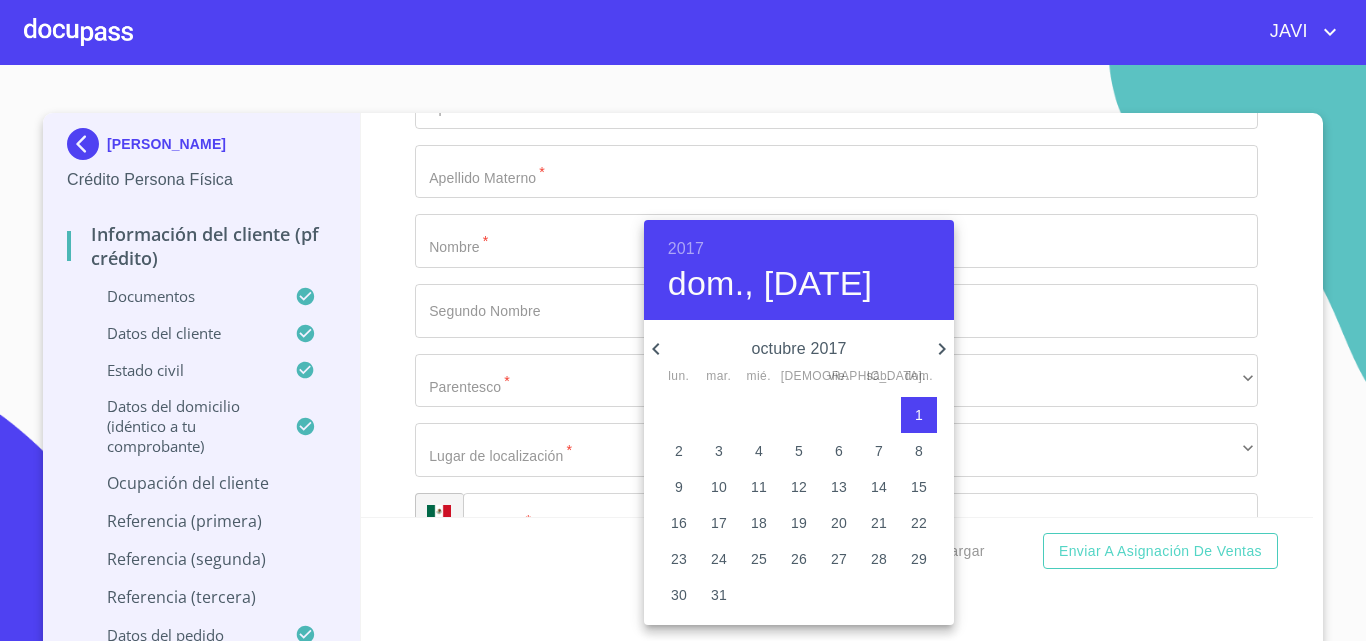 type on "1 de oct. de 2017" 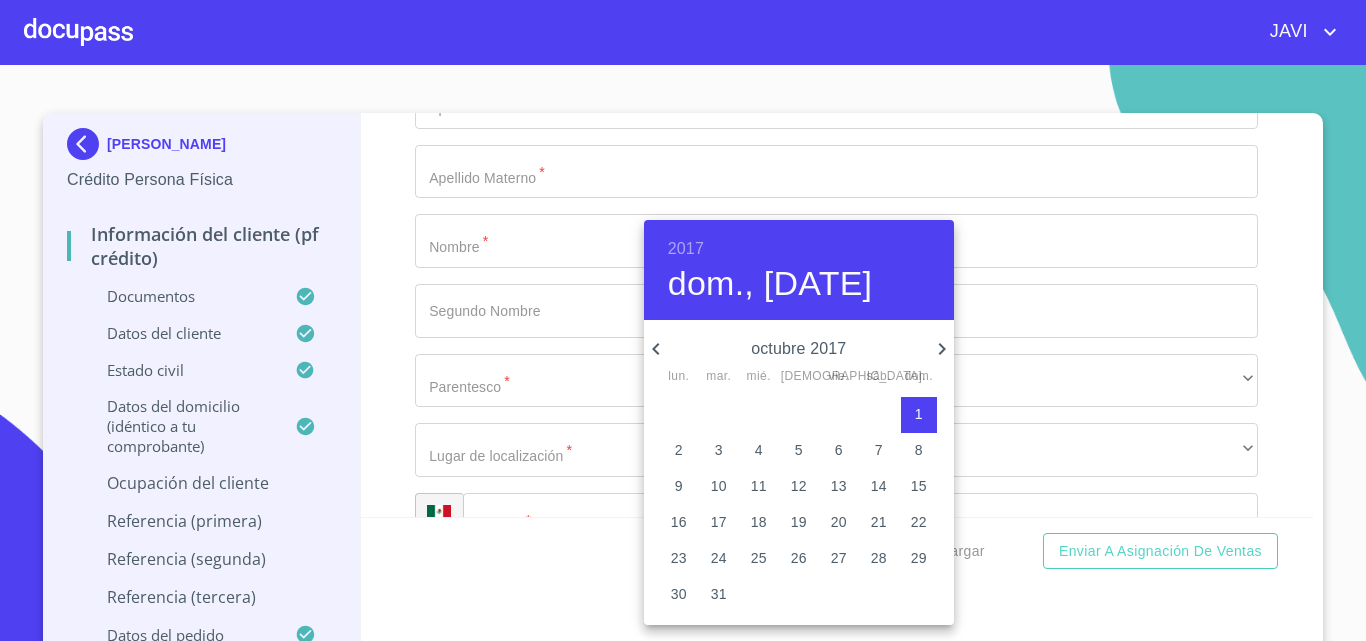 click at bounding box center [683, 320] 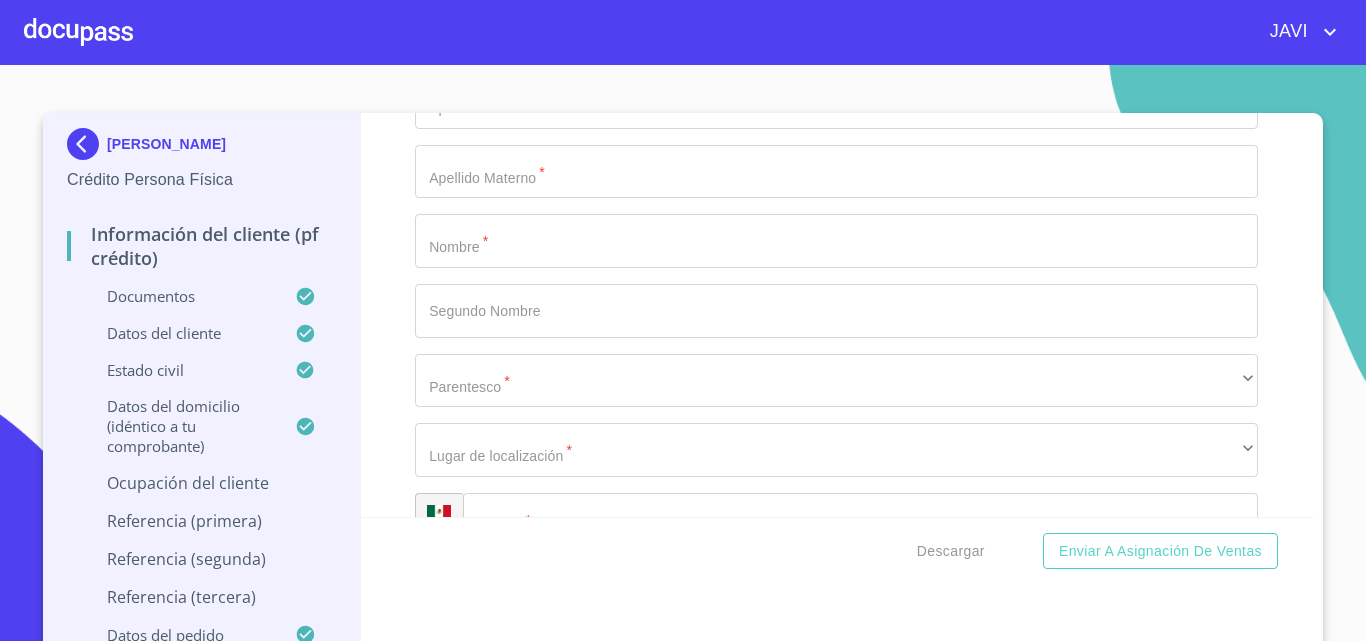 click on "Documento de identificación   *" at bounding box center (836, -1730) 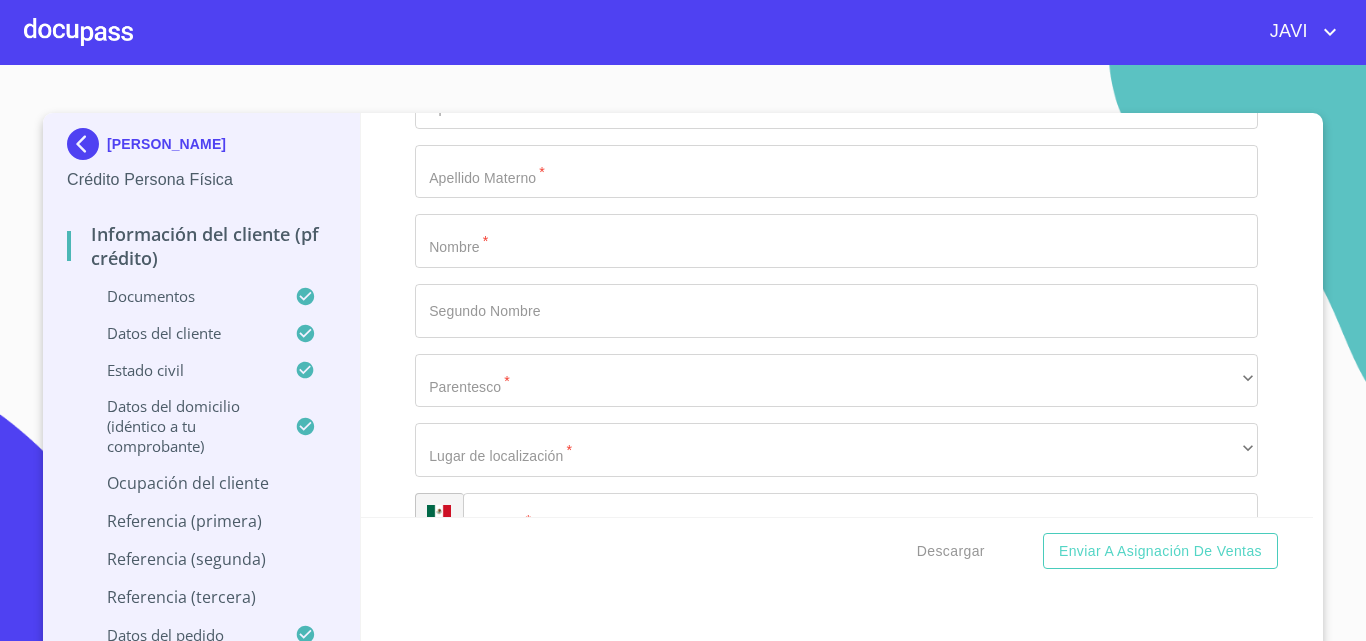 type on "ADMINISTRACION" 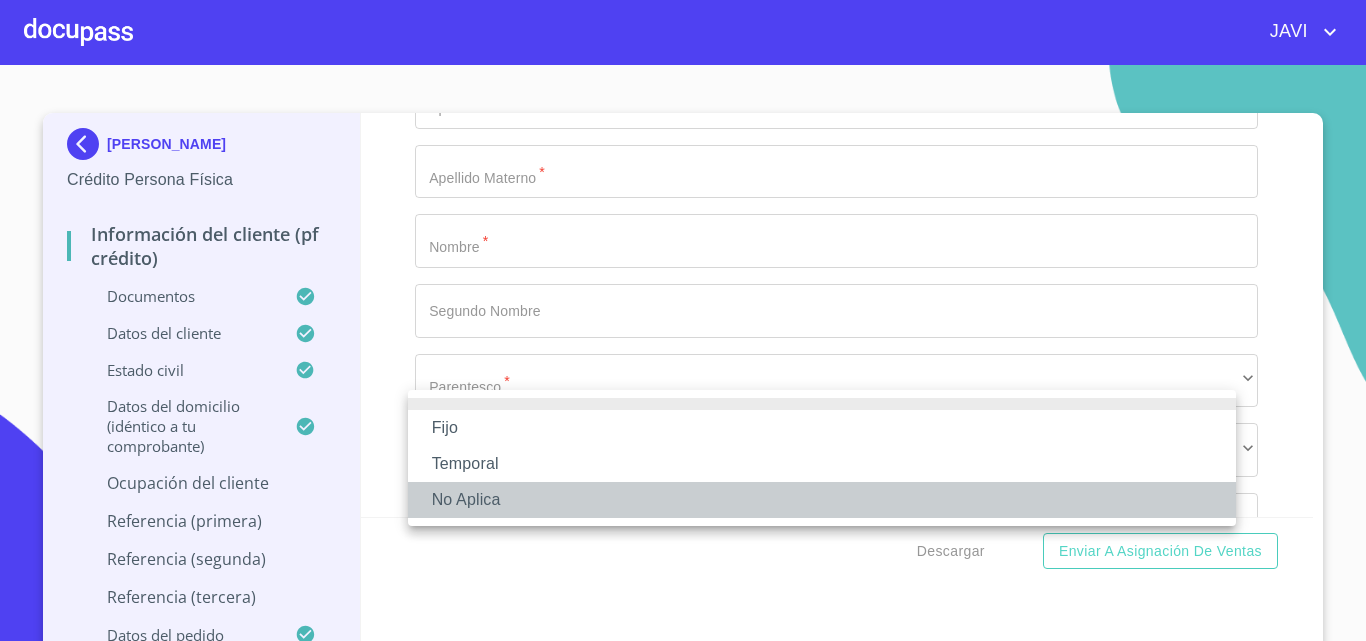 click on "No Aplica" at bounding box center [822, 500] 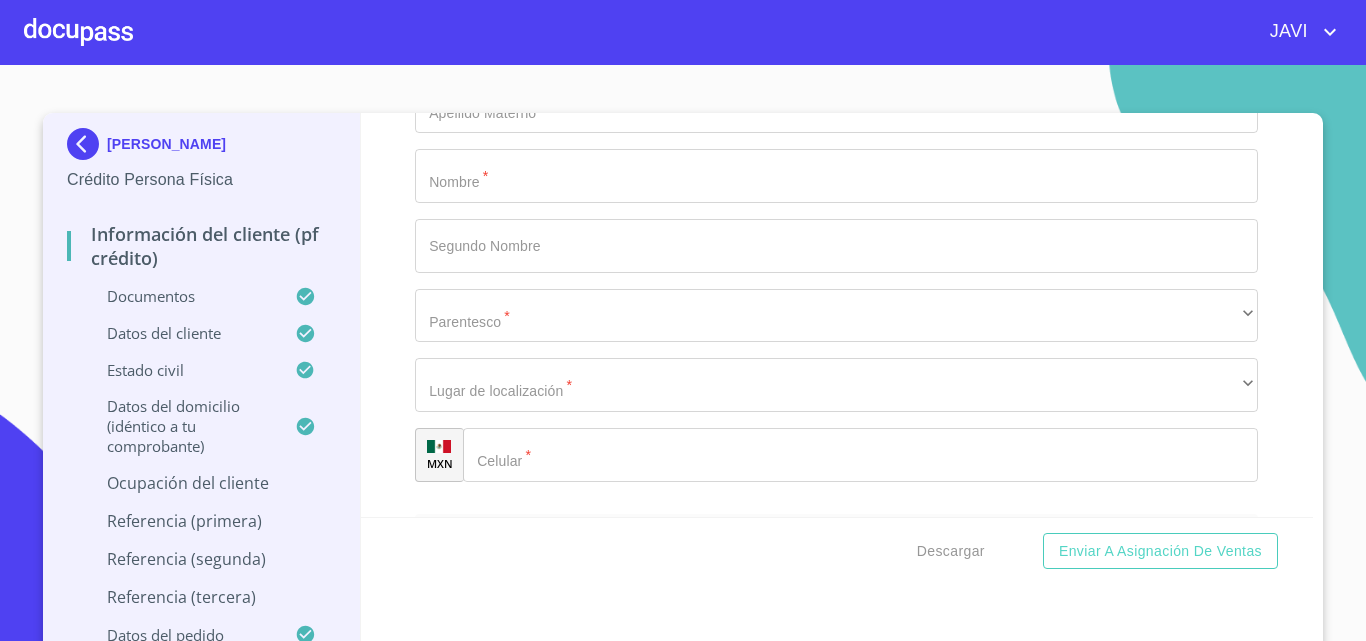 scroll, scrollTop: 9050, scrollLeft: 0, axis: vertical 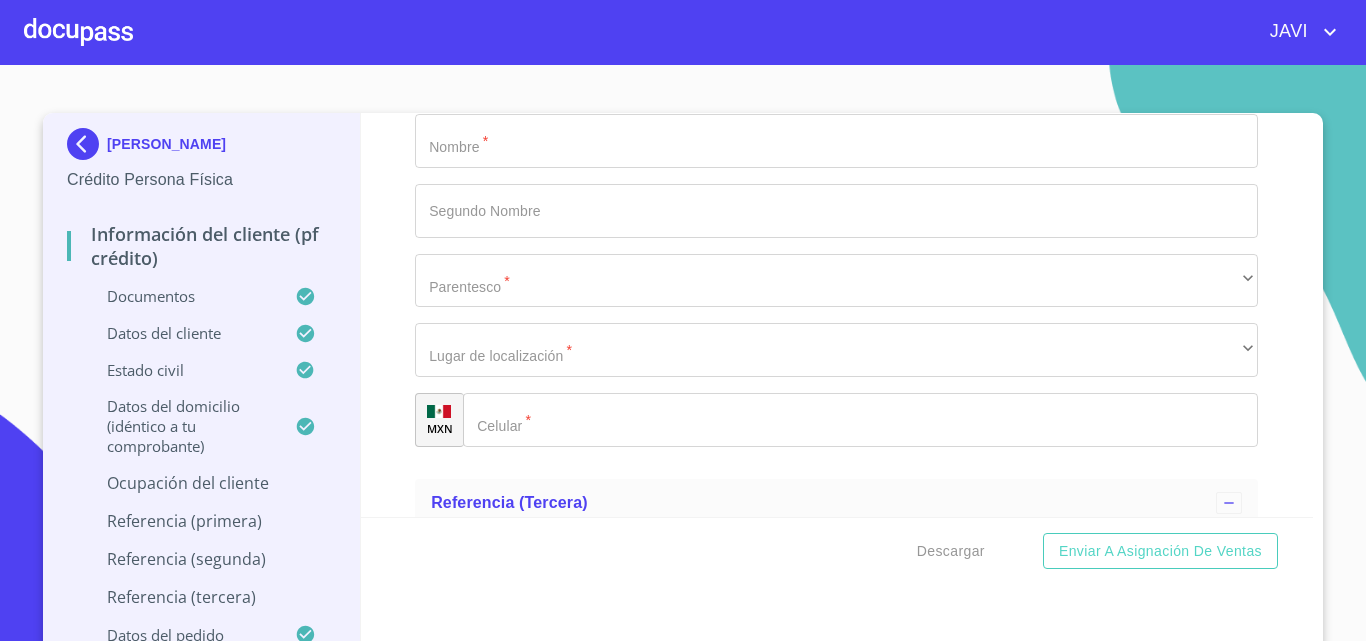 click on "​" at bounding box center [836, -1691] 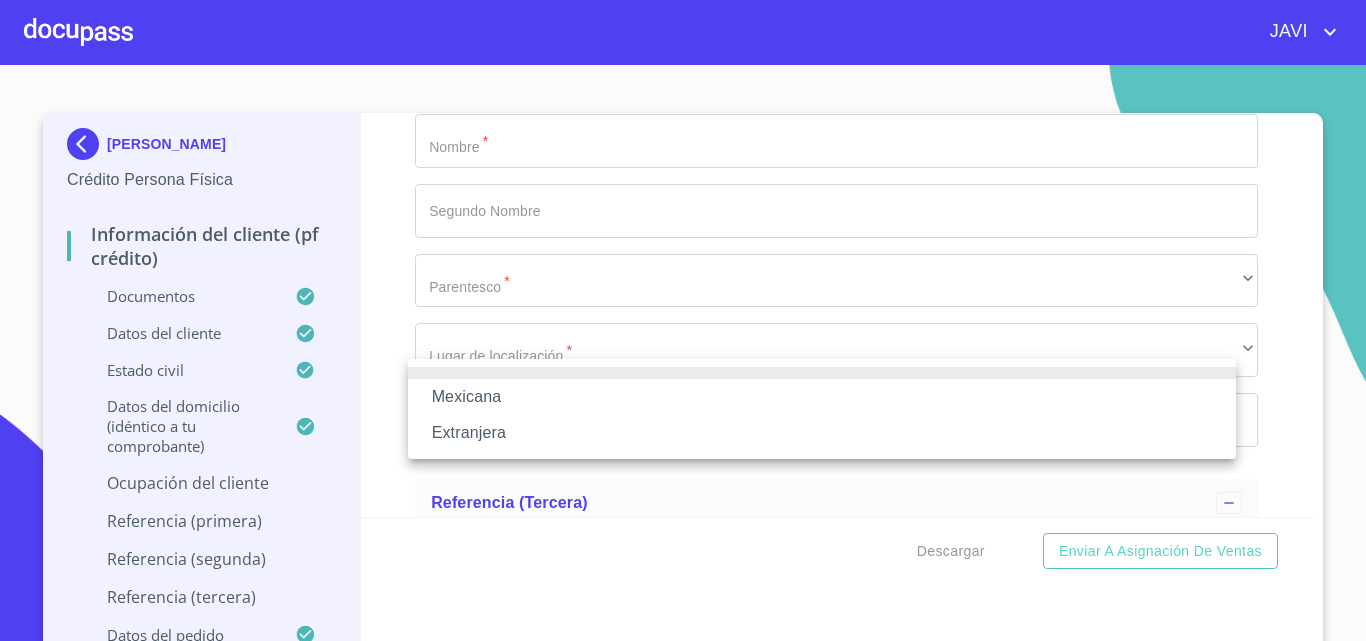click on "Mexicana" at bounding box center [822, 397] 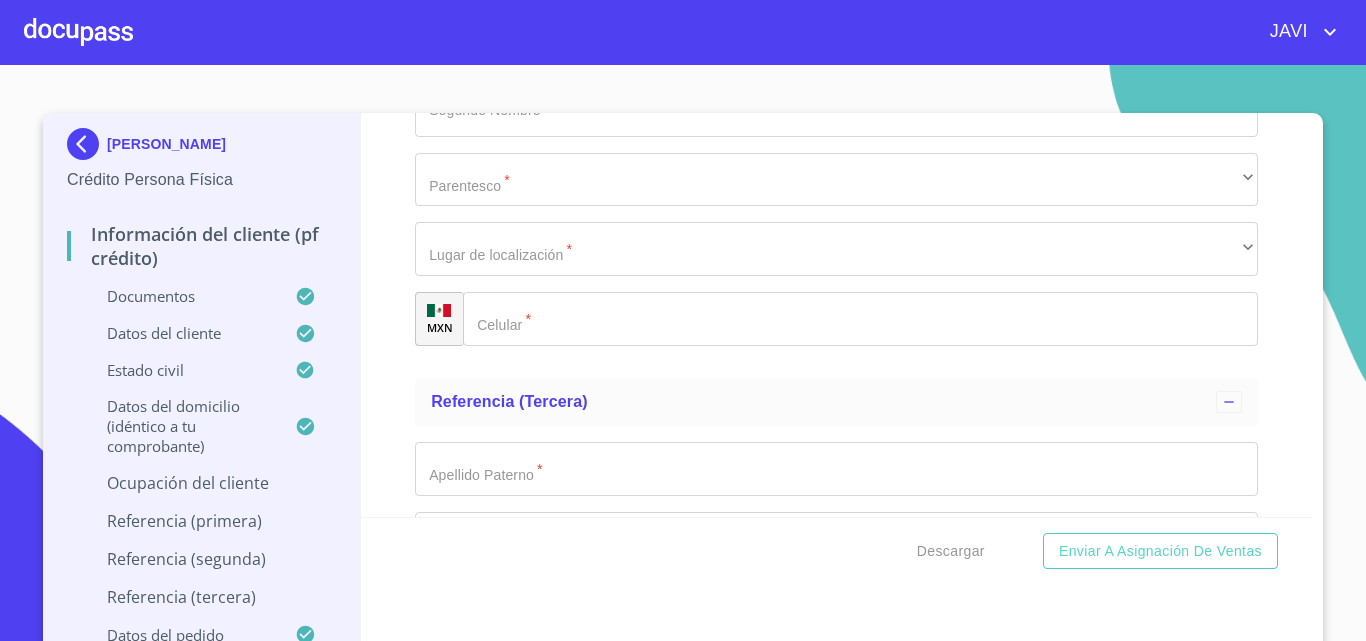 scroll, scrollTop: 9250, scrollLeft: 0, axis: vertical 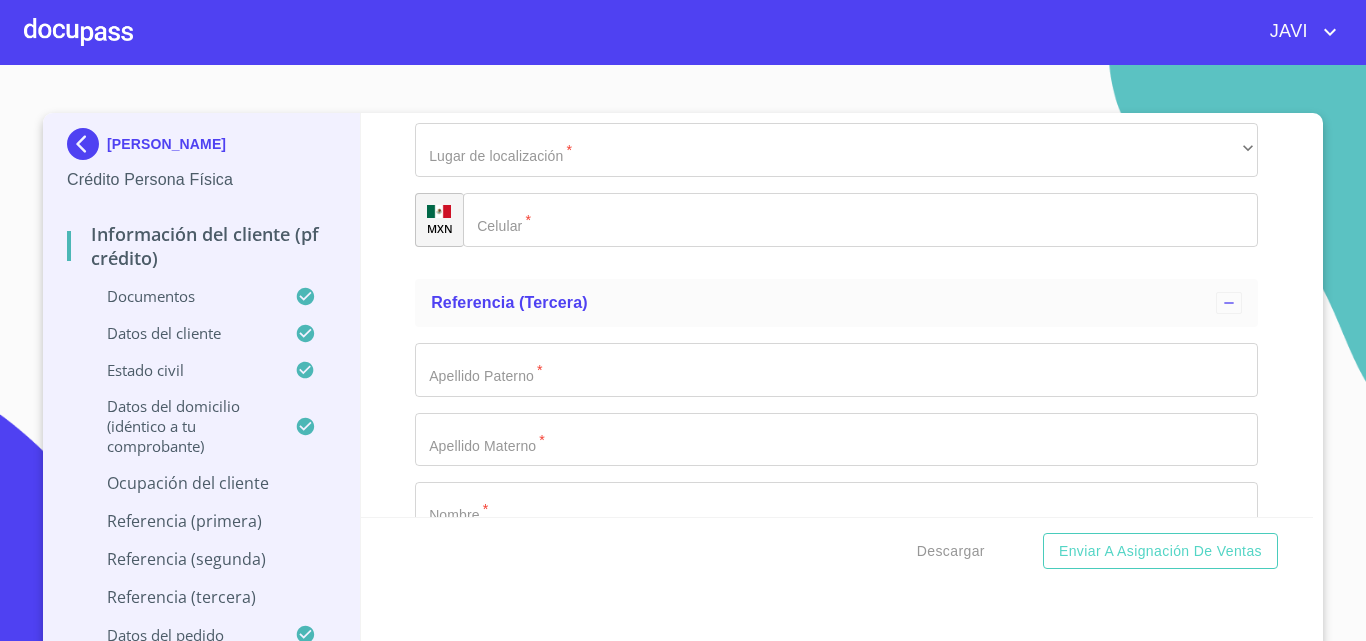 click on "​" at bounding box center (836, -1821) 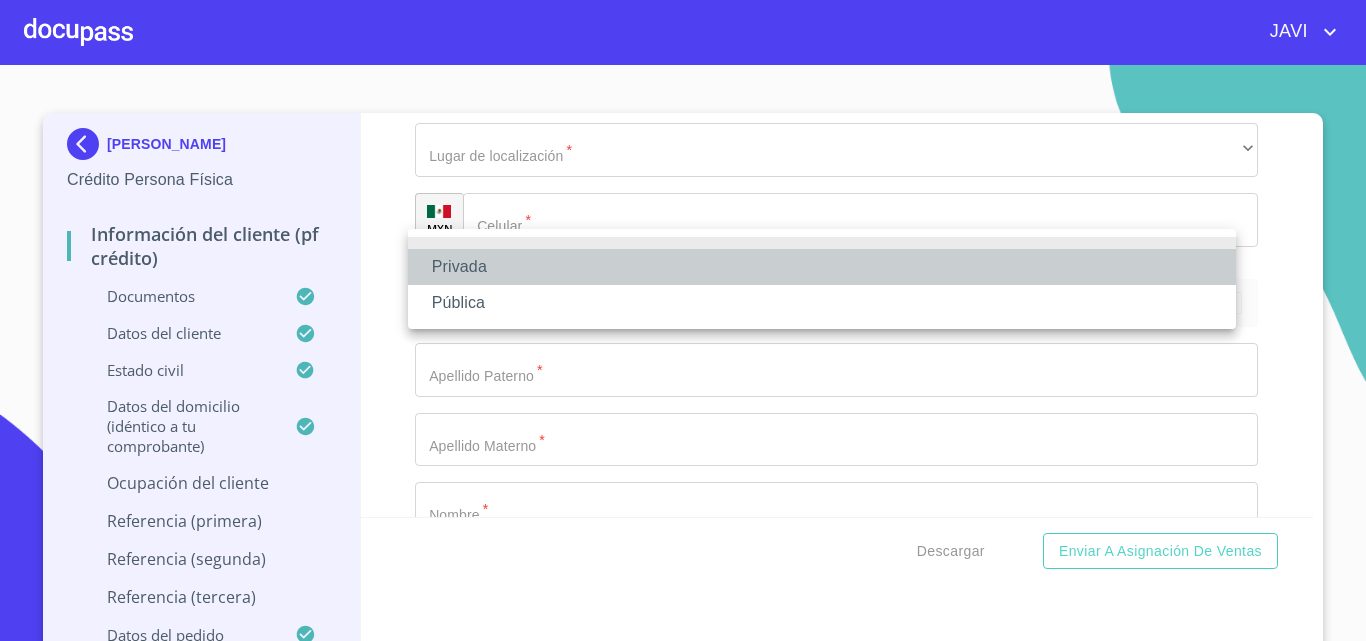 click on "Privada" at bounding box center (822, 267) 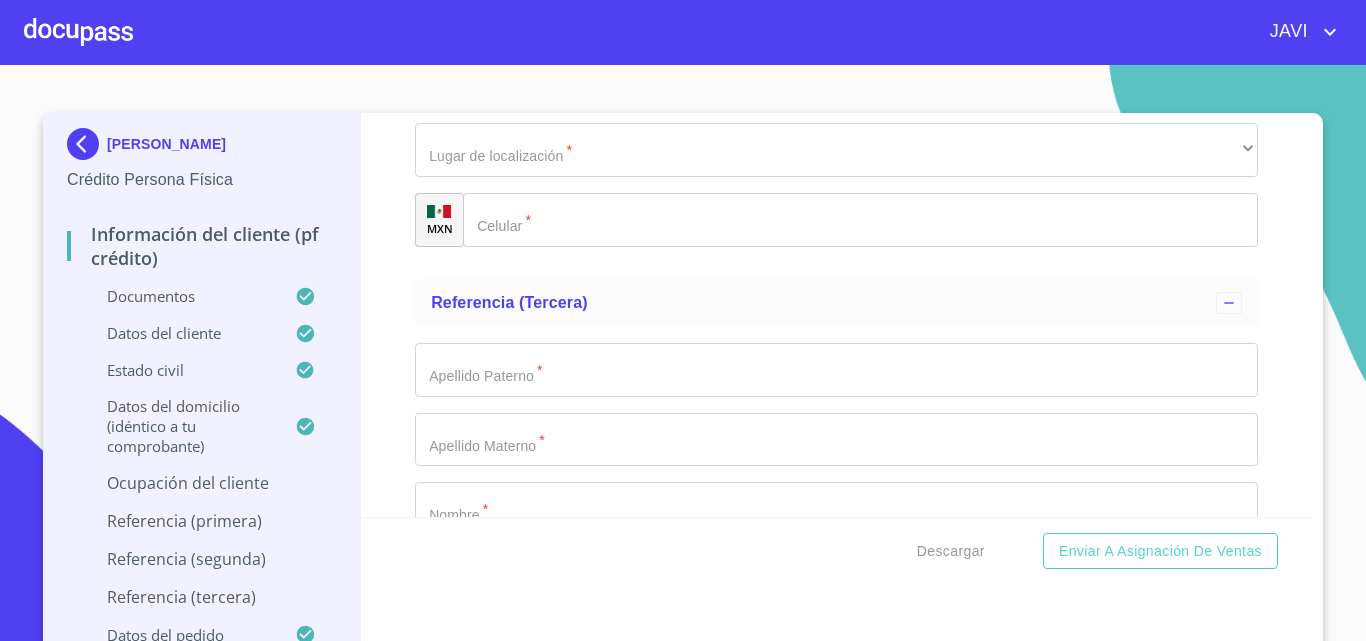 click on "Documento de identificación   *" at bounding box center (836, -1751) 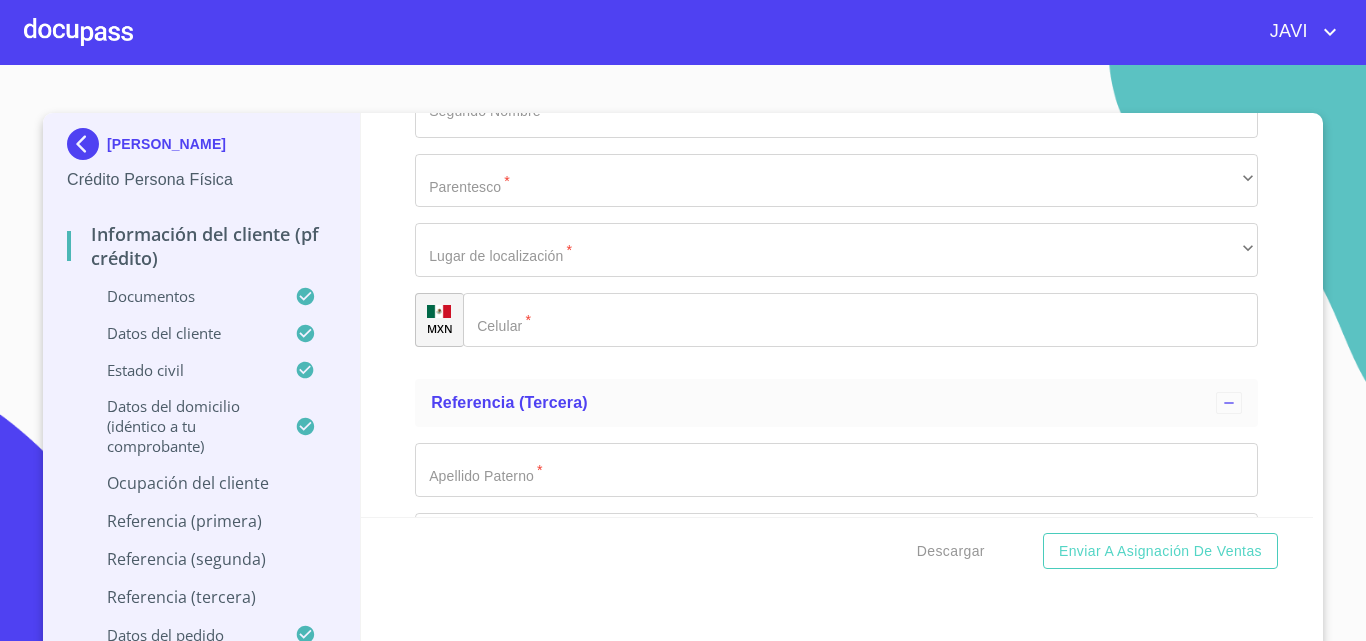 type on "CONSTRUCCIÓN - REMODELACIÓN" 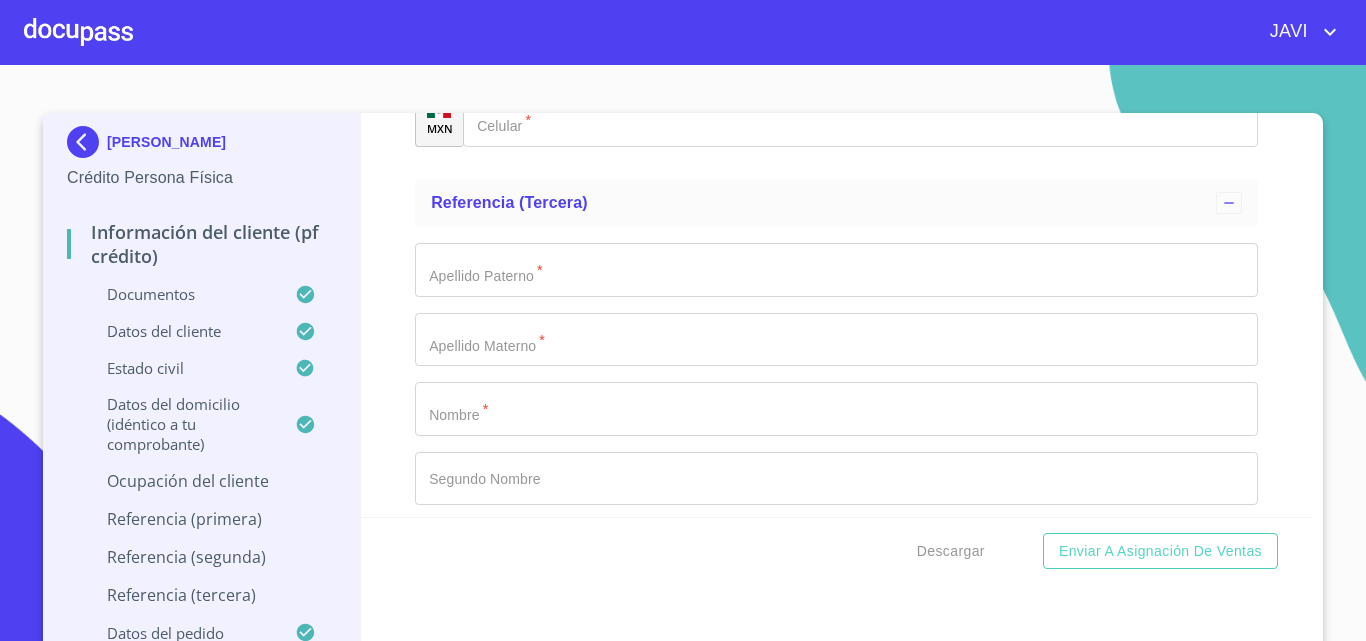 scroll, scrollTop: 9550, scrollLeft: 0, axis: vertical 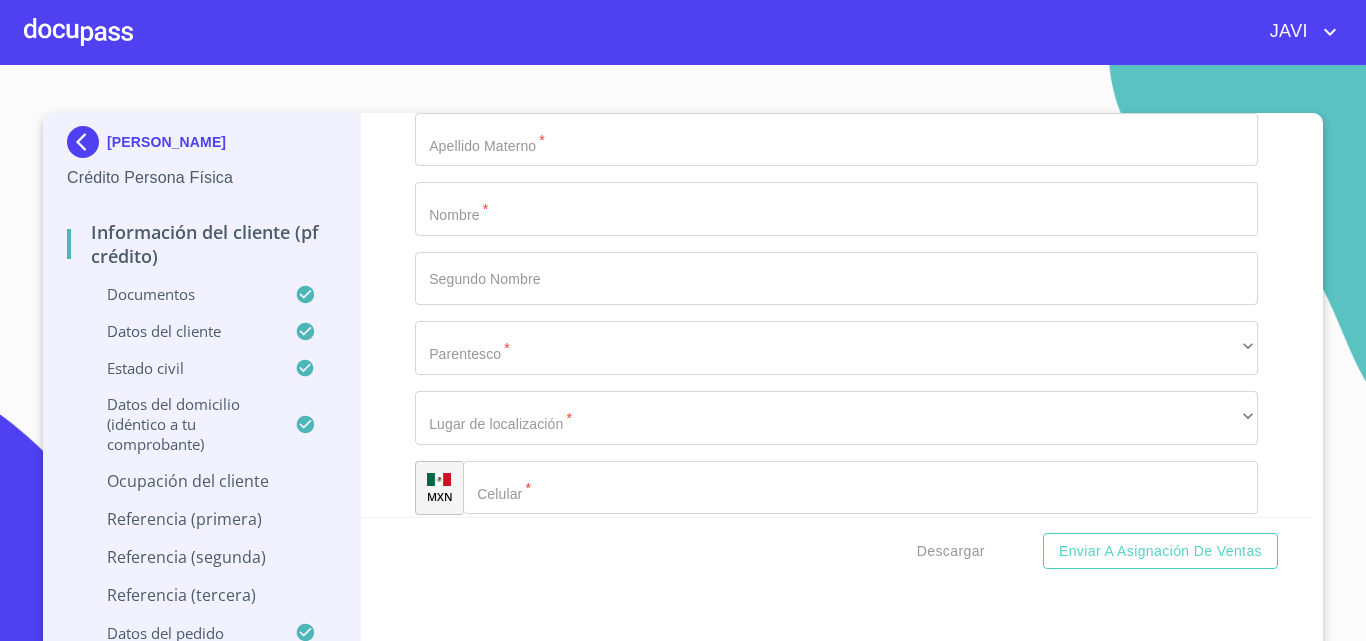 type on "[PHONE_NUMBER]" 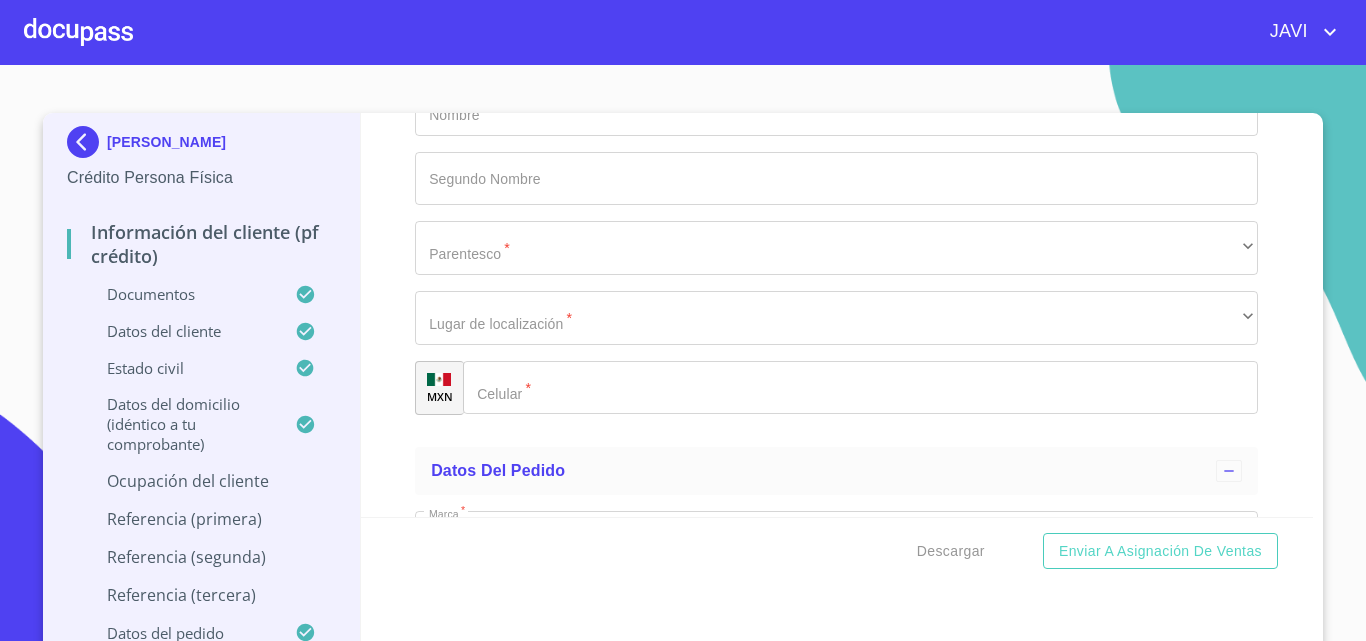 type on "45645" 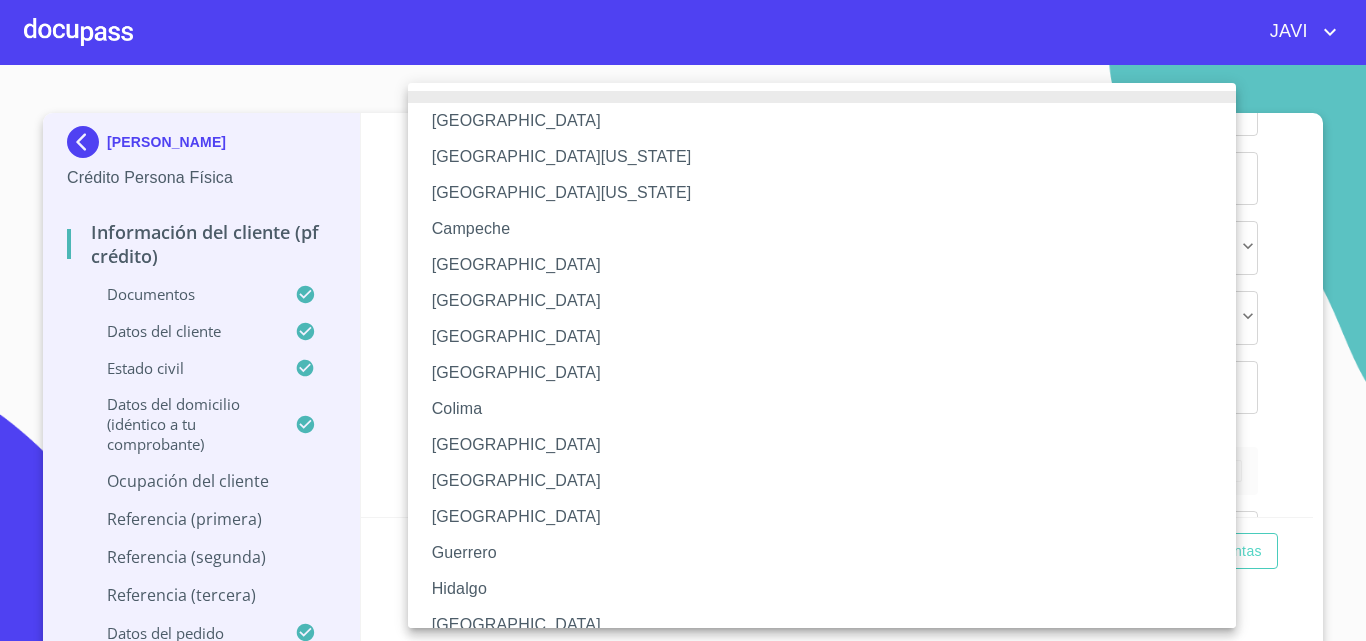 type 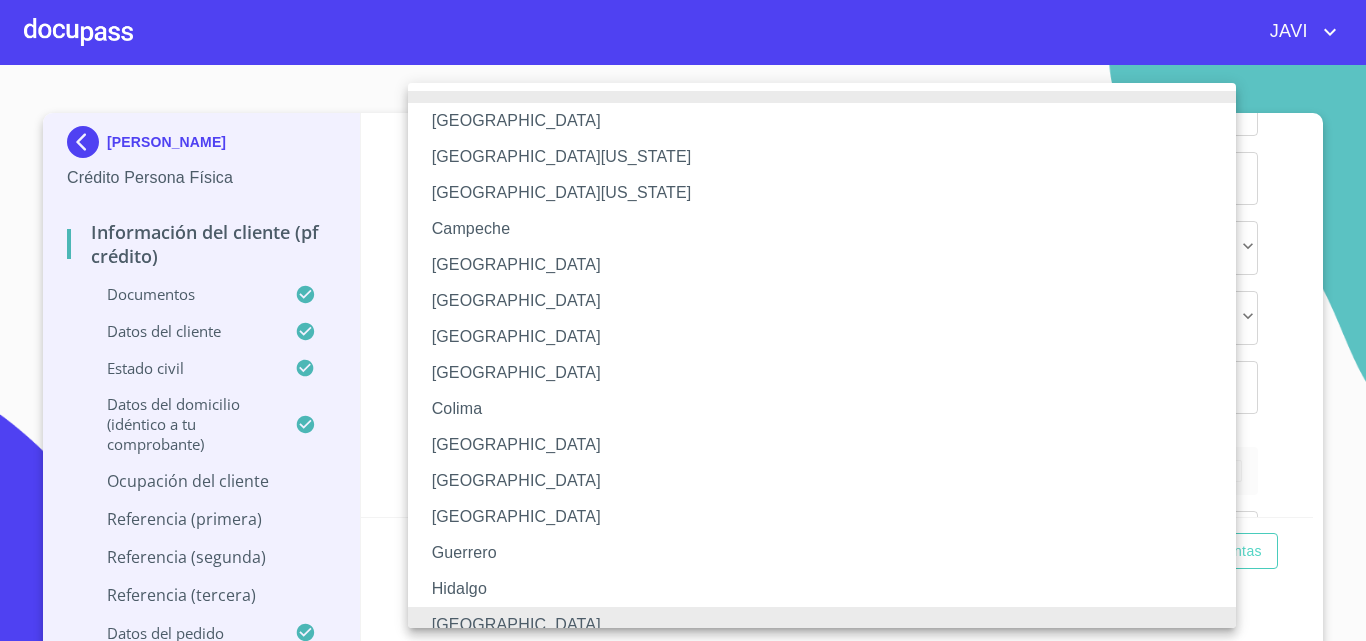 scroll, scrollTop: 15, scrollLeft: 0, axis: vertical 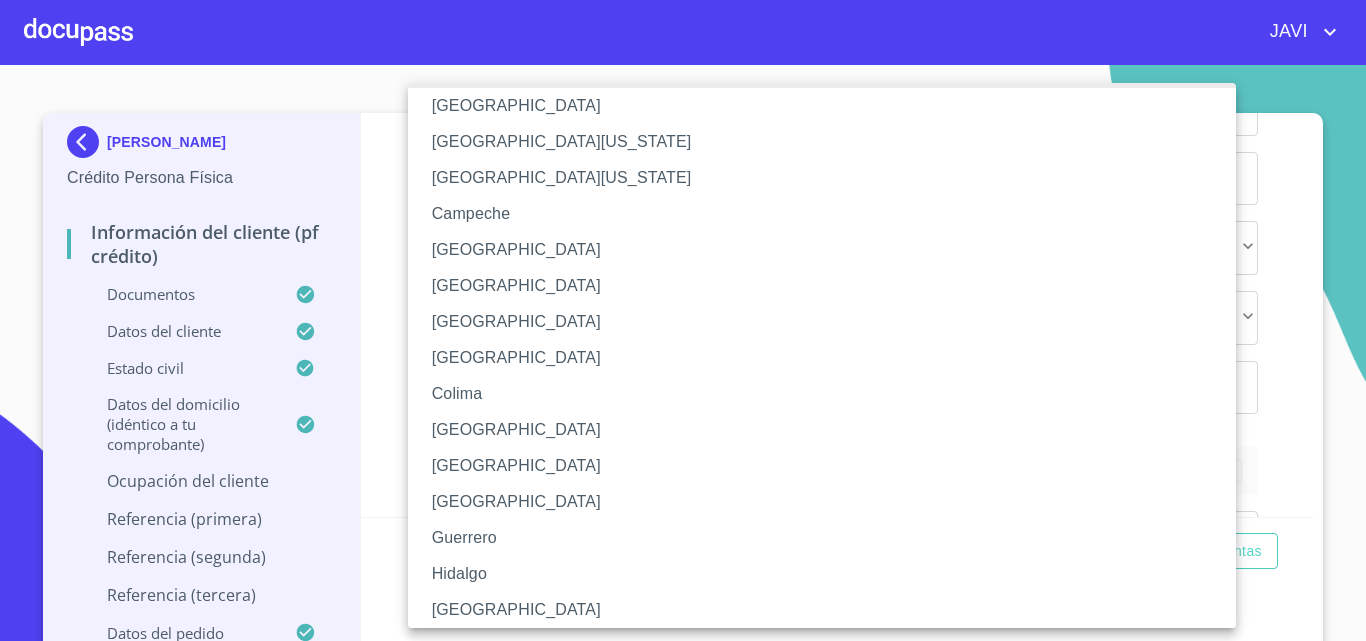 click on "Jalisco" at bounding box center (829, 610) 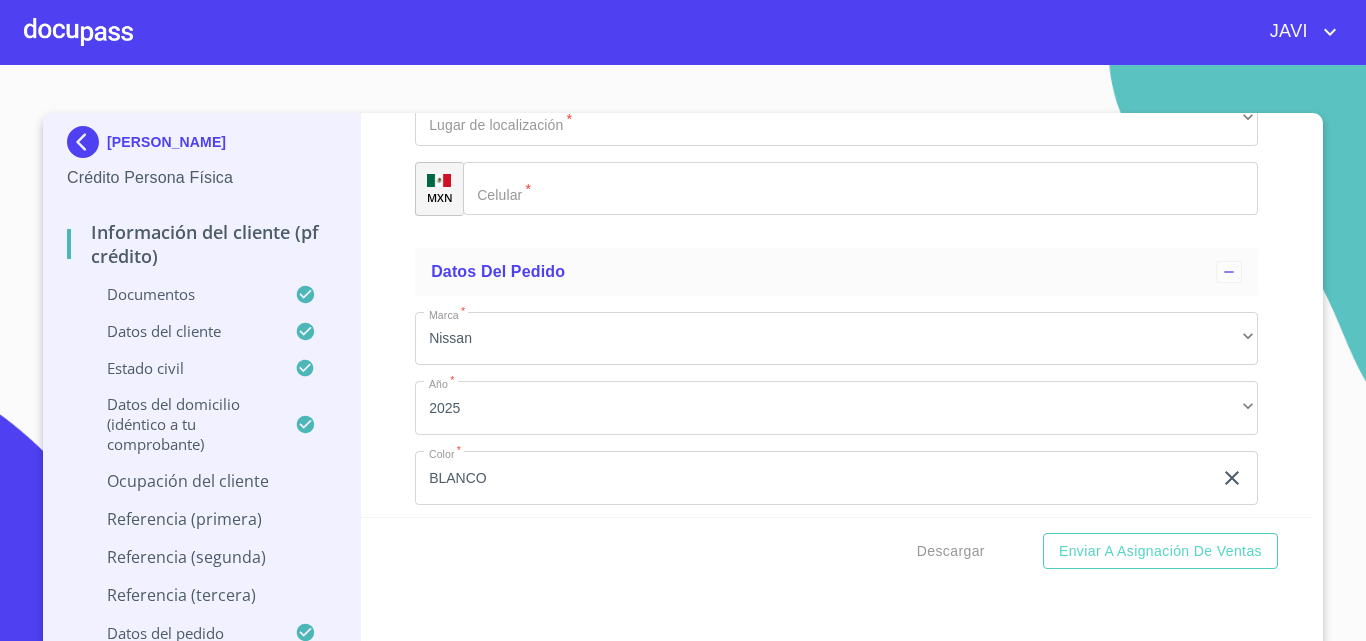 scroll, scrollTop: 9850, scrollLeft: 0, axis: vertical 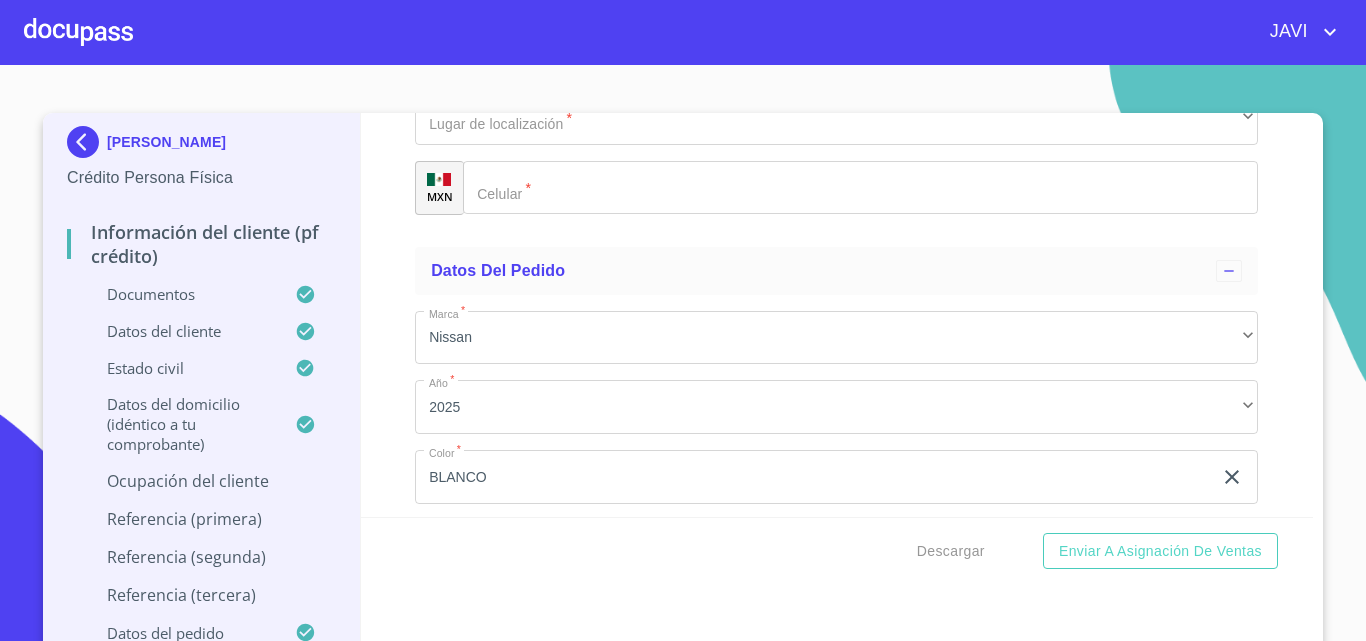 click on "Documento de identificación   *" at bounding box center [836, -1724] 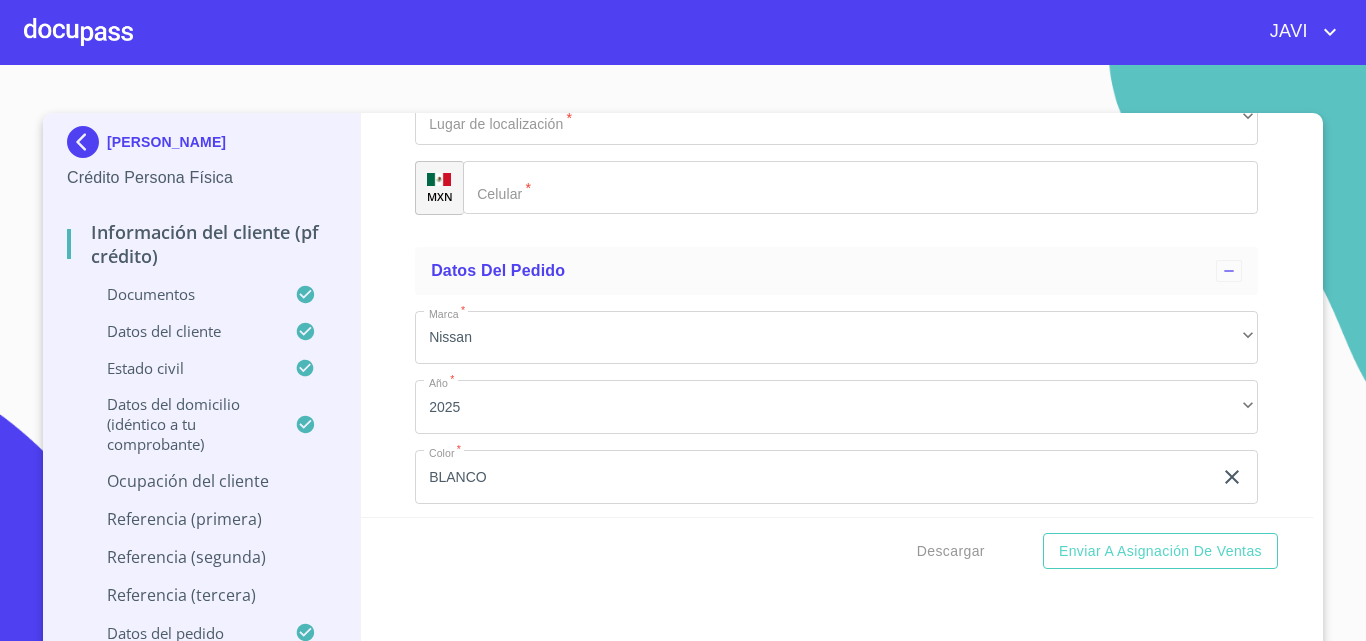 type on "[PERSON_NAME]" 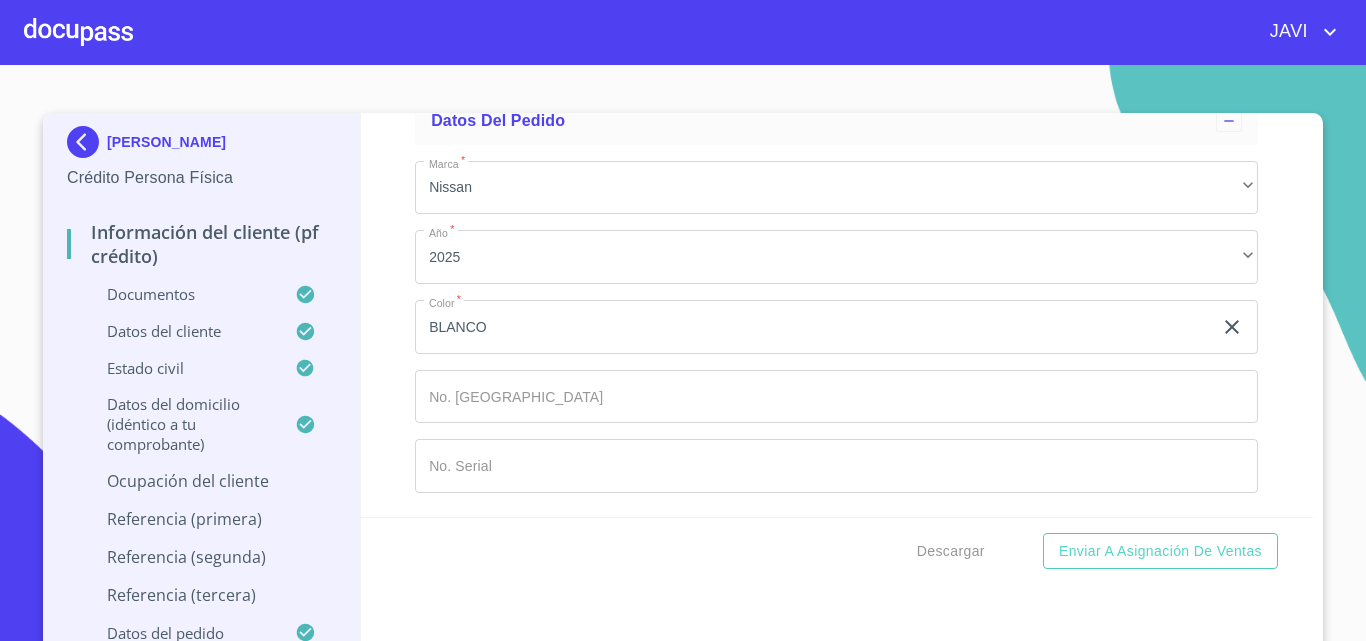 scroll, scrollTop: 10150, scrollLeft: 0, axis: vertical 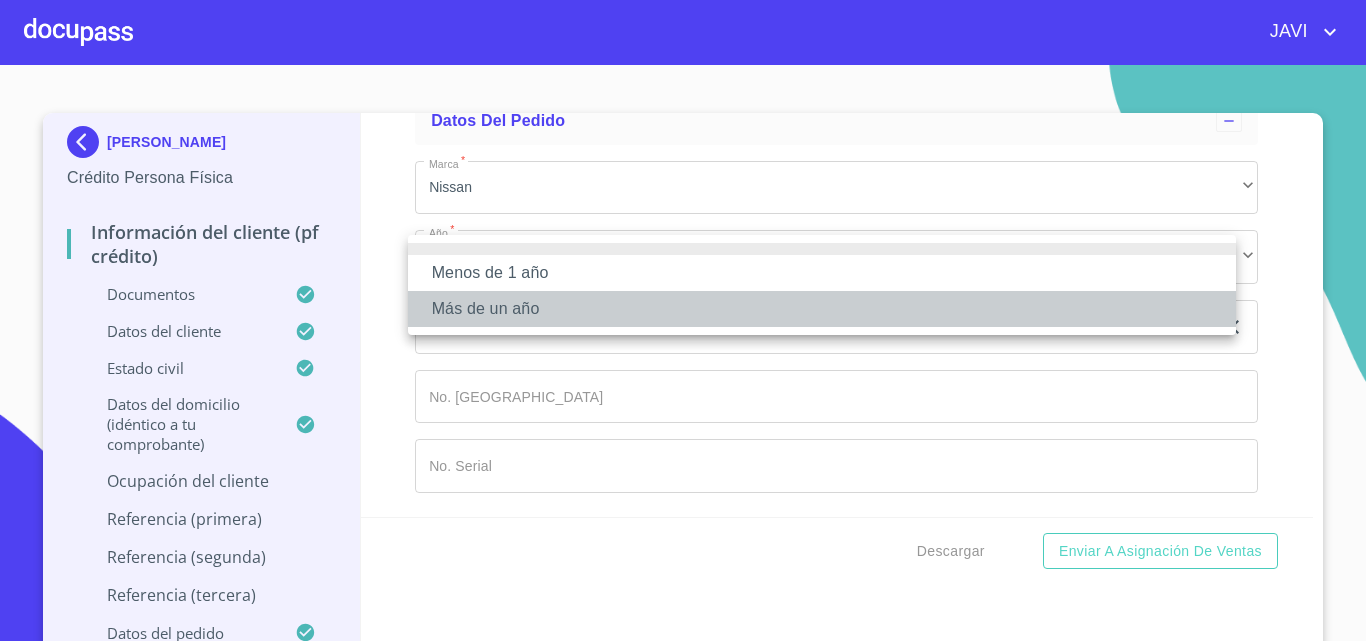 click on "Más de un año" at bounding box center (822, 309) 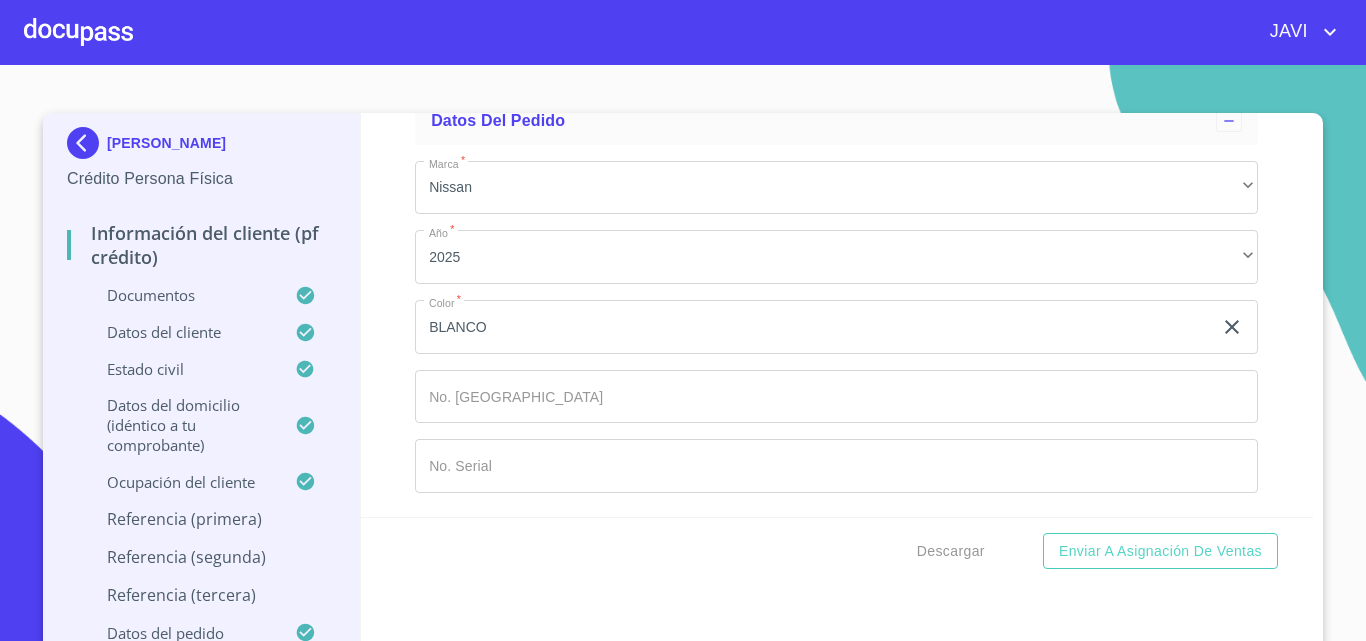 scroll, scrollTop: 1, scrollLeft: 0, axis: vertical 